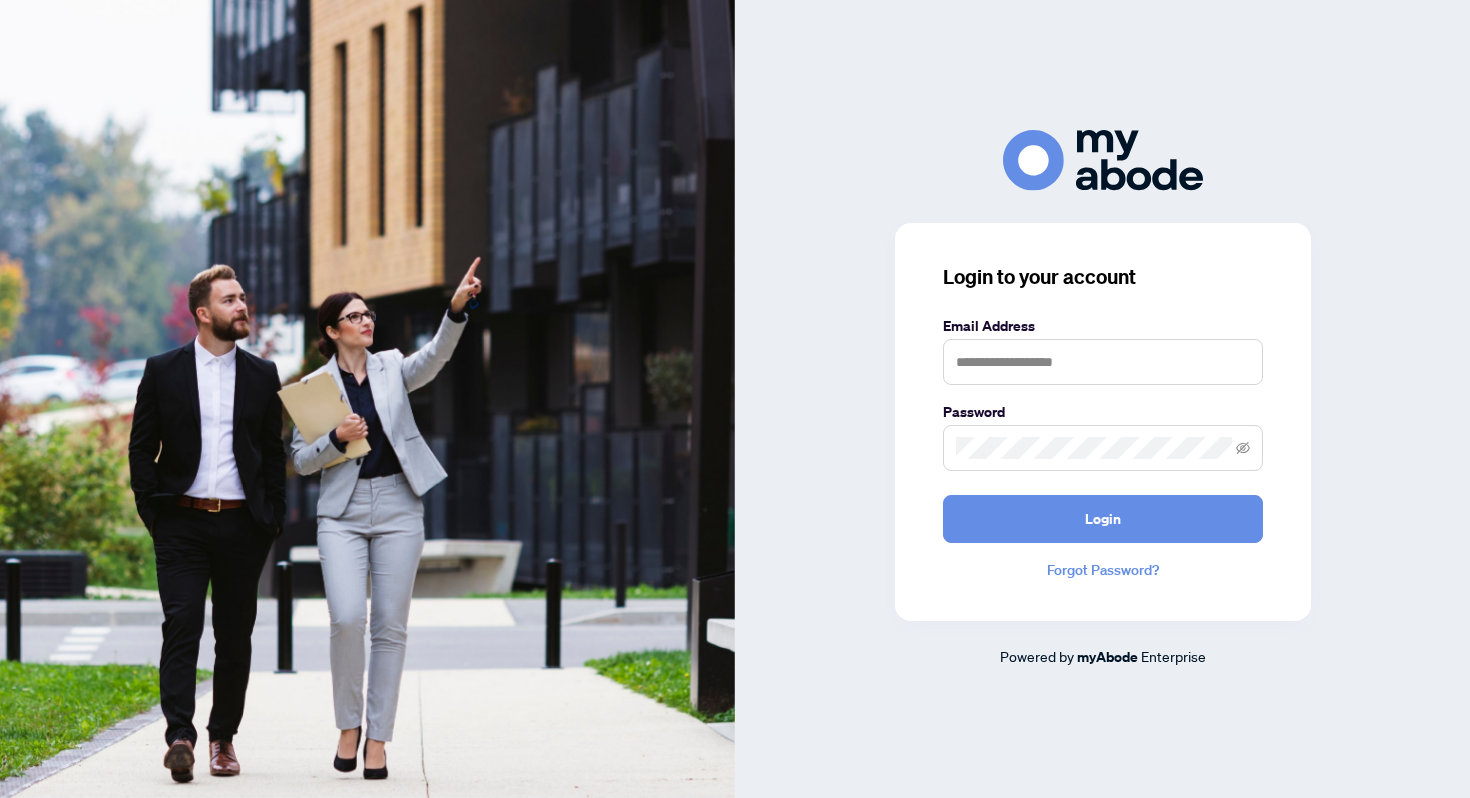 scroll, scrollTop: 0, scrollLeft: 0, axis: both 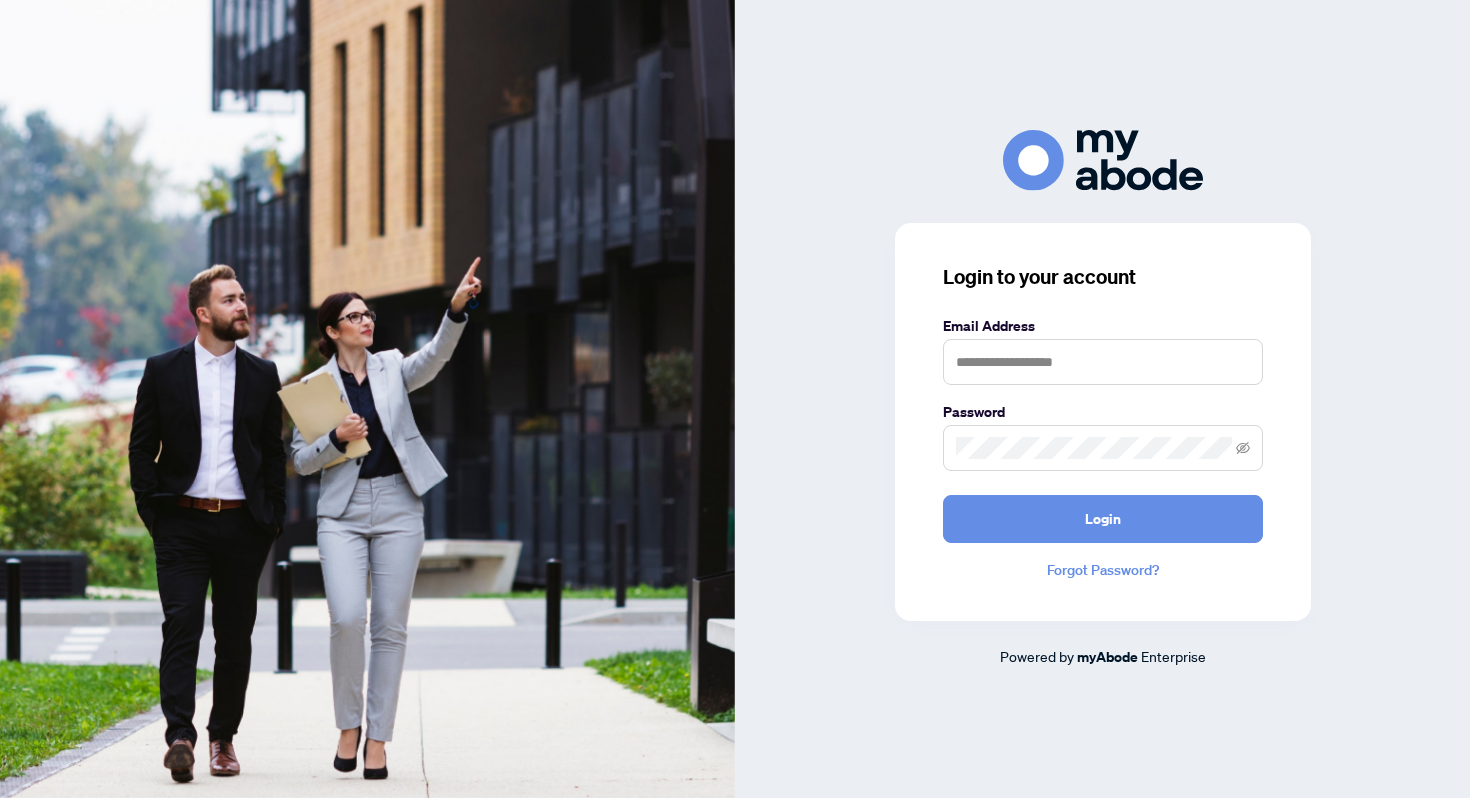 click on "Email Address Password Login" at bounding box center [1103, 429] 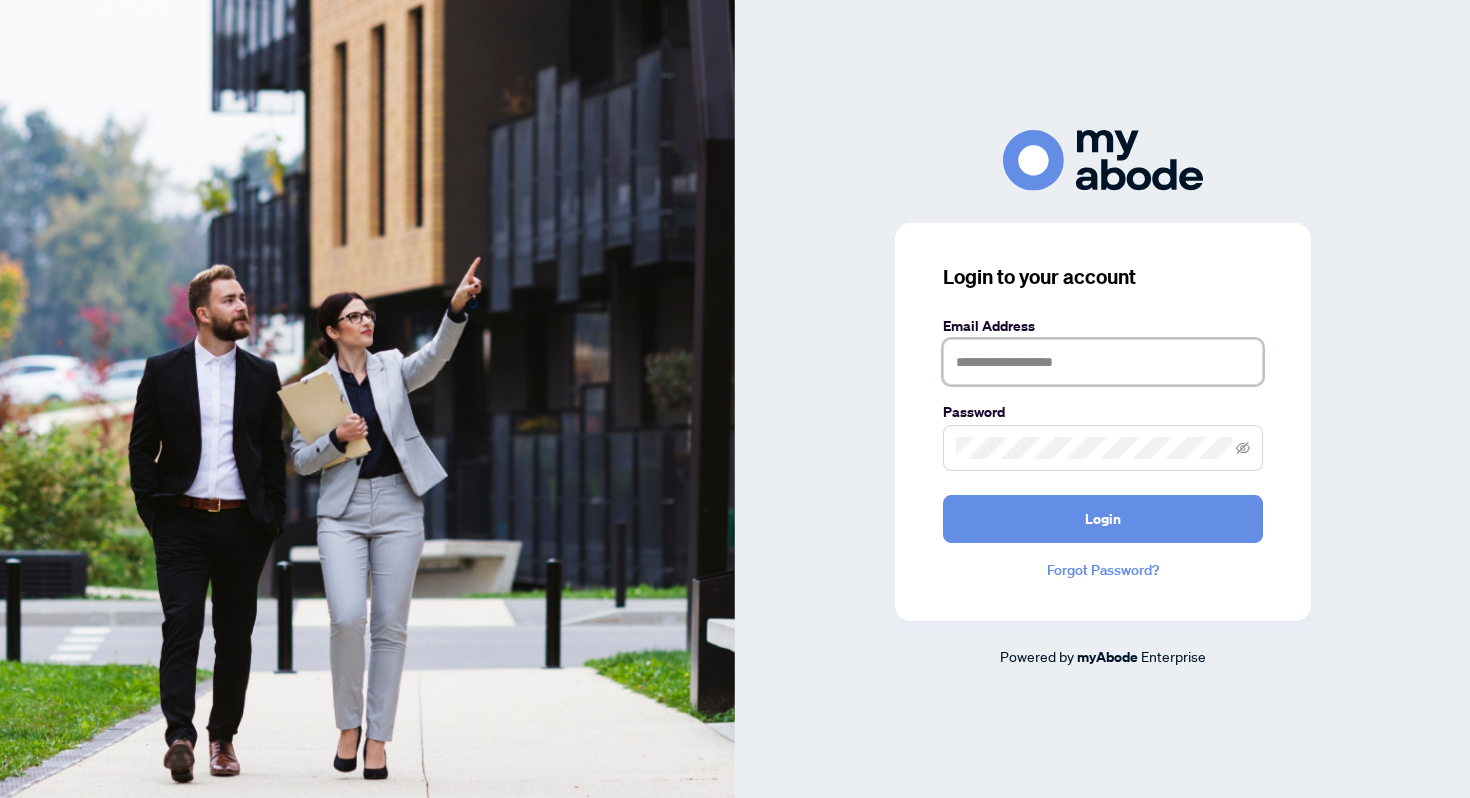click at bounding box center (1103, 362) 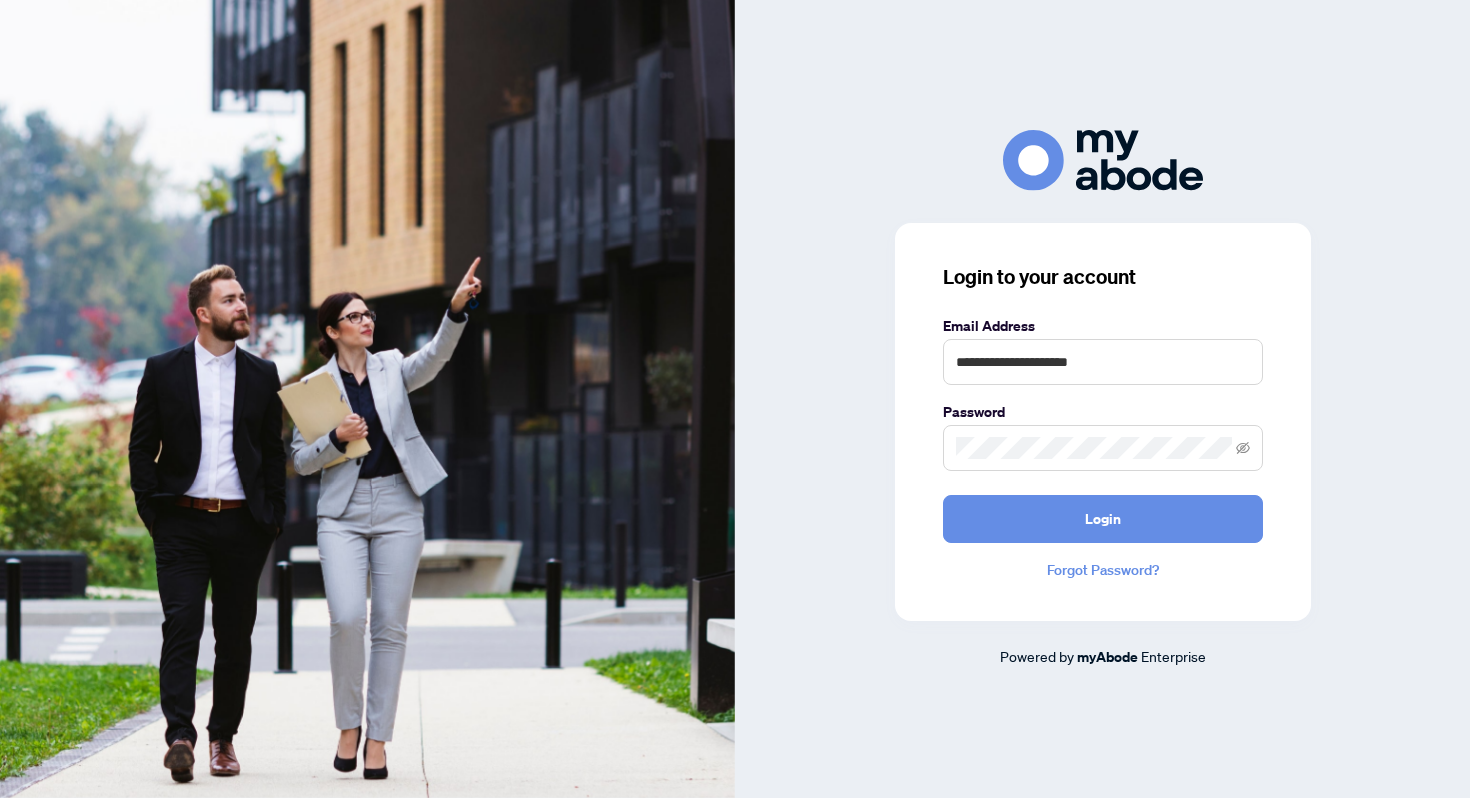 click at bounding box center [1103, 448] 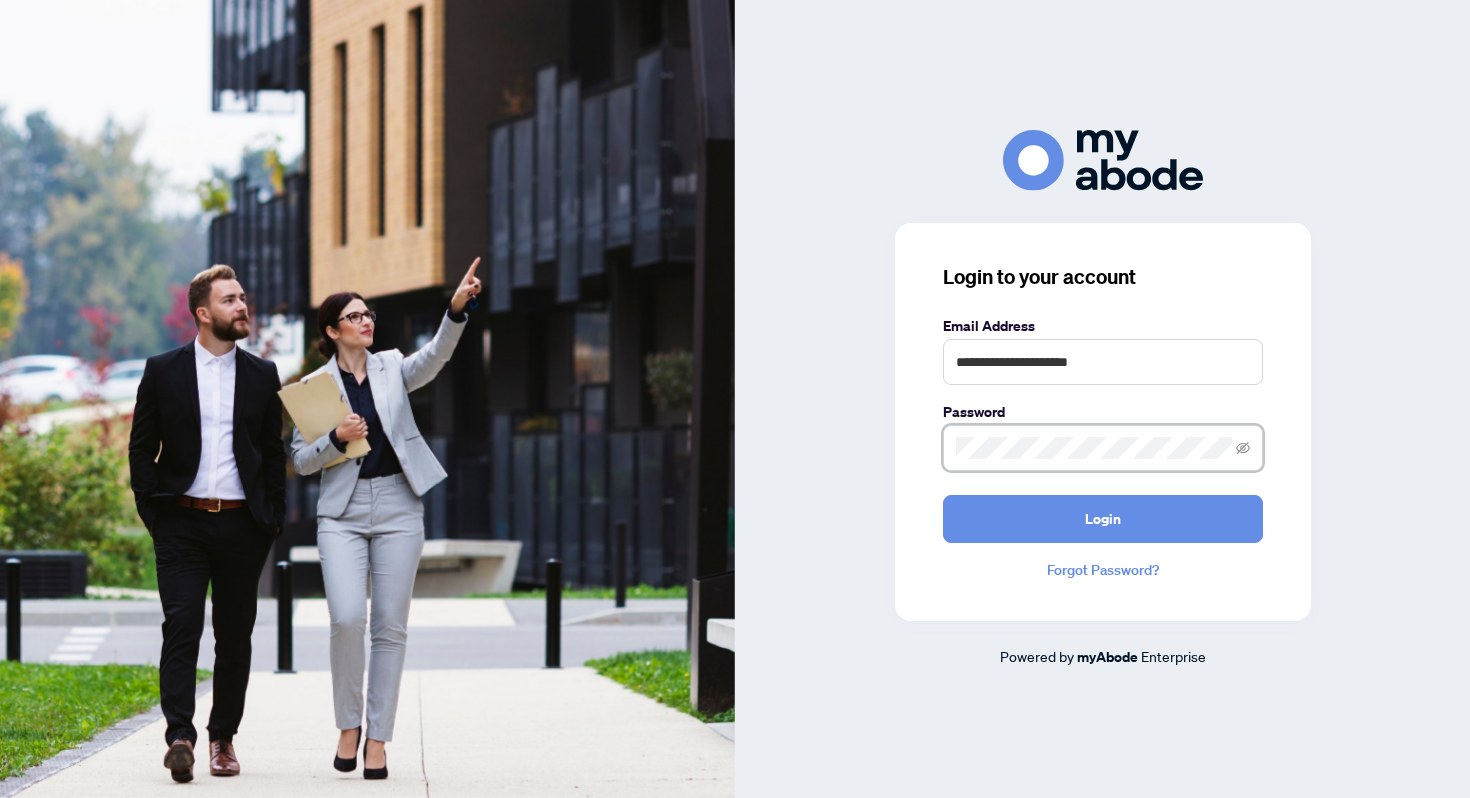 click on "Login" at bounding box center [1103, 519] 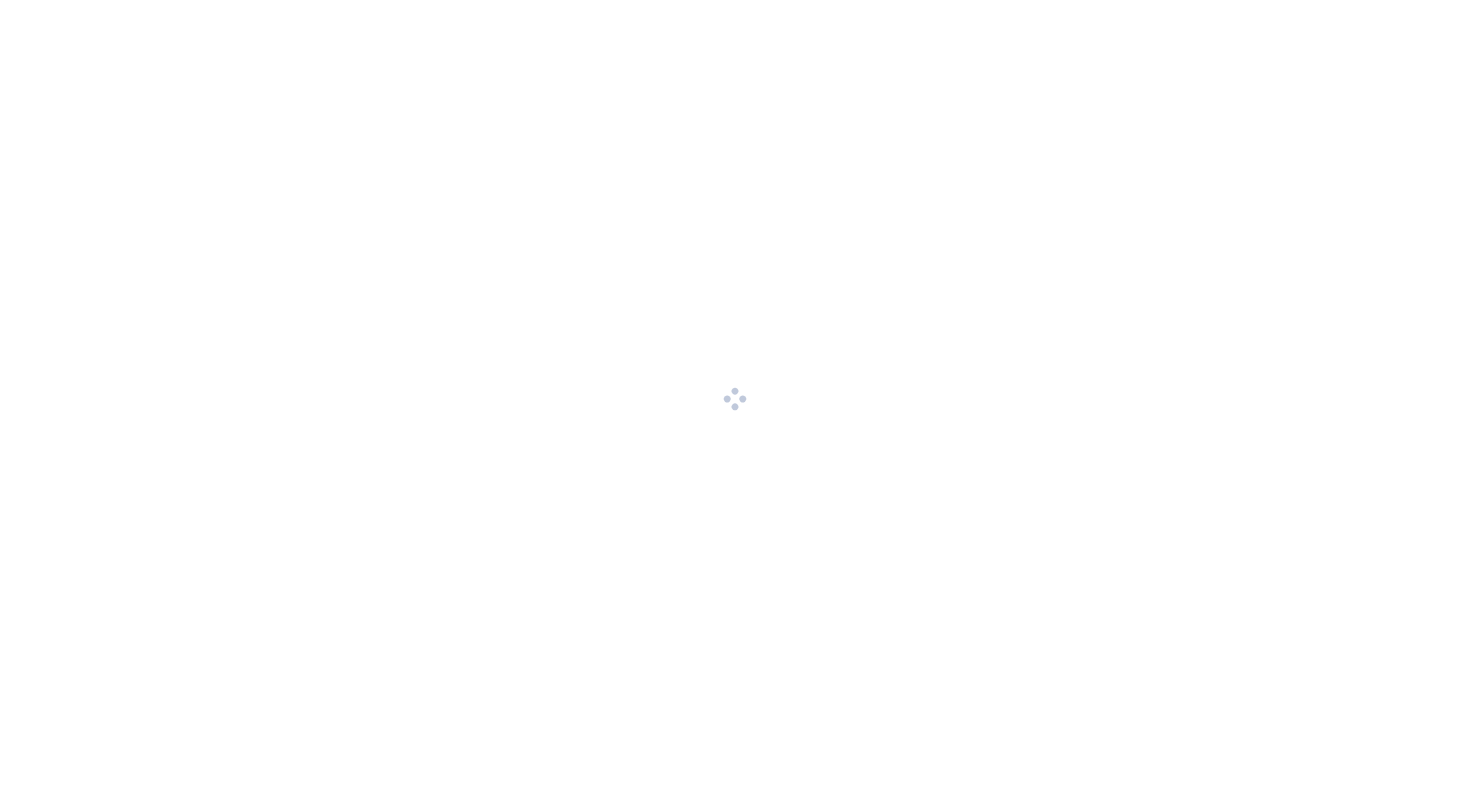 scroll, scrollTop: 0, scrollLeft: 0, axis: both 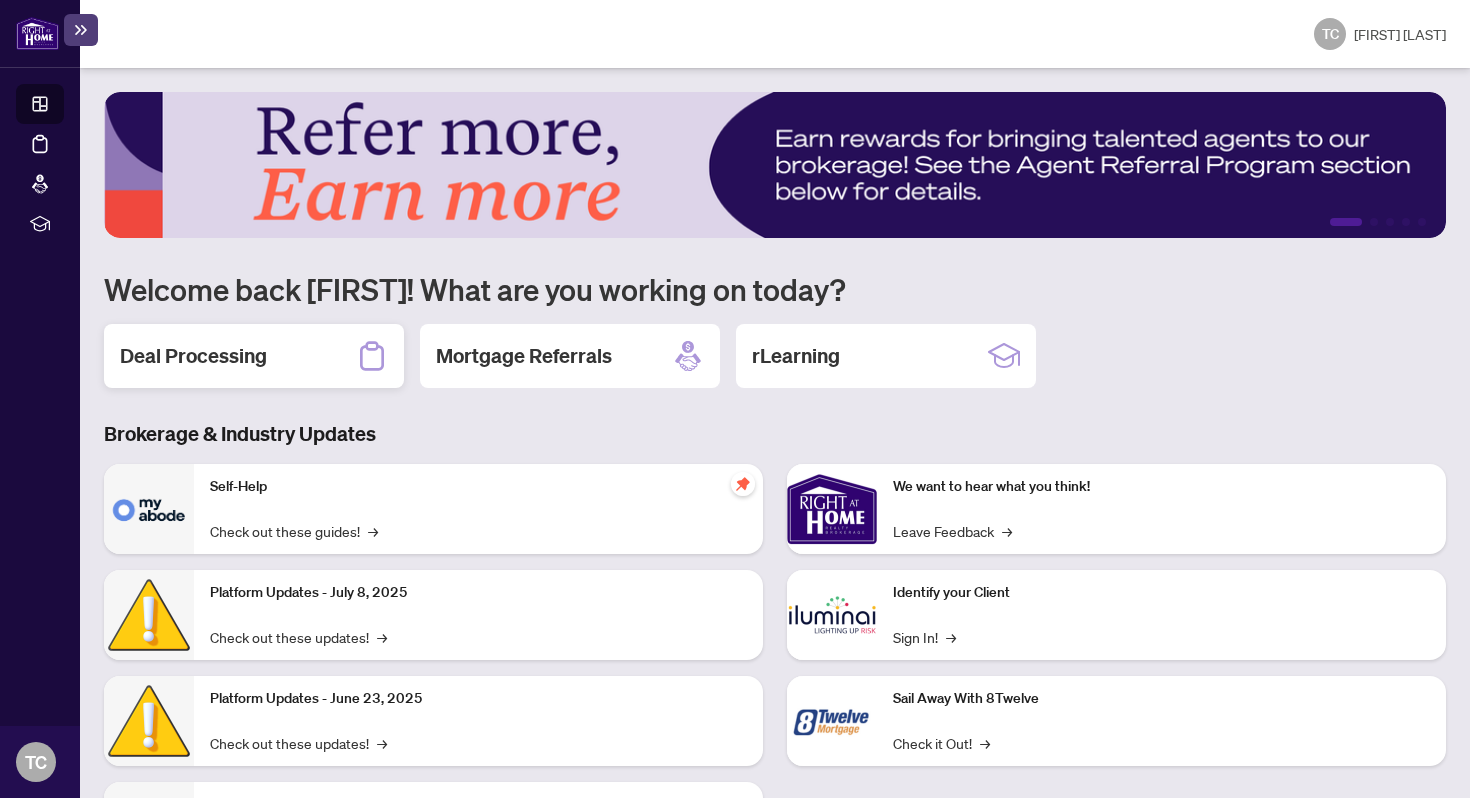 click on "Deal Processing" at bounding box center [193, 356] 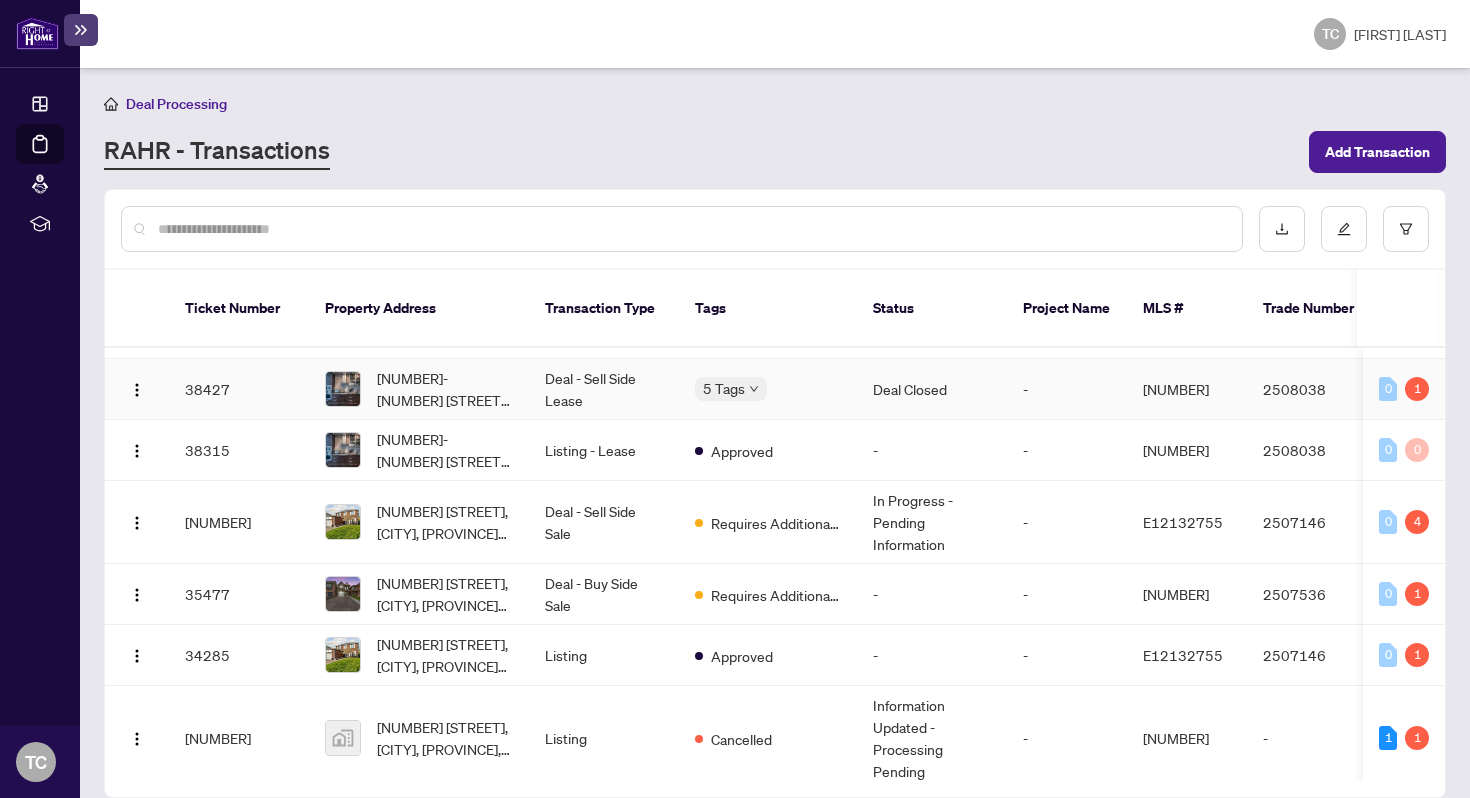 scroll, scrollTop: 298, scrollLeft: 0, axis: vertical 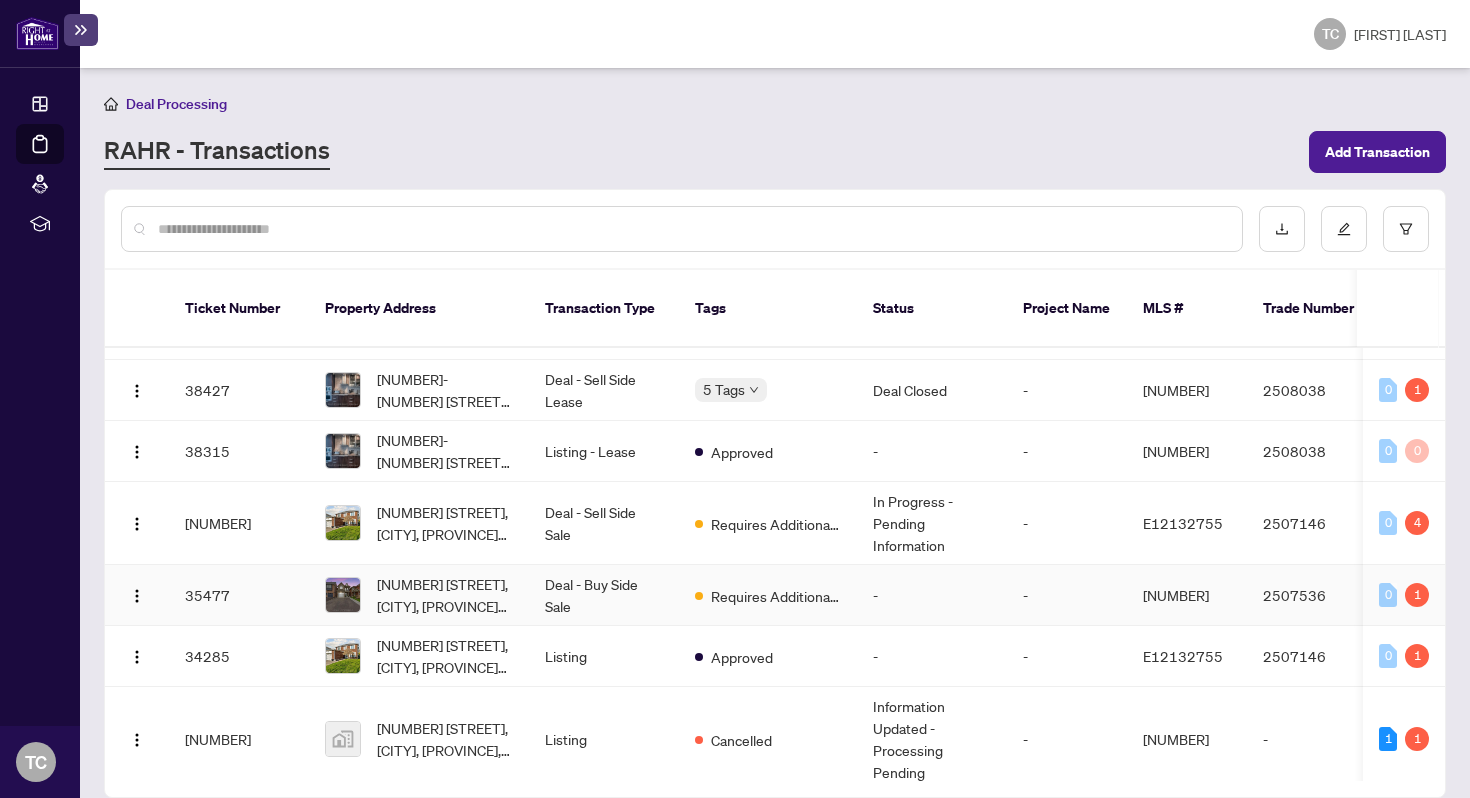 click on "Deal - Buy Side Sale" at bounding box center (604, 595) 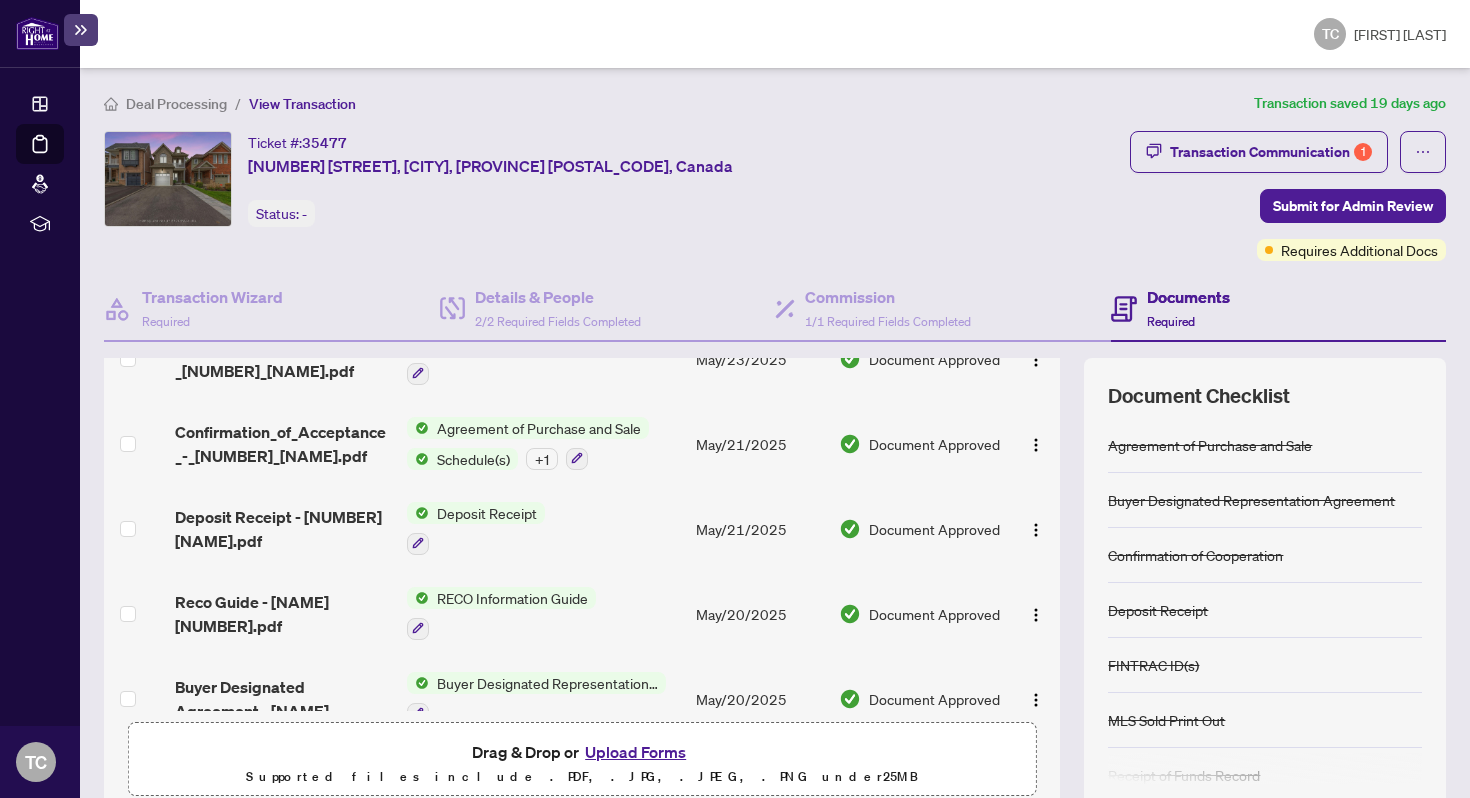 scroll, scrollTop: 529, scrollLeft: 0, axis: vertical 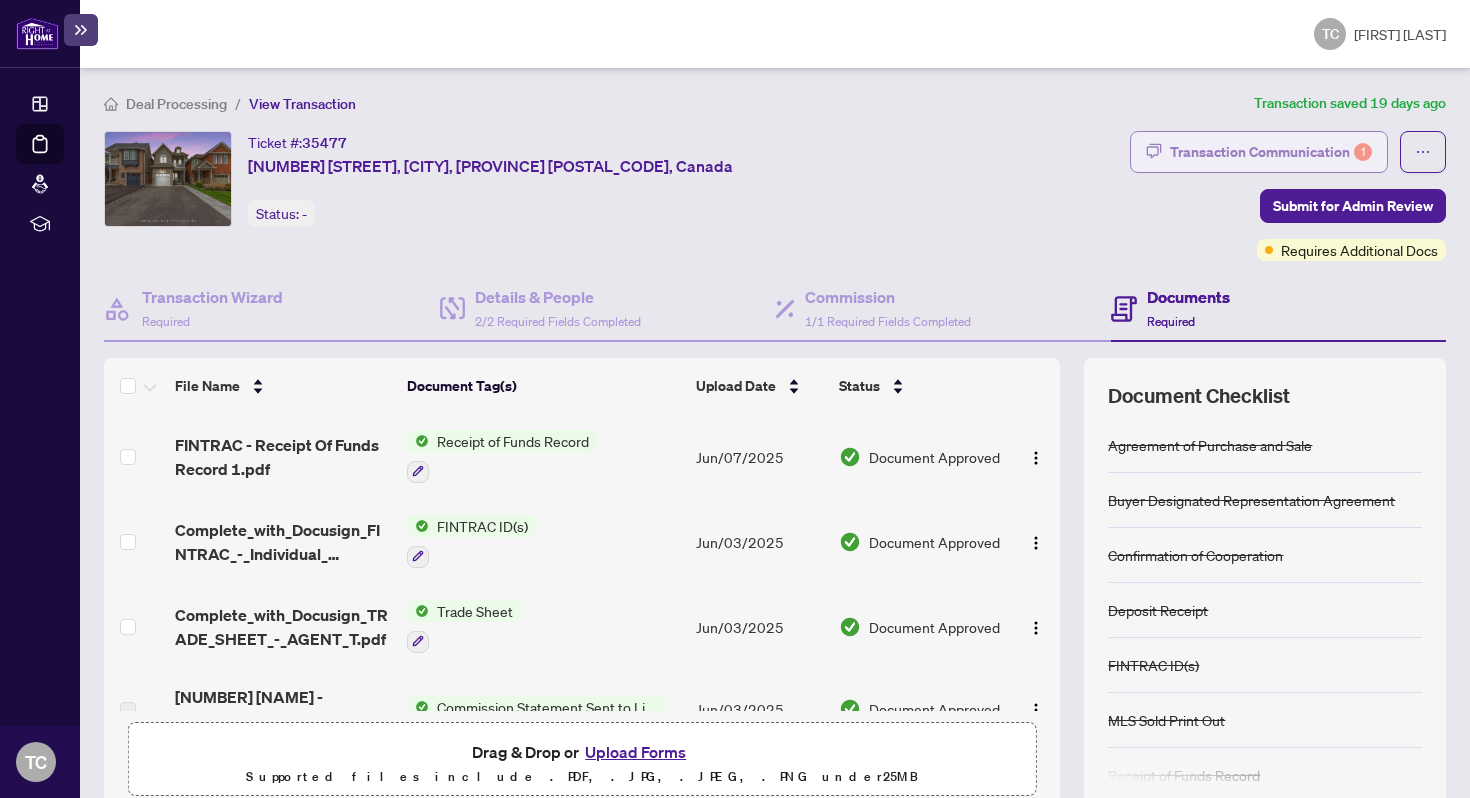 click on "Transaction Communication 1" at bounding box center [1271, 152] 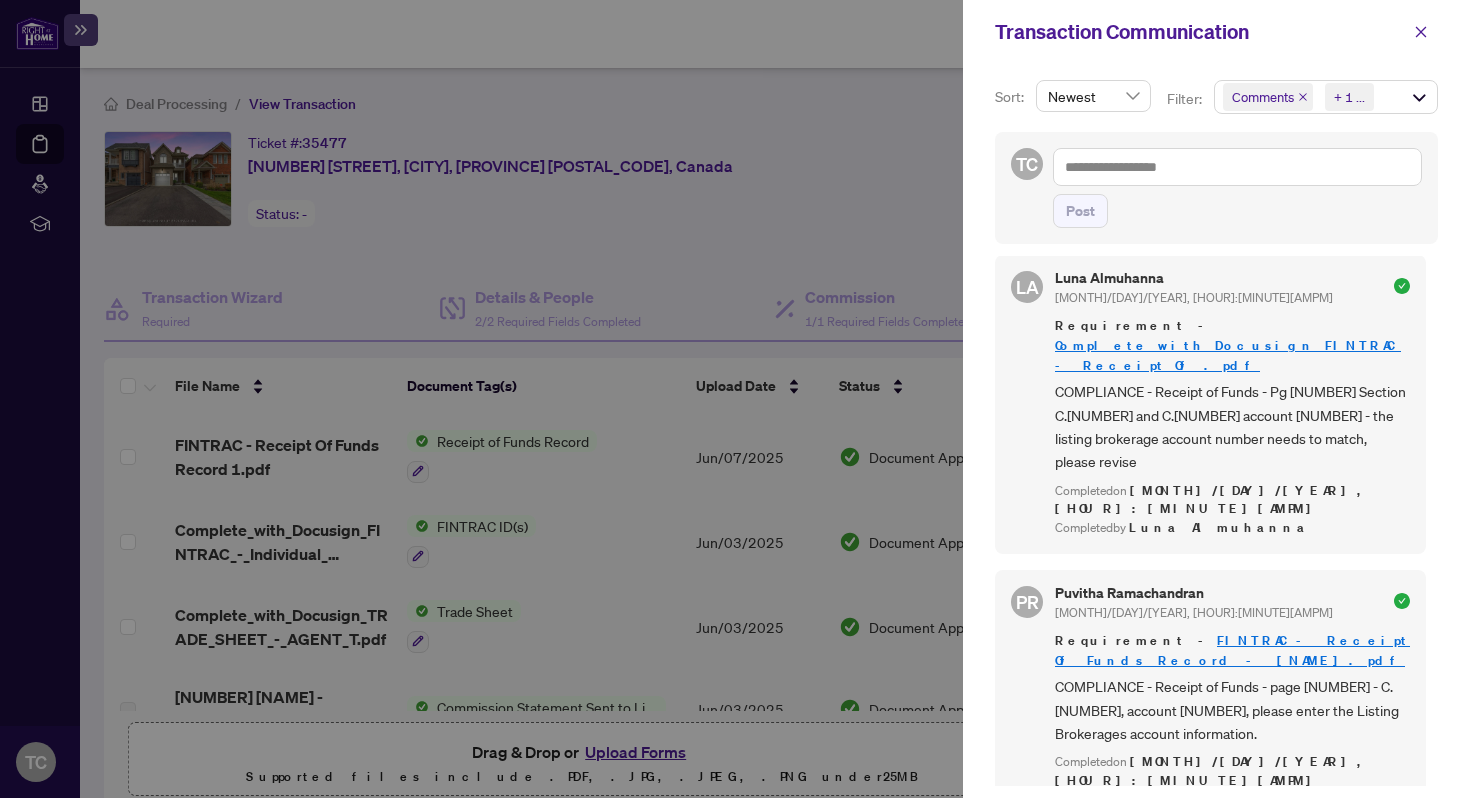 scroll, scrollTop: 0, scrollLeft: 0, axis: both 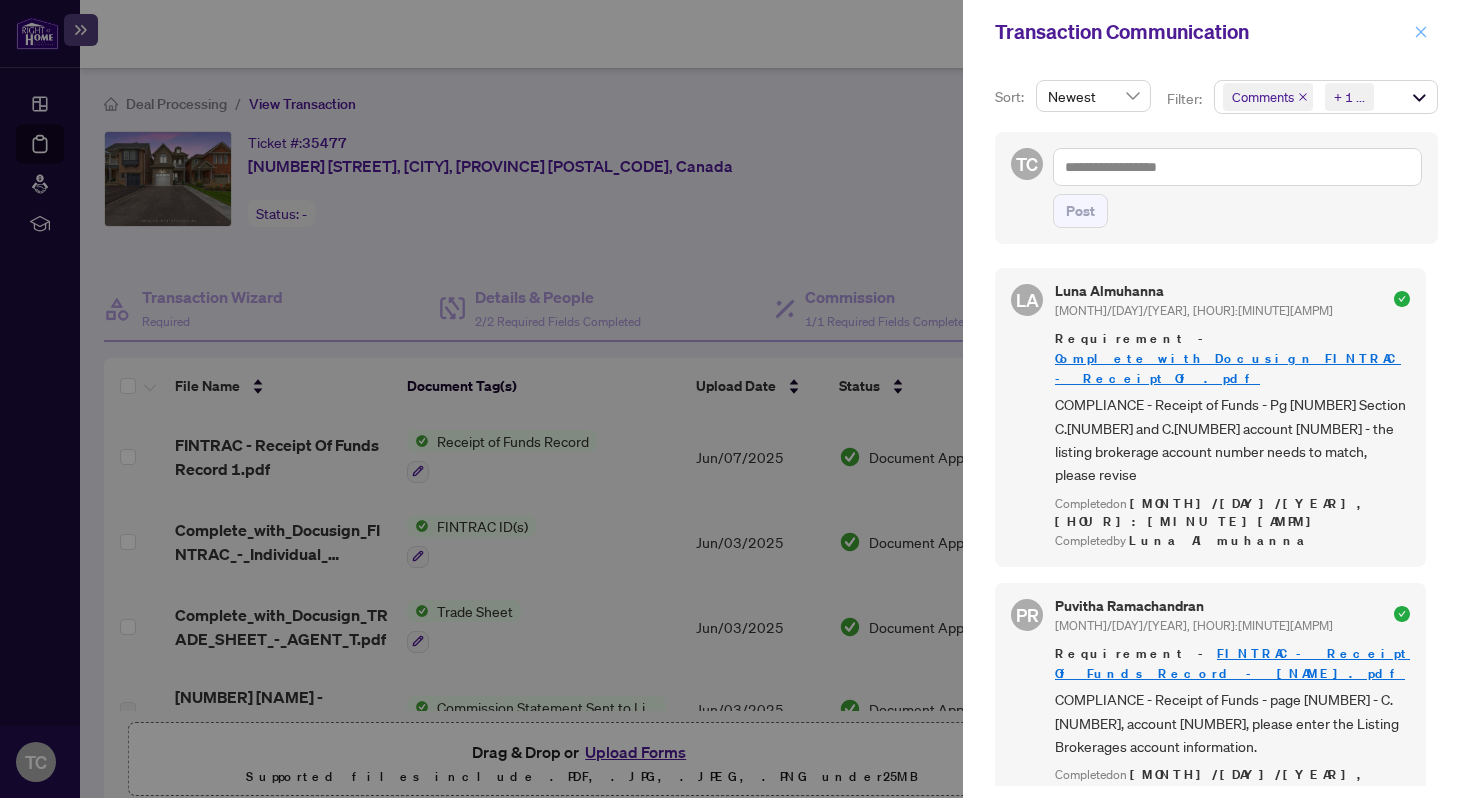 click at bounding box center (1421, 32) 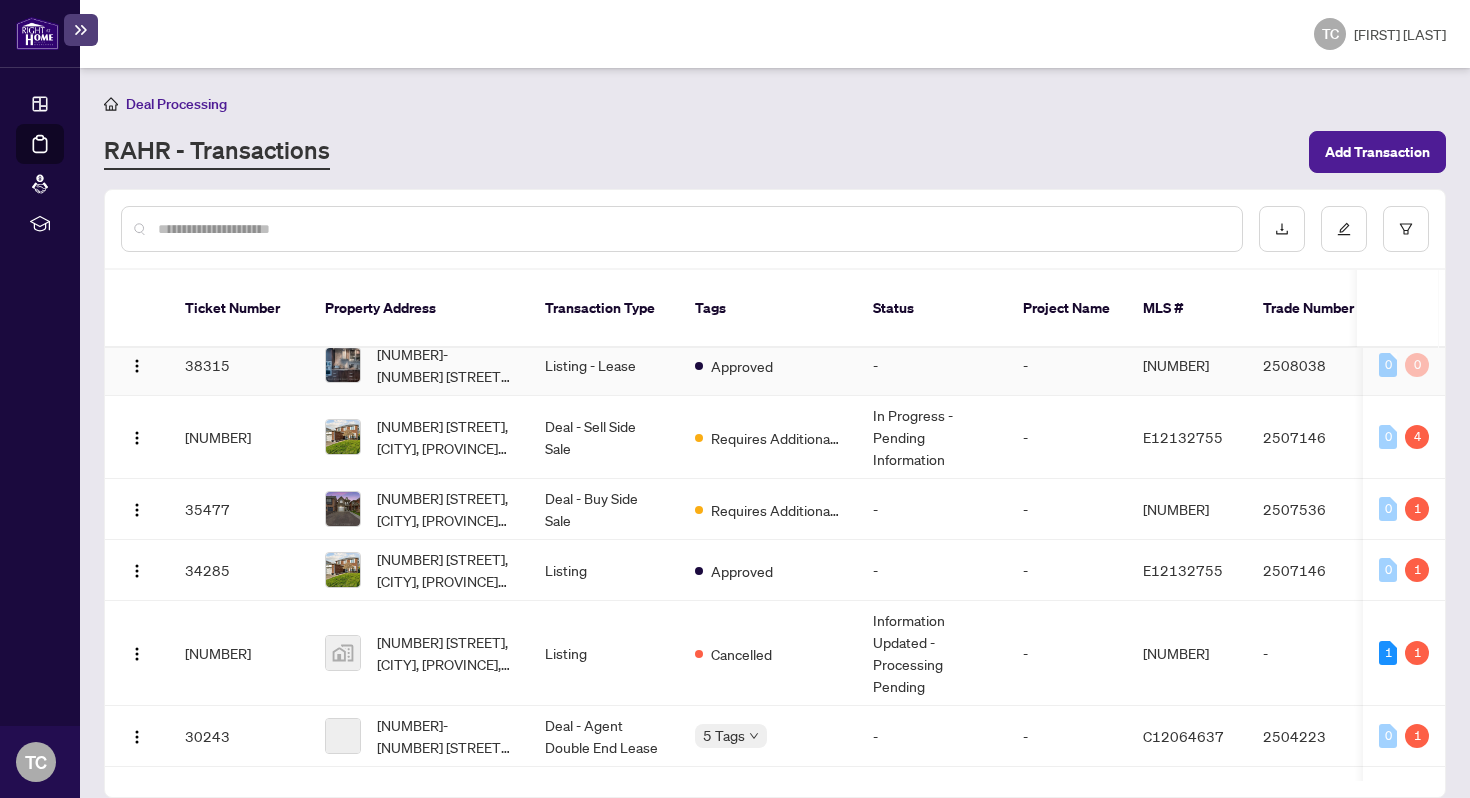 scroll, scrollTop: 385, scrollLeft: 0, axis: vertical 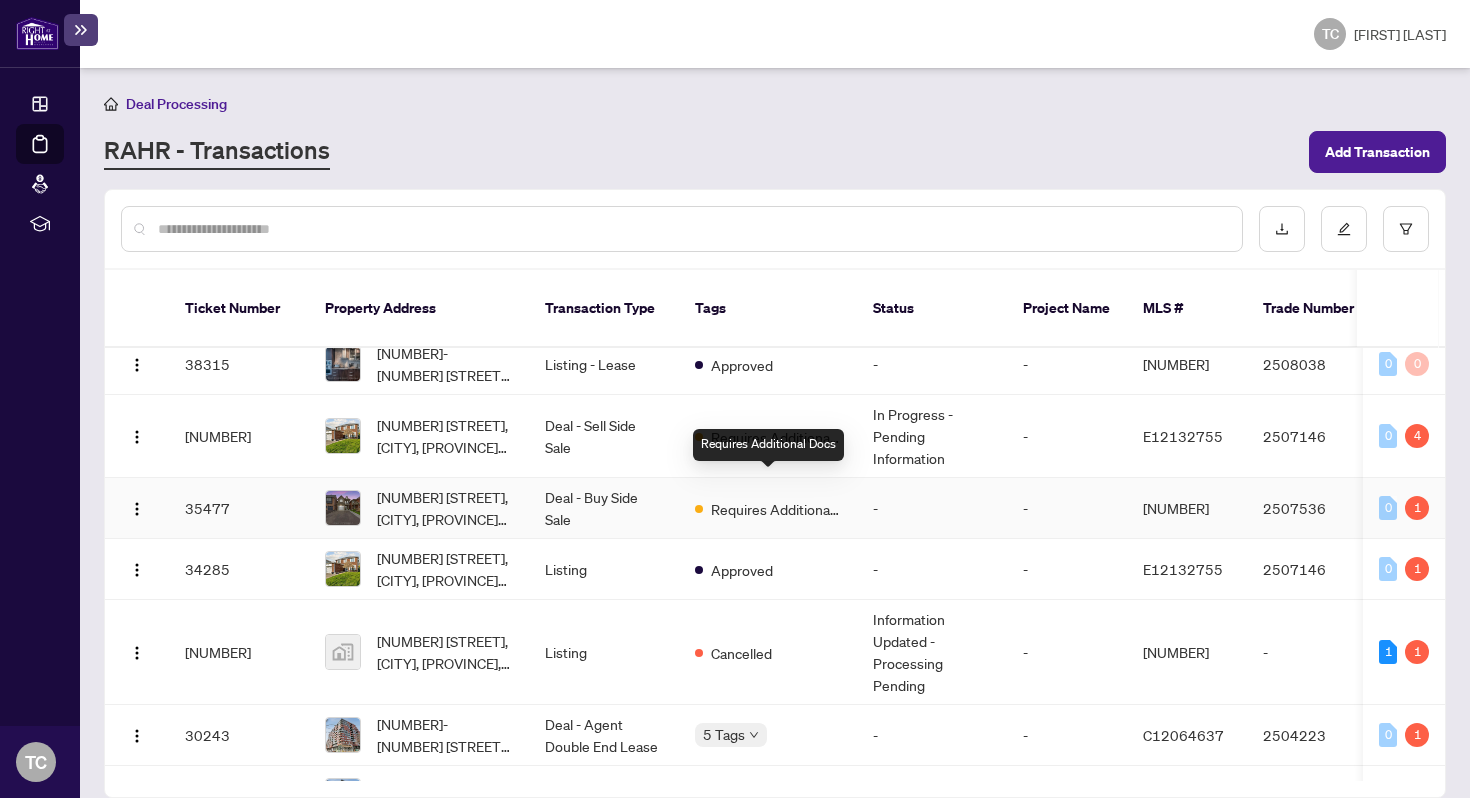click on "Requires Additional Docs" at bounding box center (776, 509) 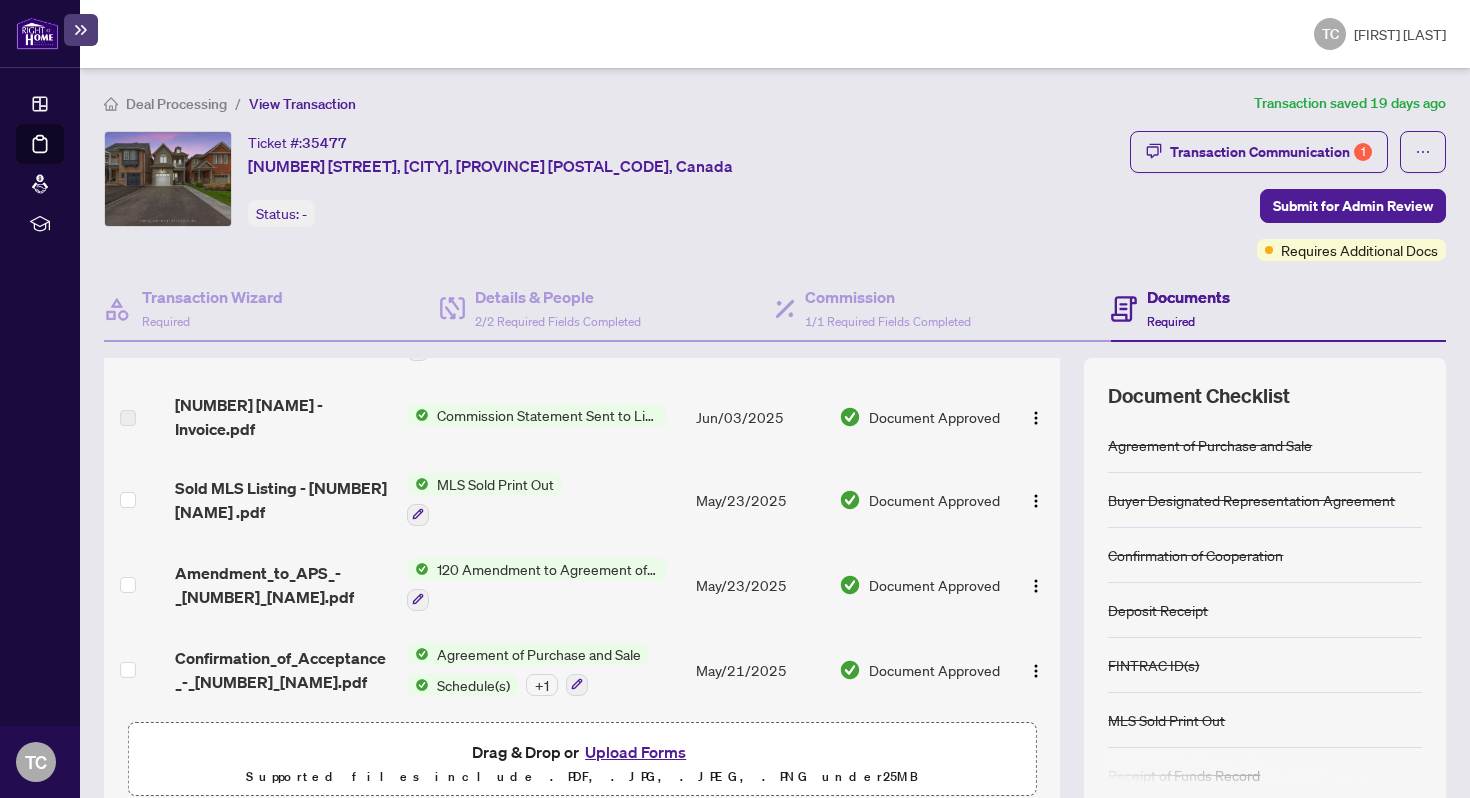 scroll, scrollTop: 378, scrollLeft: 0, axis: vertical 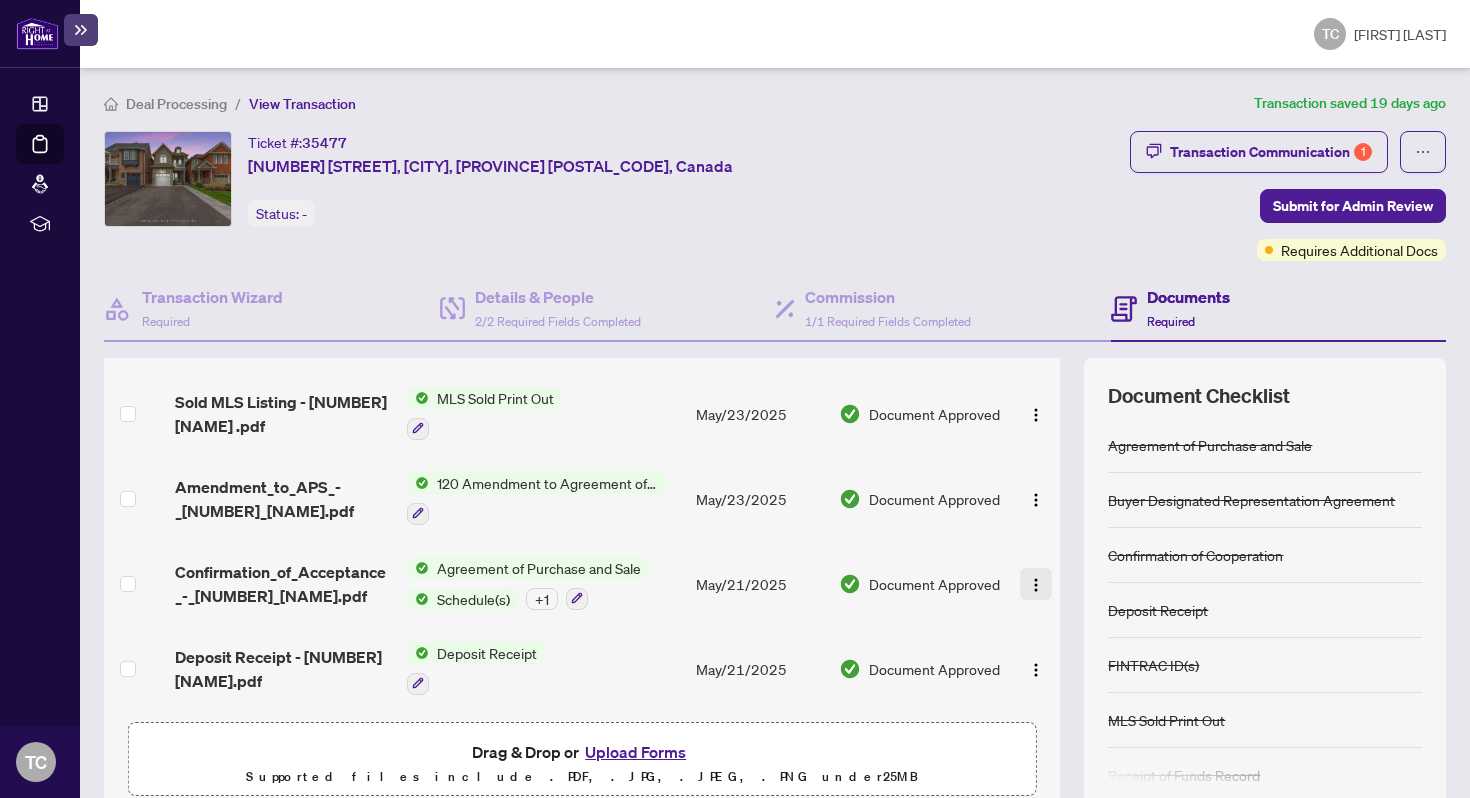 click at bounding box center (1036, 585) 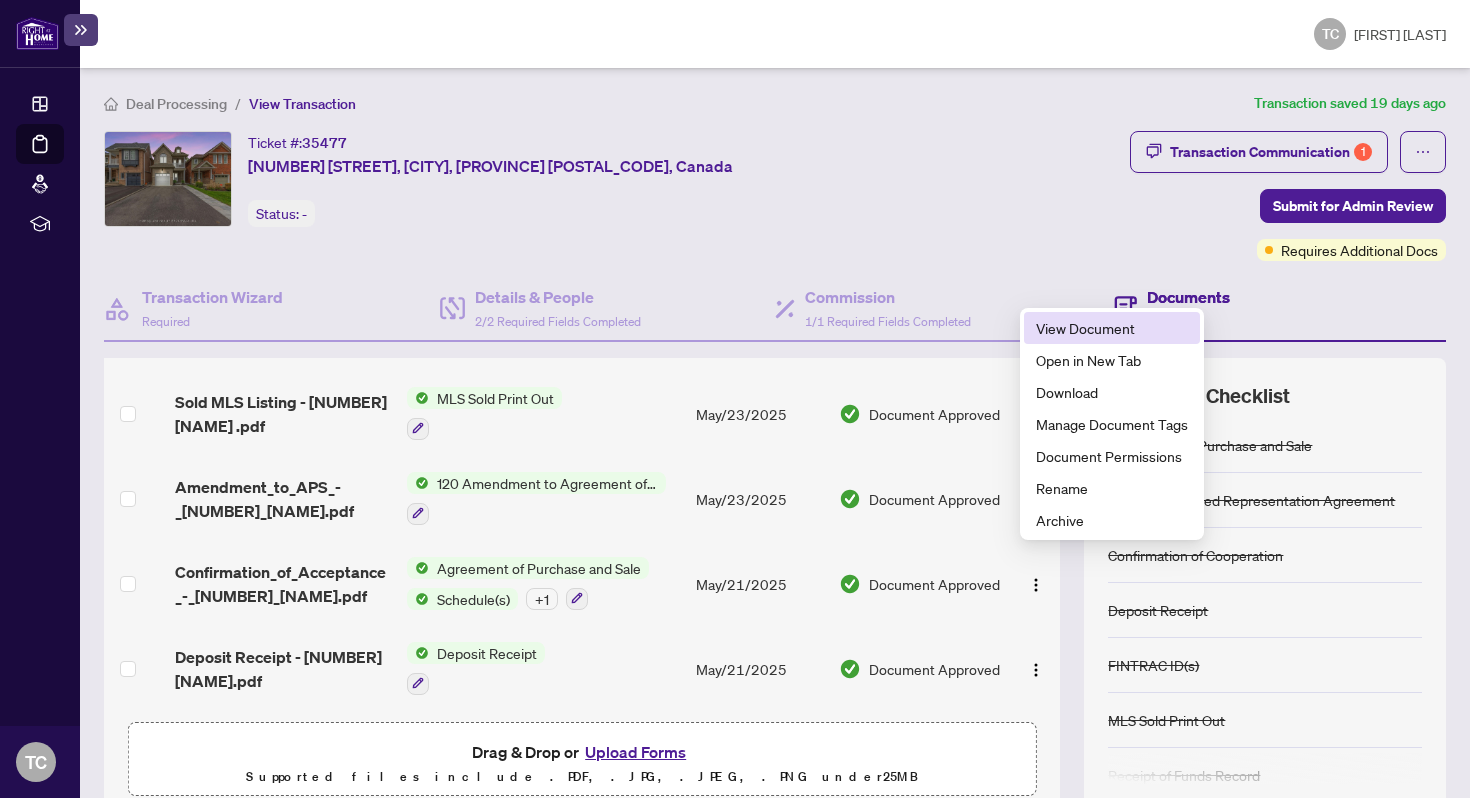 click on "View Document" at bounding box center [1112, 328] 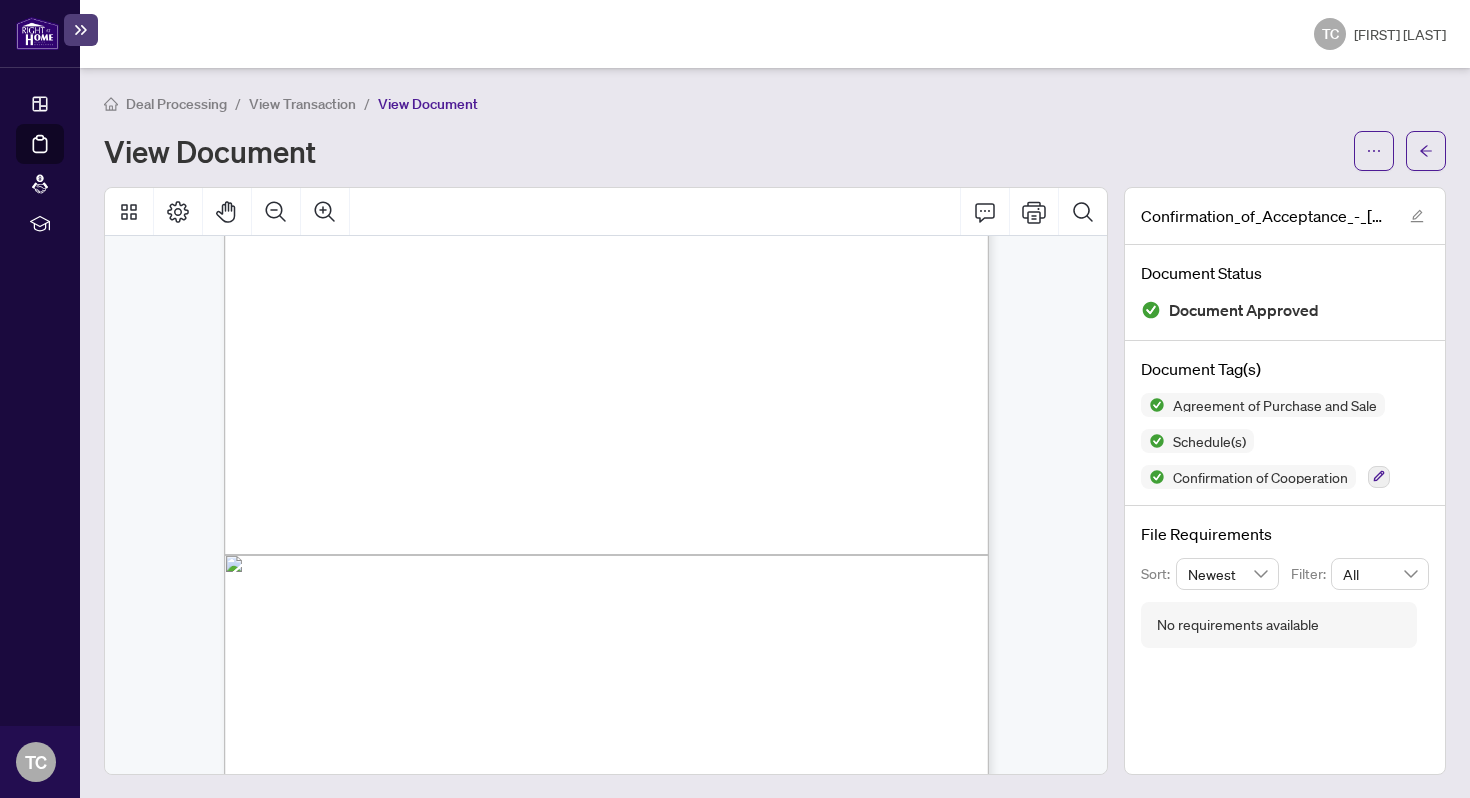 scroll, scrollTop: 1484, scrollLeft: 0, axis: vertical 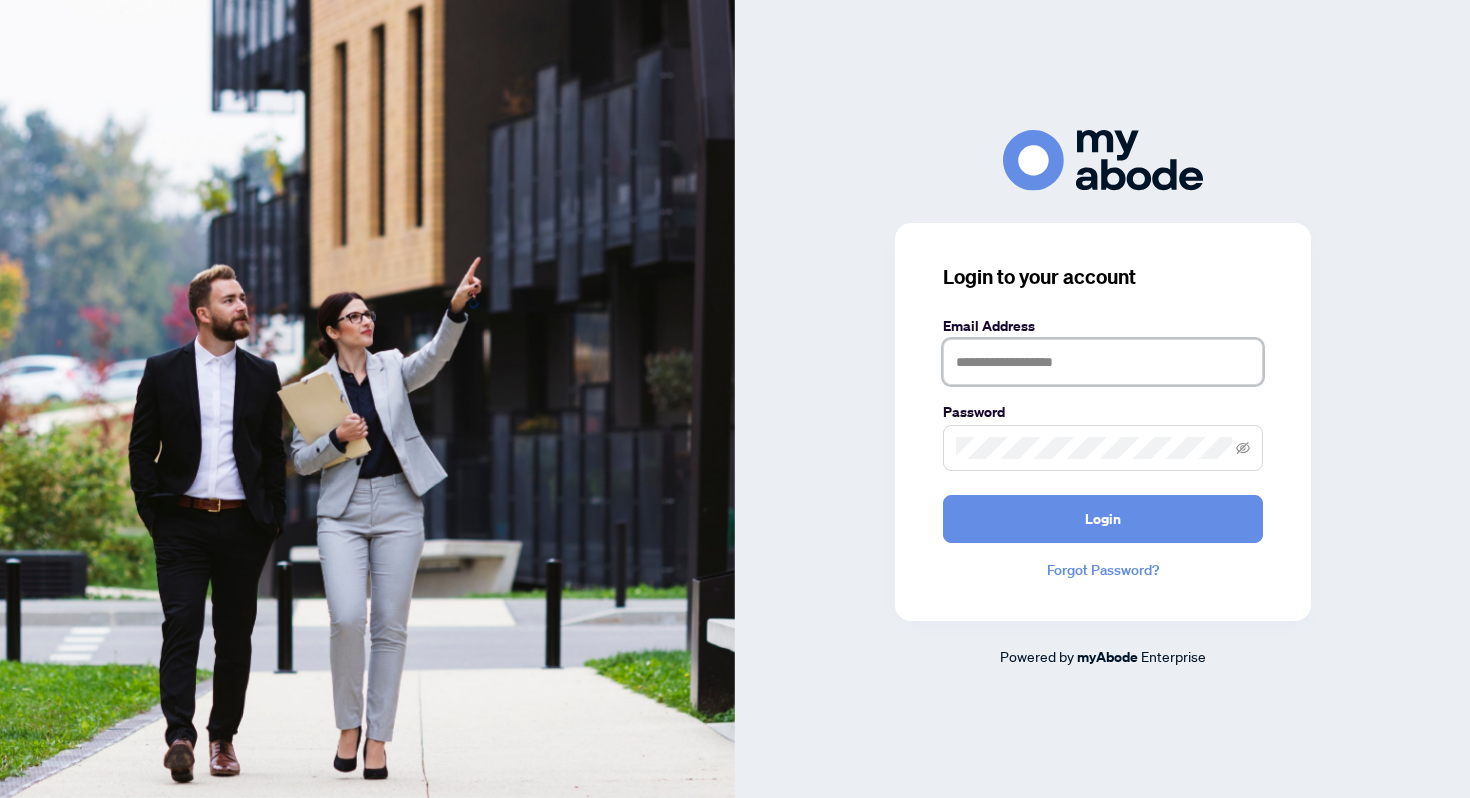 click at bounding box center (1103, 362) 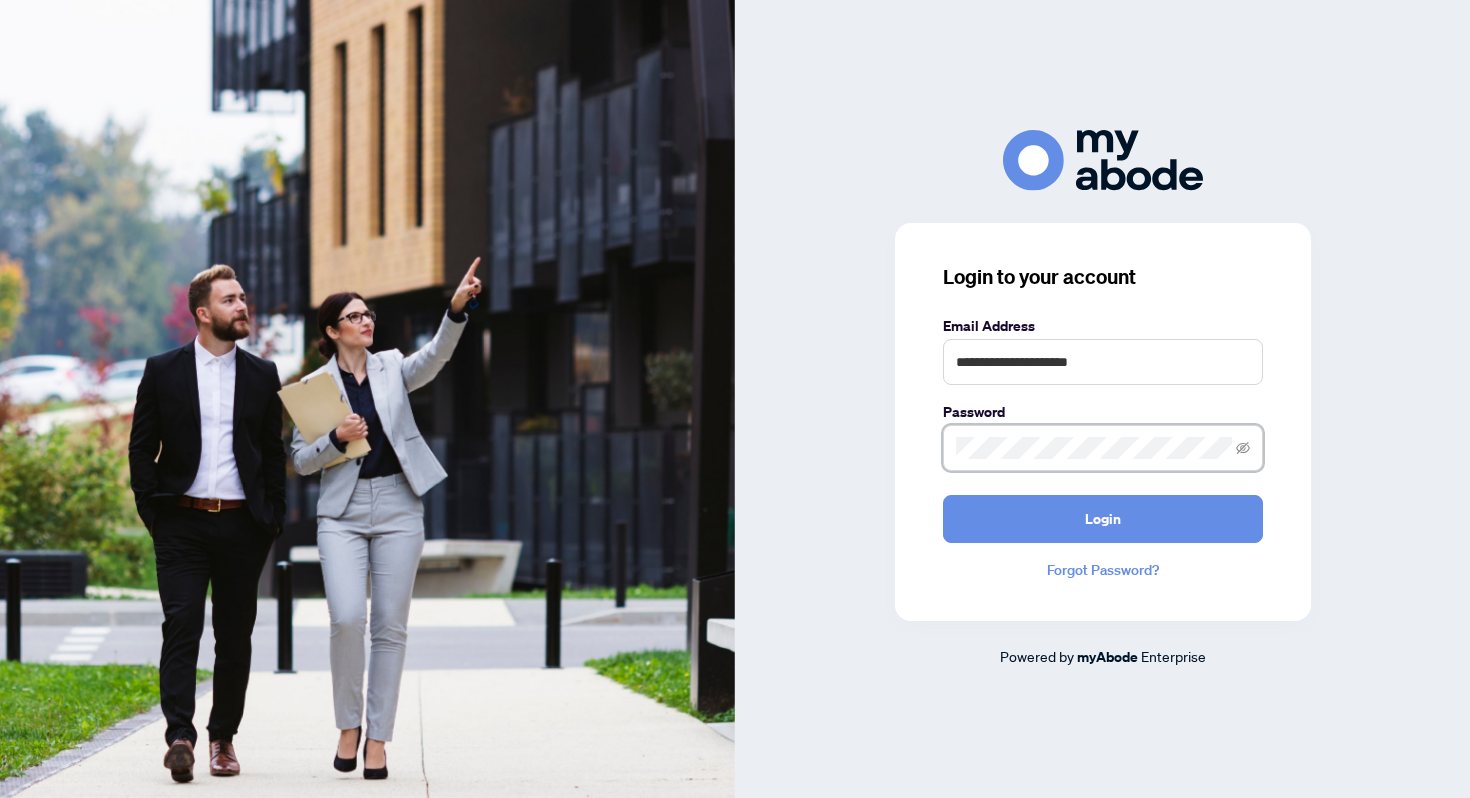 click on "Login" at bounding box center (1103, 519) 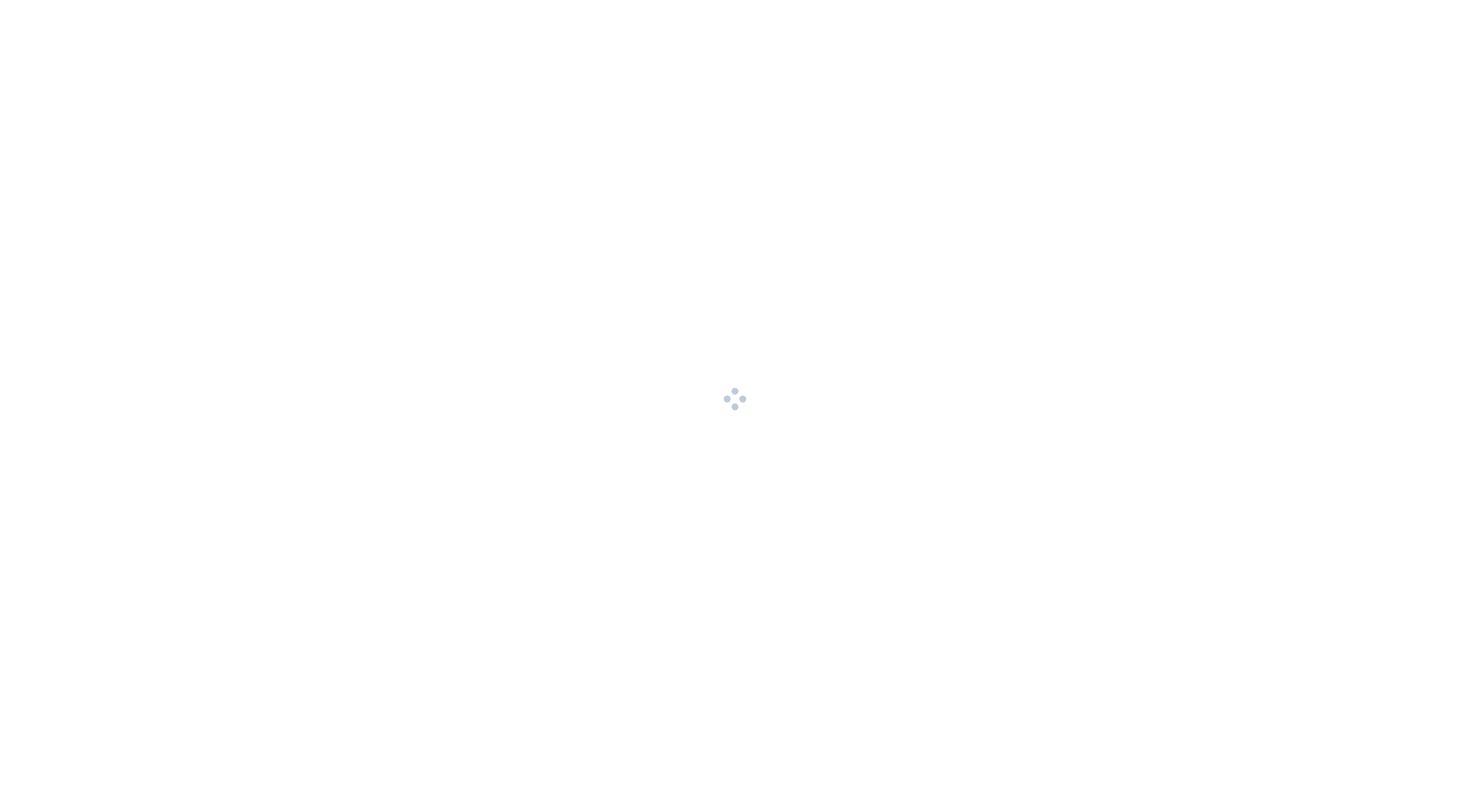 scroll, scrollTop: 0, scrollLeft: 0, axis: both 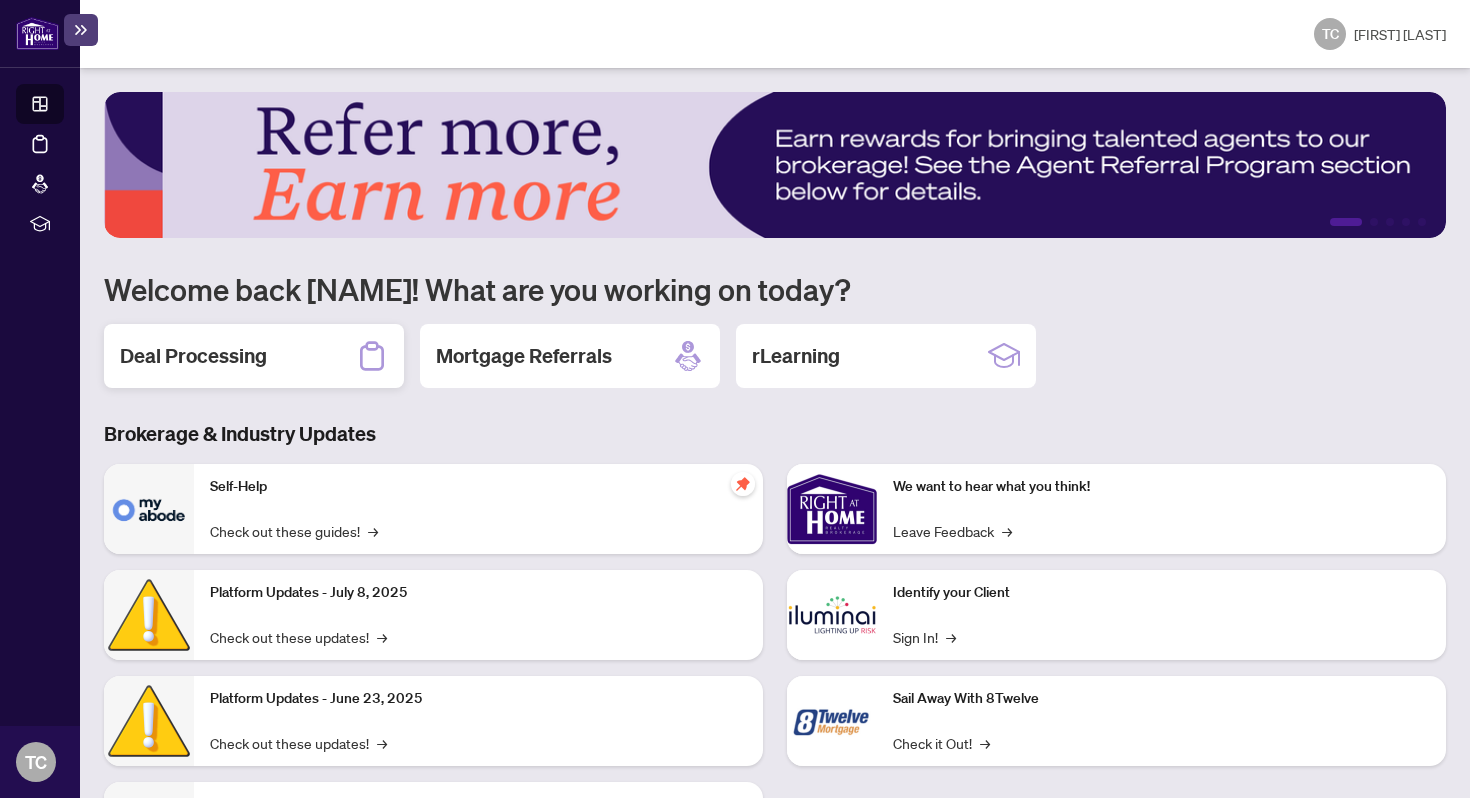click on "Deal Processing" at bounding box center [254, 356] 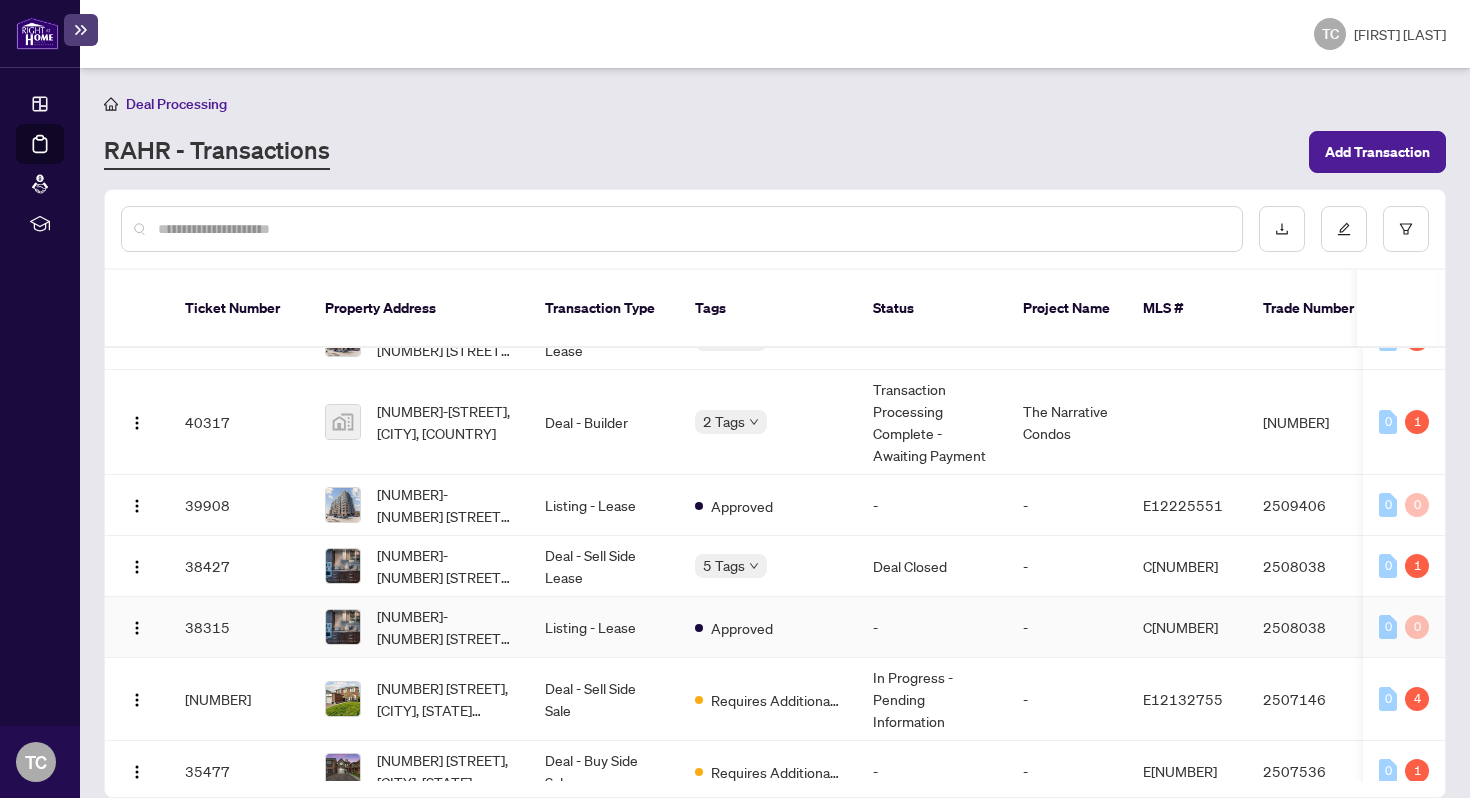 scroll, scrollTop: 217, scrollLeft: 0, axis: vertical 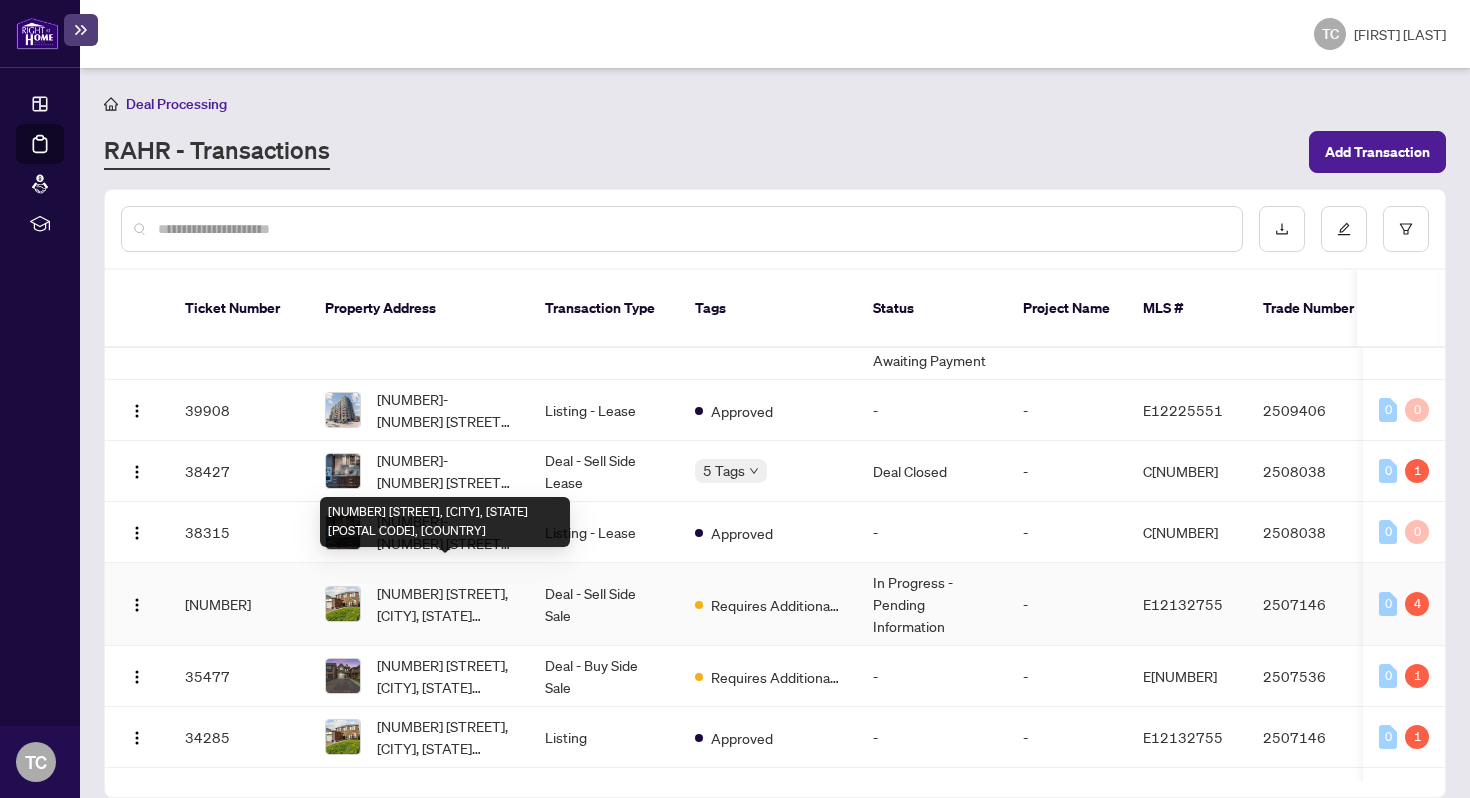 click on "[NUMBER] [STREET], [CITY], [PROVINCE] [POSTAL_CODE], Canada" at bounding box center (445, 604) 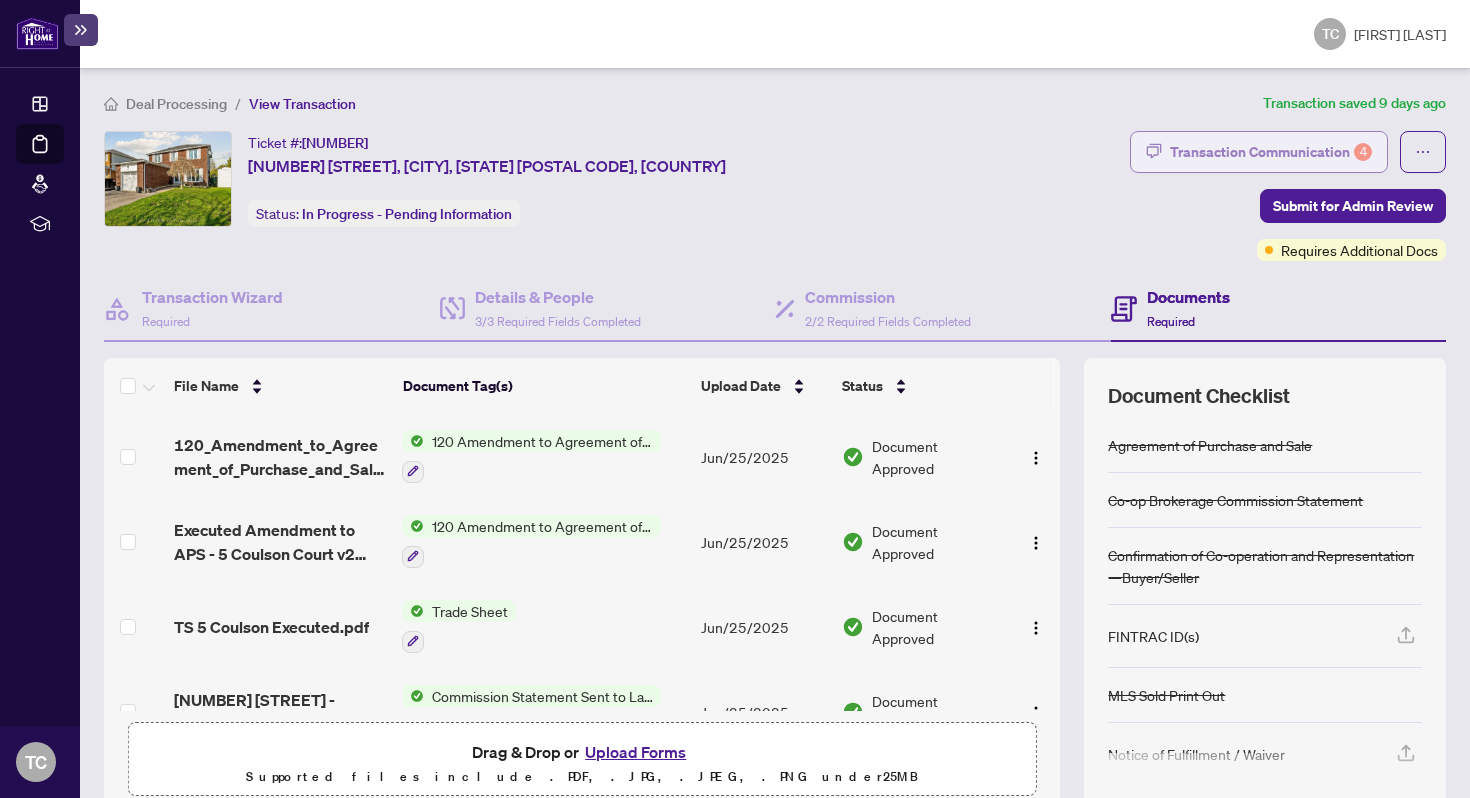 click on "Transaction Communication 4" at bounding box center (1271, 152) 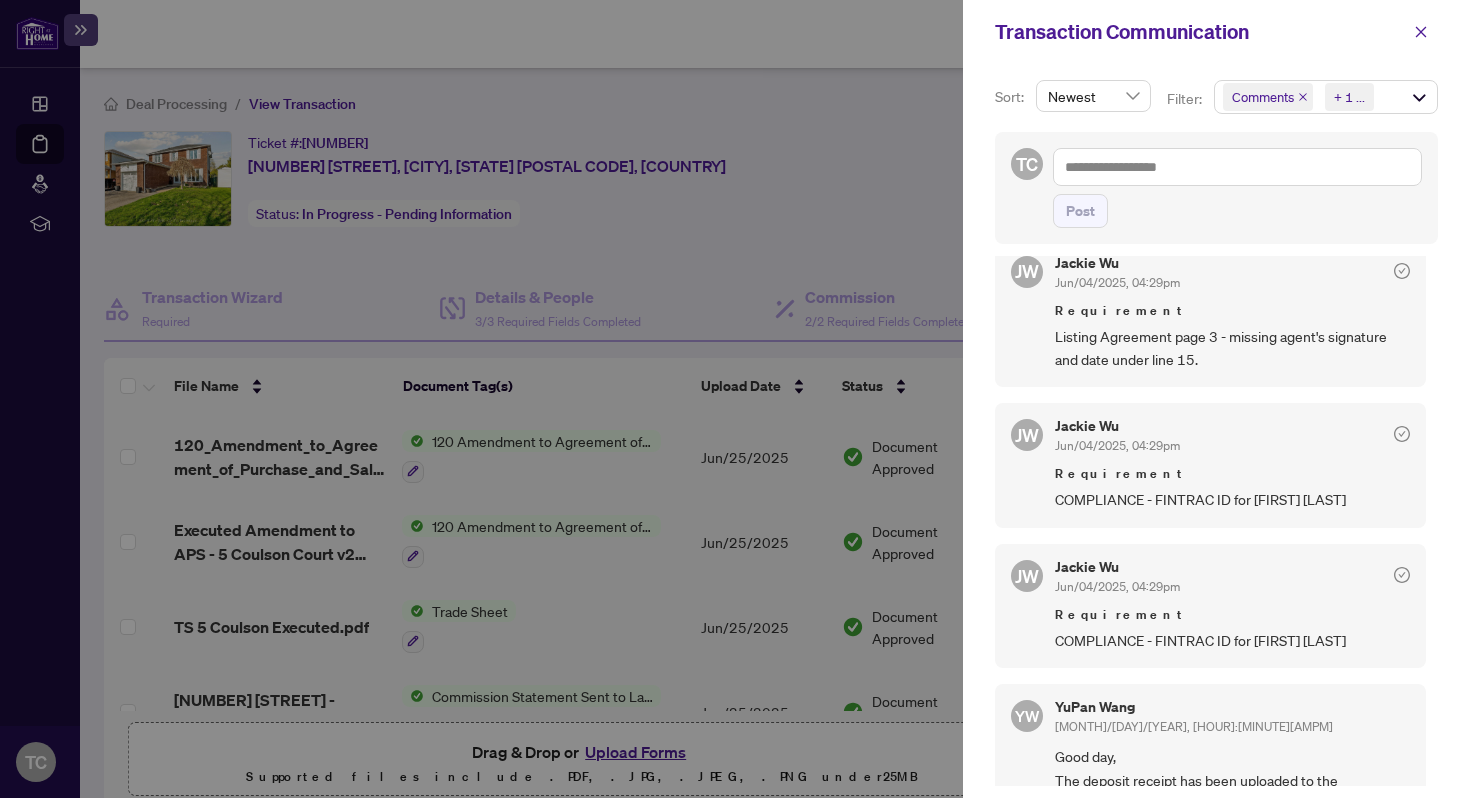 scroll, scrollTop: 2133, scrollLeft: 0, axis: vertical 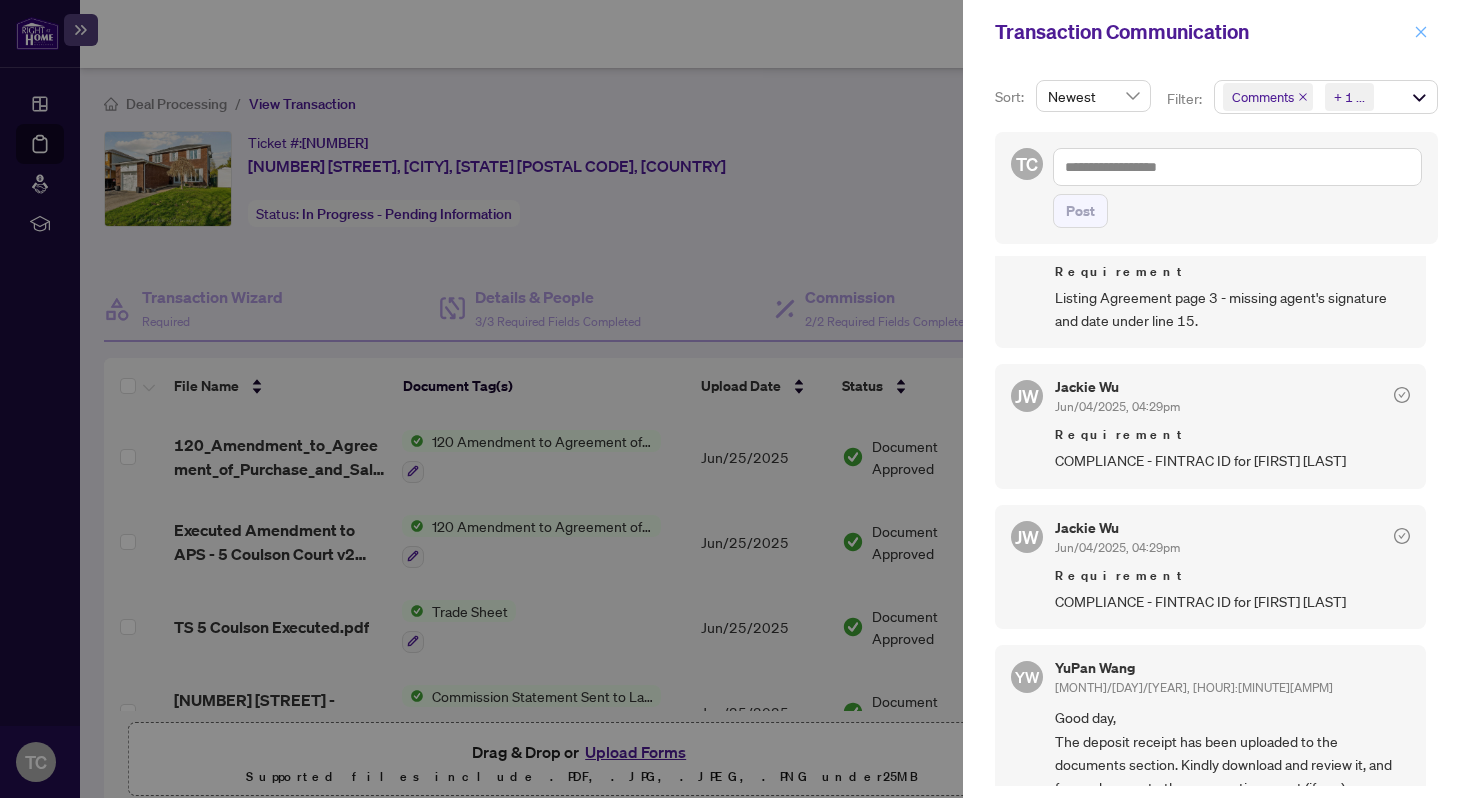 click at bounding box center (1421, 32) 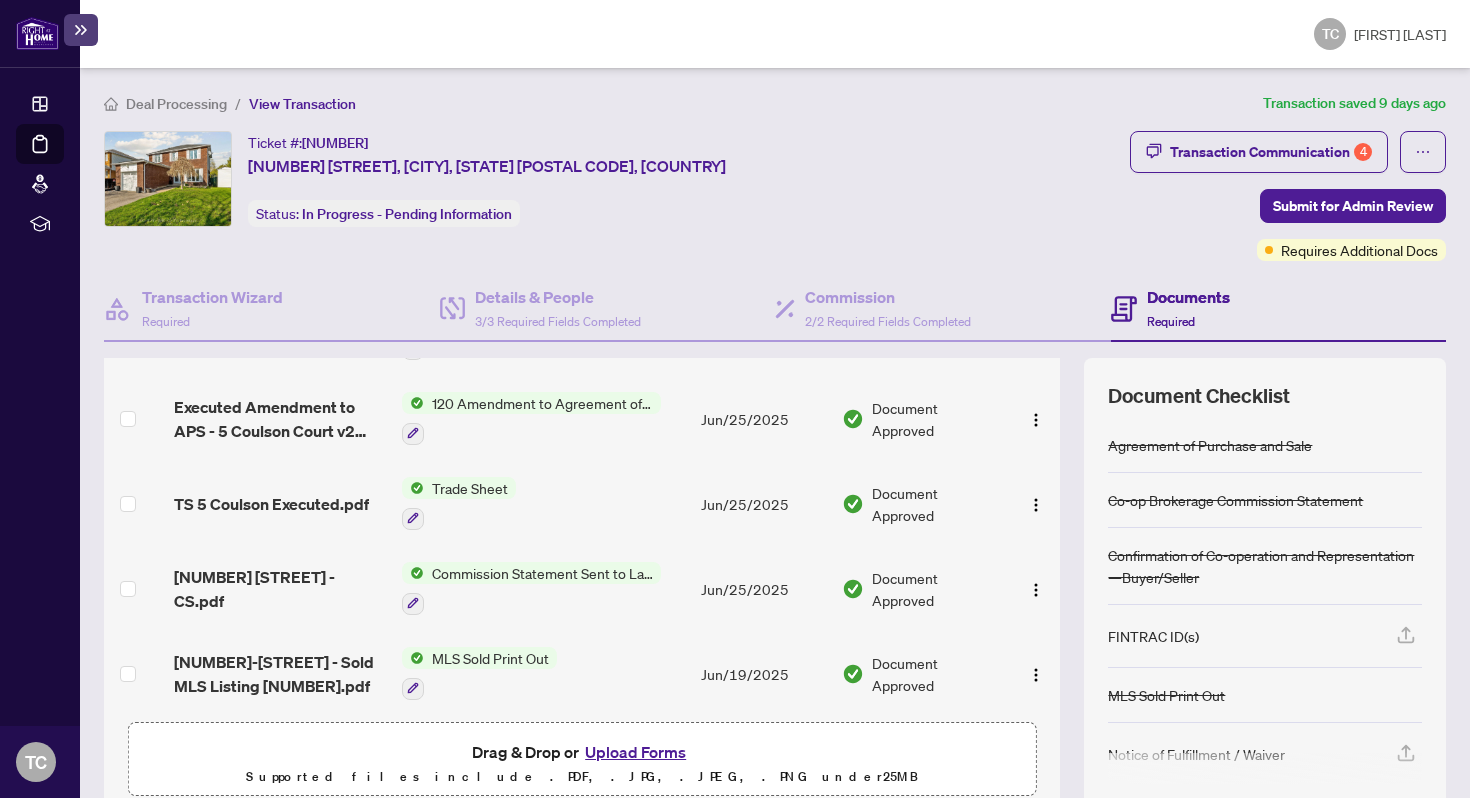 scroll, scrollTop: 120, scrollLeft: 0, axis: vertical 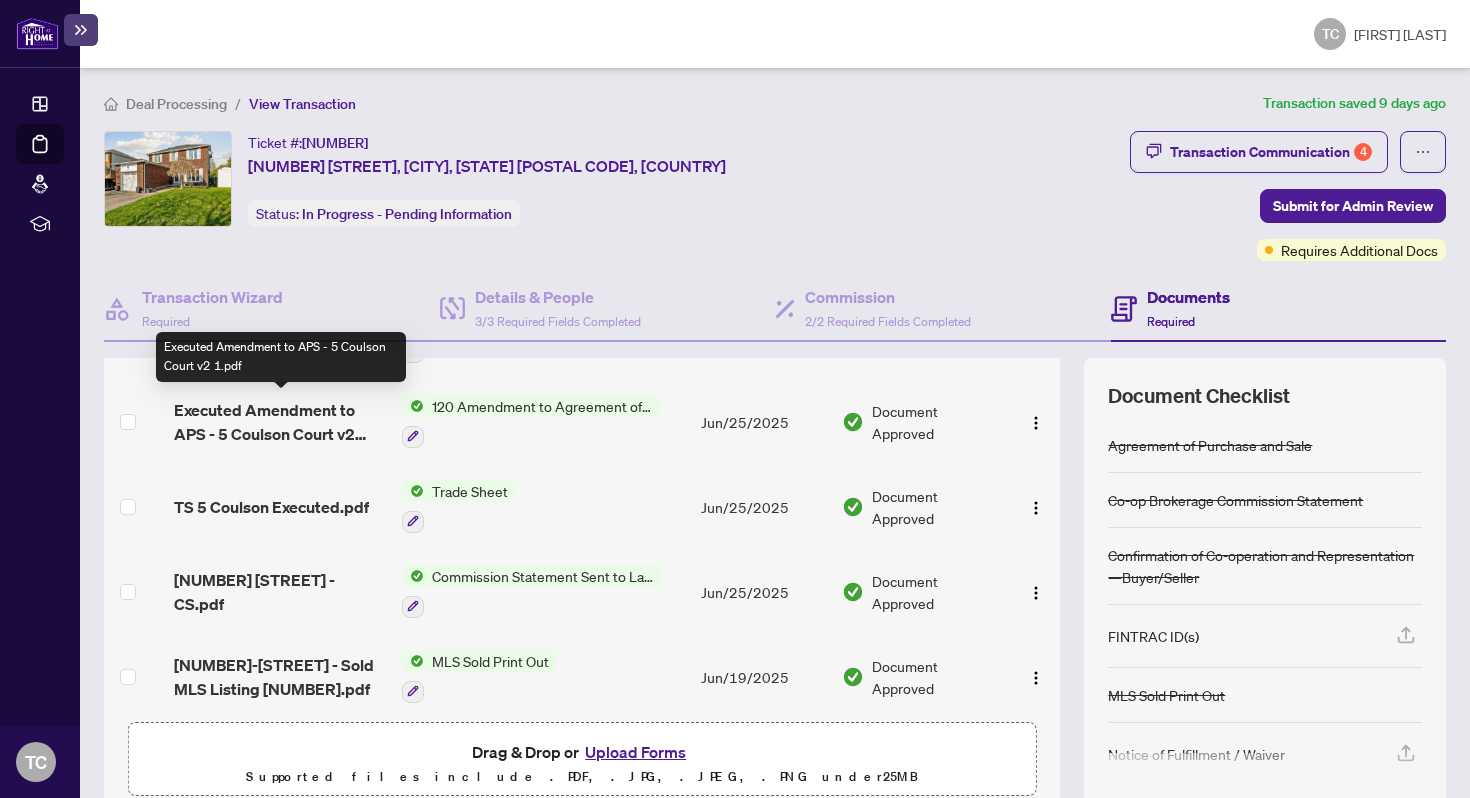 click on "Executed Amendment to APS - 5 Coulson Court v2 1.pdf" at bounding box center (280, 422) 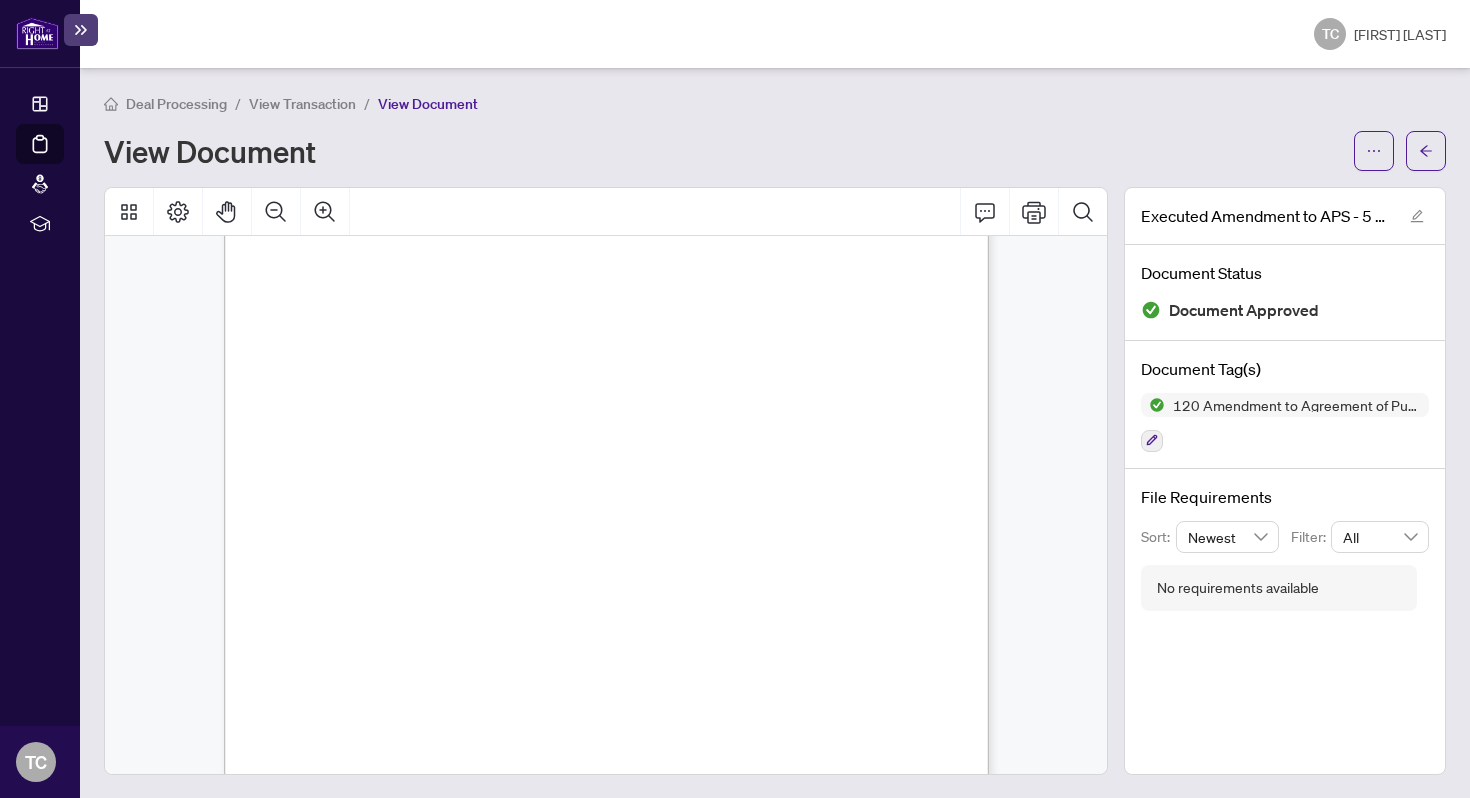 scroll, scrollTop: 212, scrollLeft: 0, axis: vertical 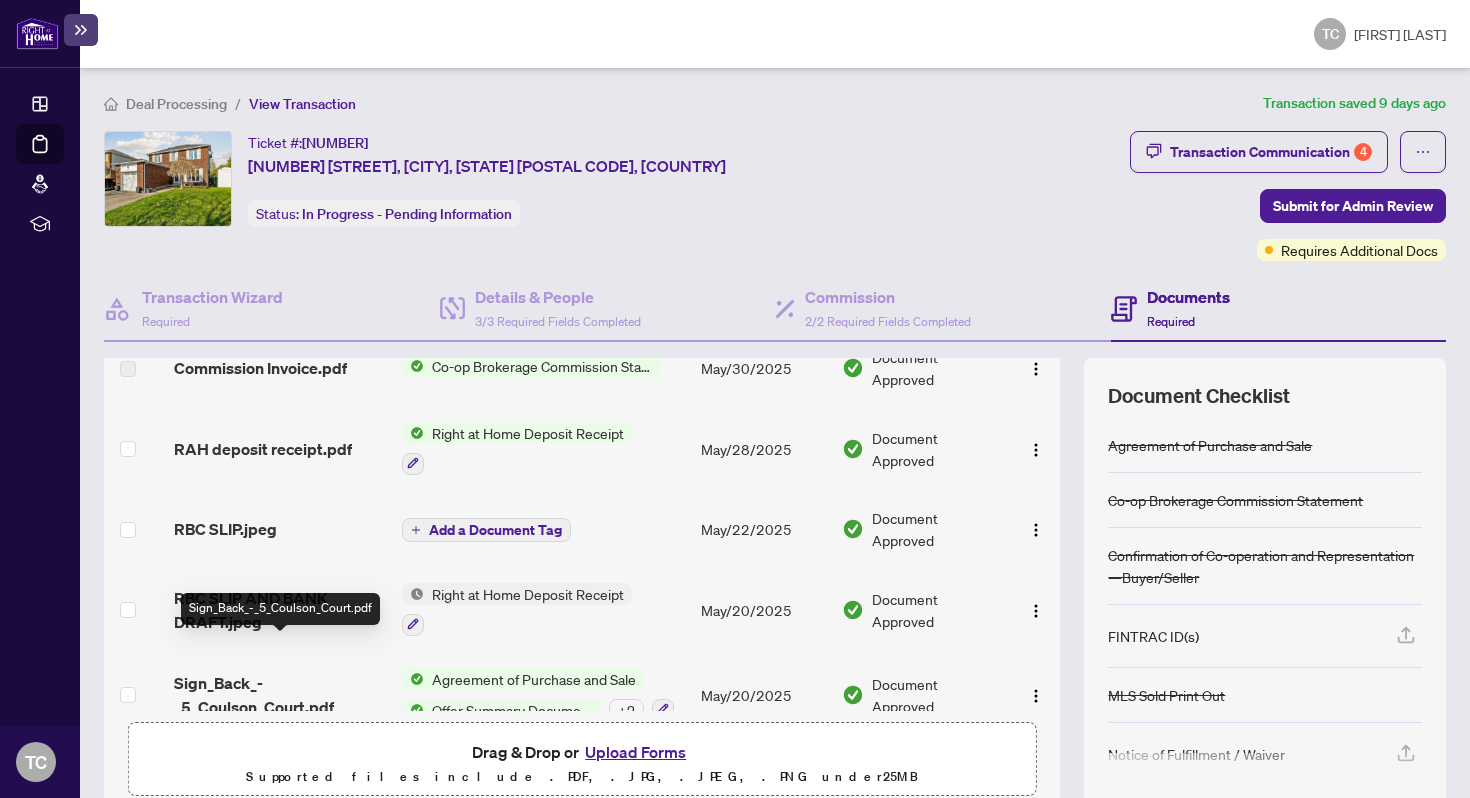 click on "Sign_Back_-_5_Coulson_Court.pdf" at bounding box center [280, 695] 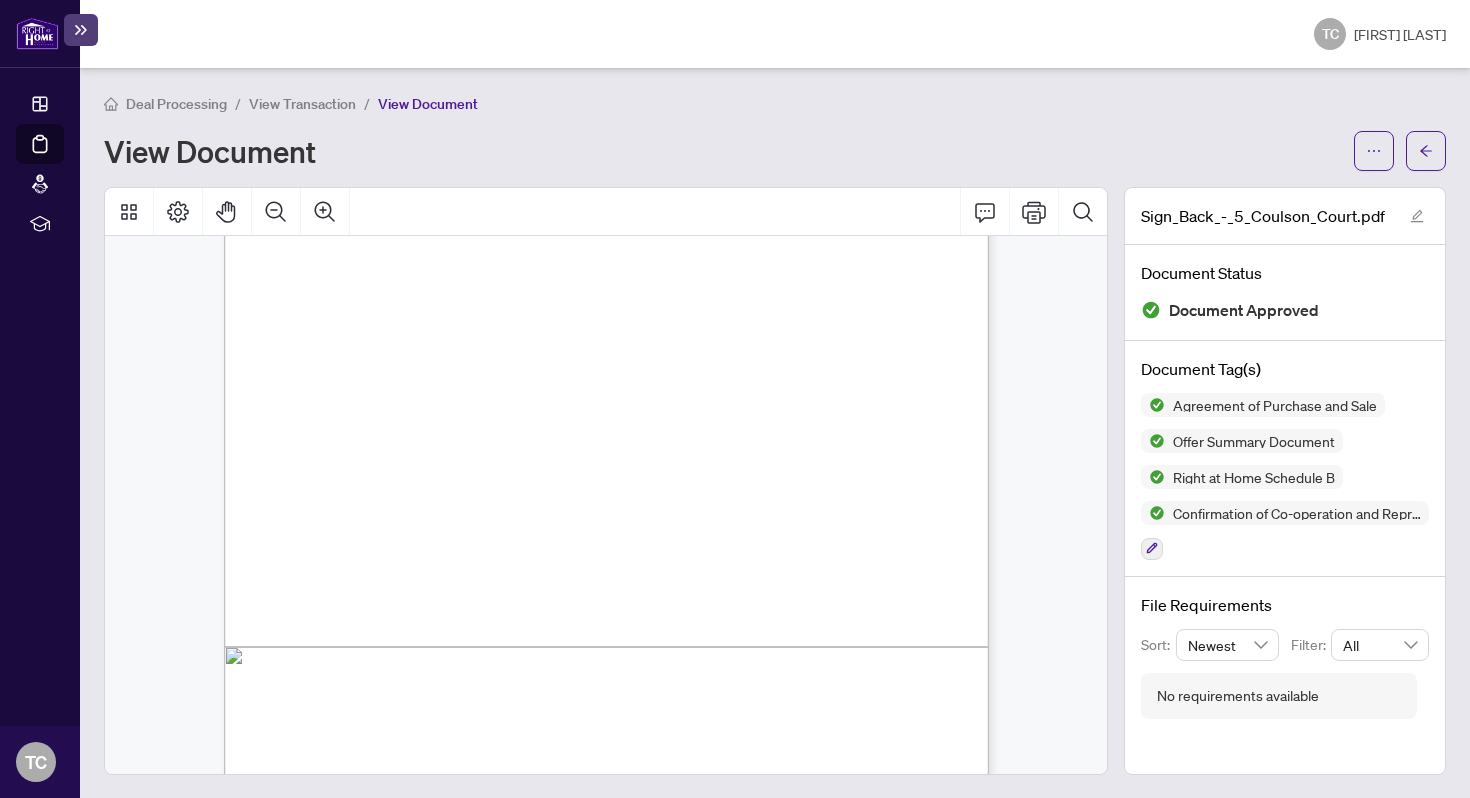 scroll, scrollTop: 1392, scrollLeft: 0, axis: vertical 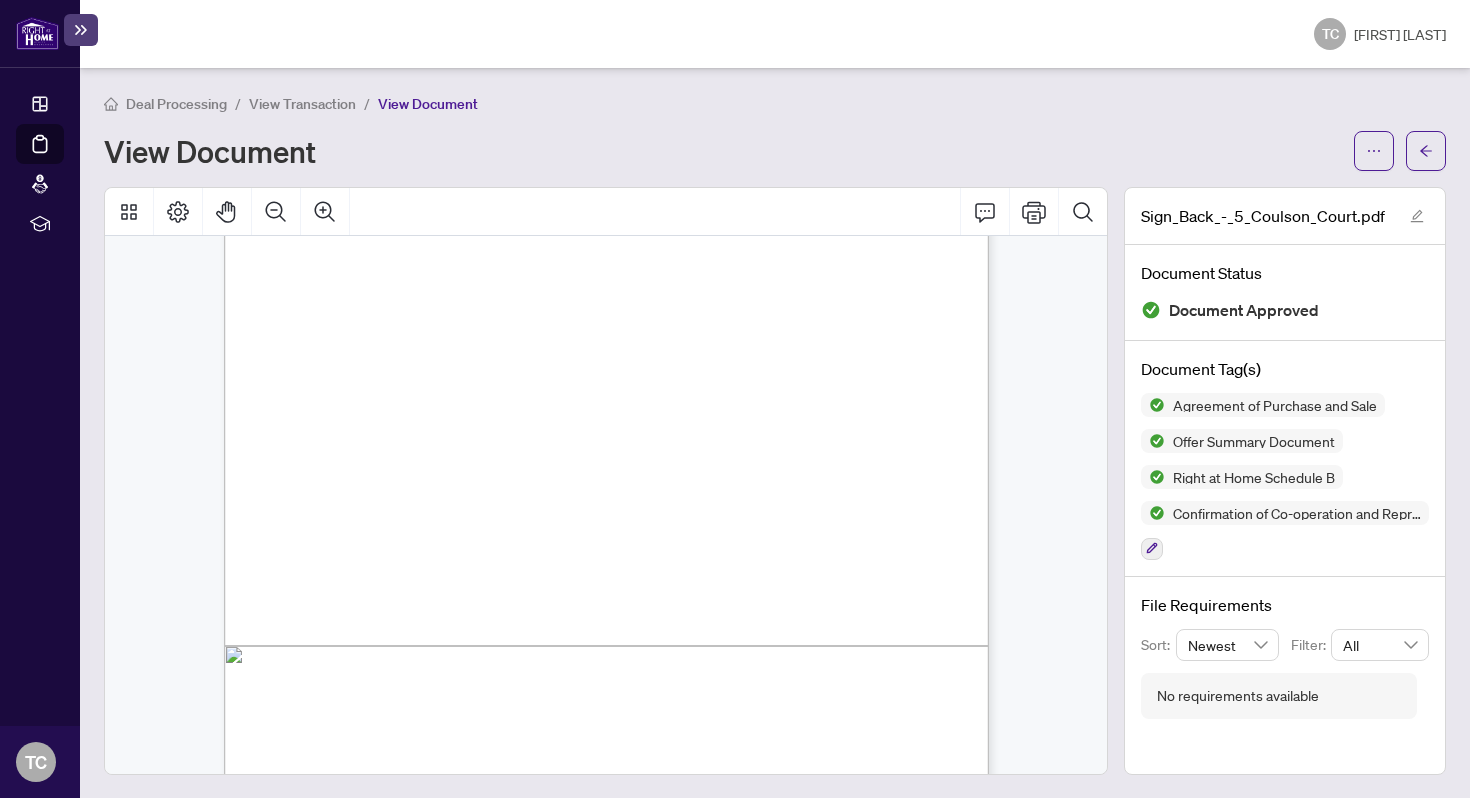click at bounding box center [37, 33] 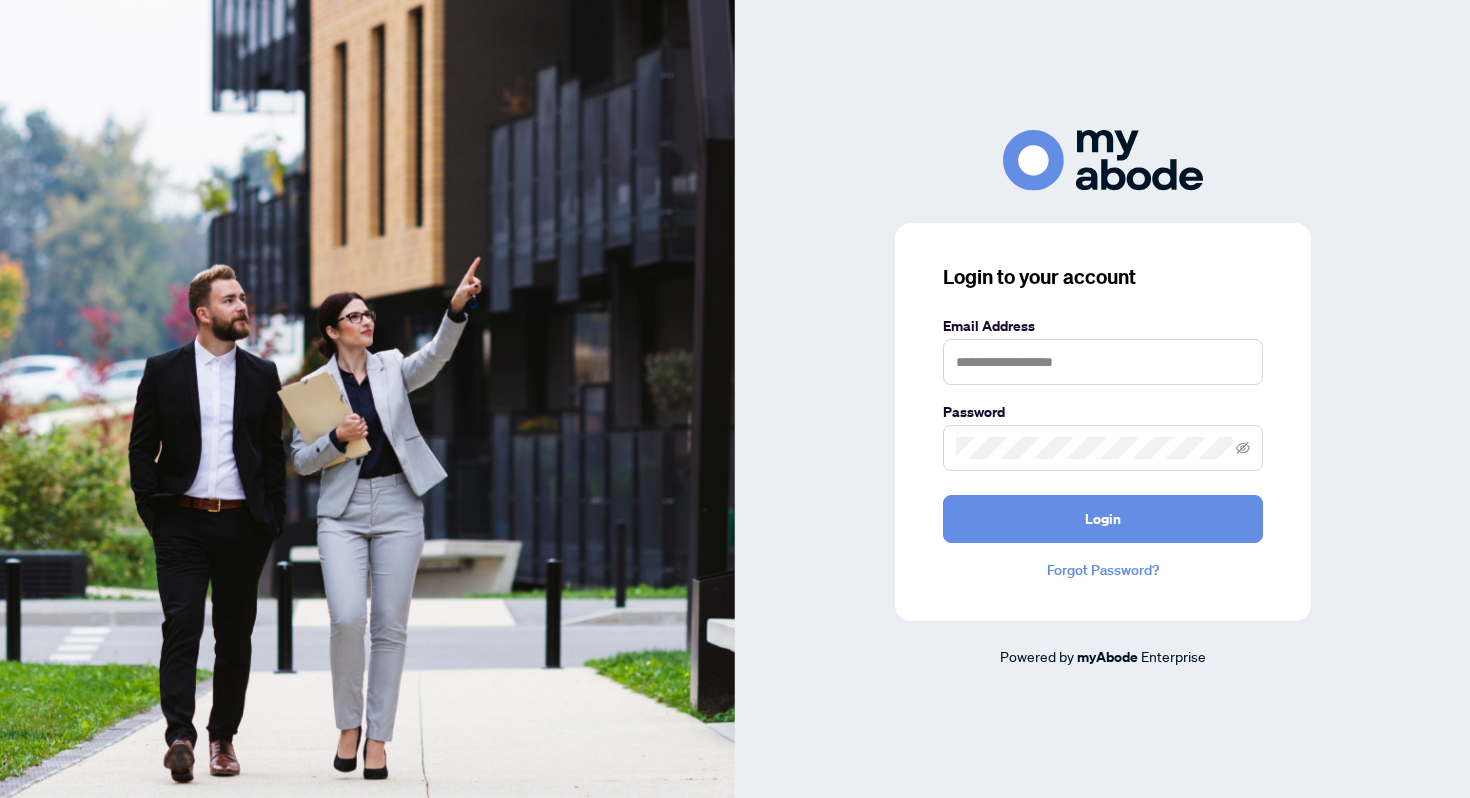scroll, scrollTop: 0, scrollLeft: 0, axis: both 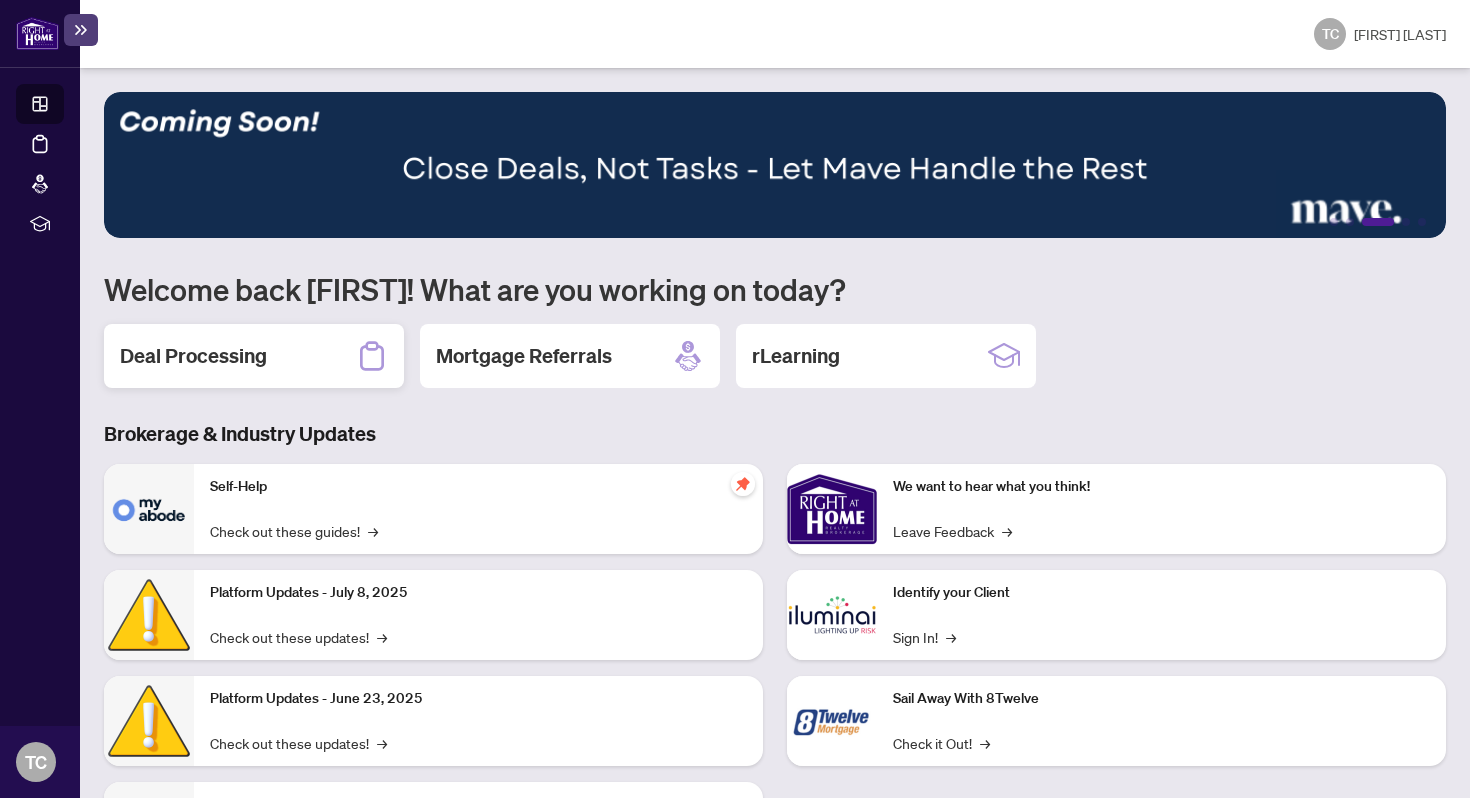 click on "Deal Processing" at bounding box center [193, 356] 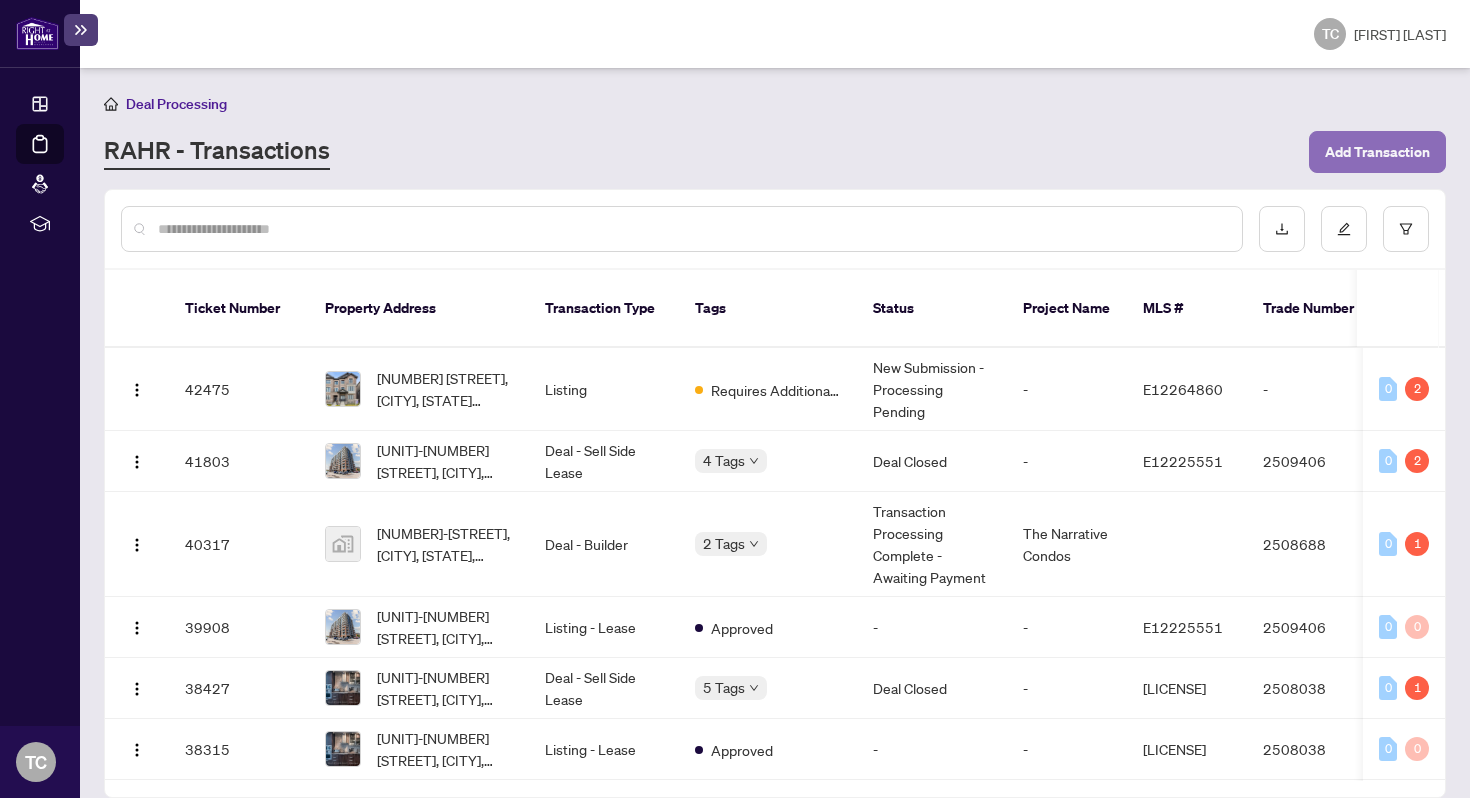 click on "Add Transaction" at bounding box center (1377, 152) 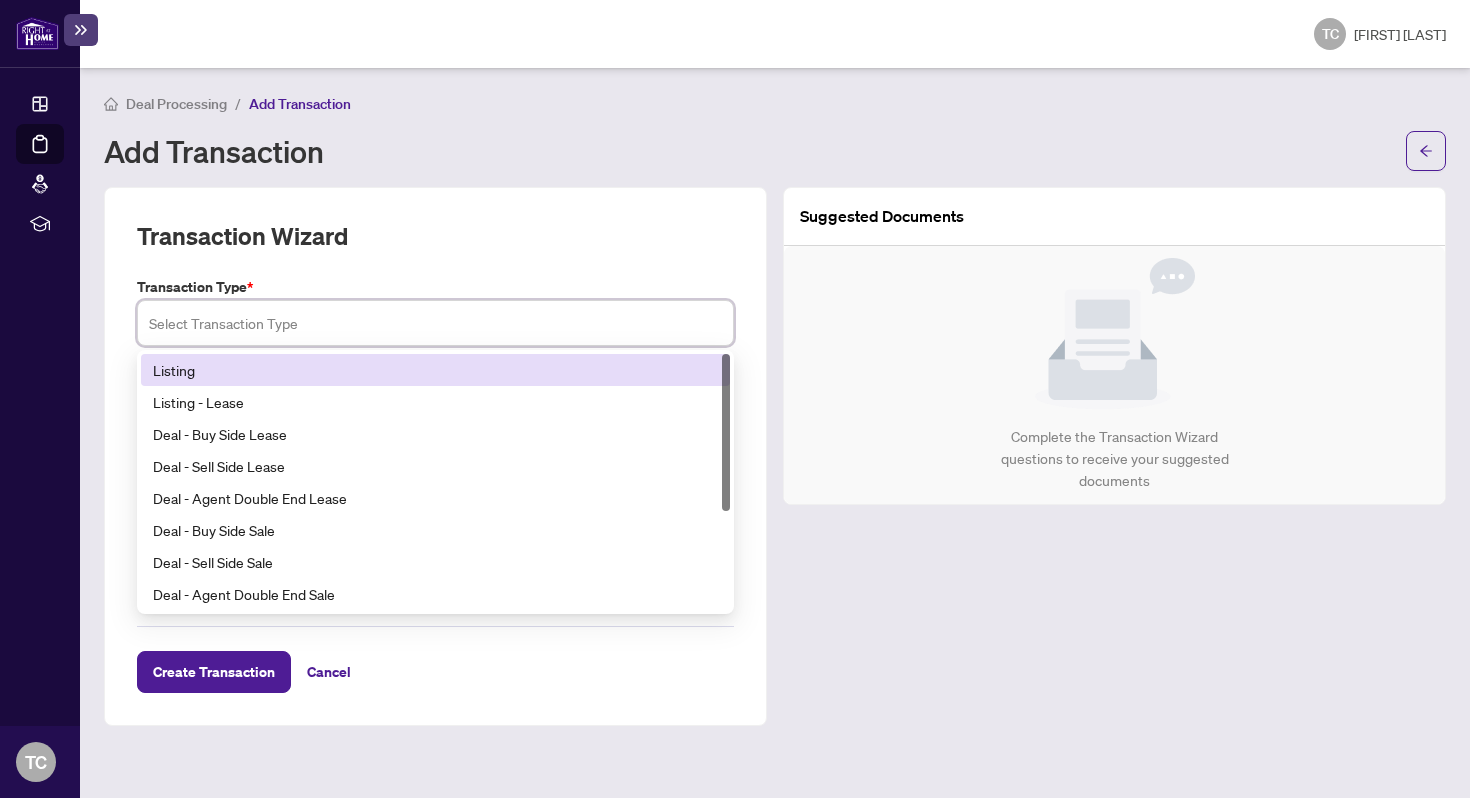 click at bounding box center (435, 323) 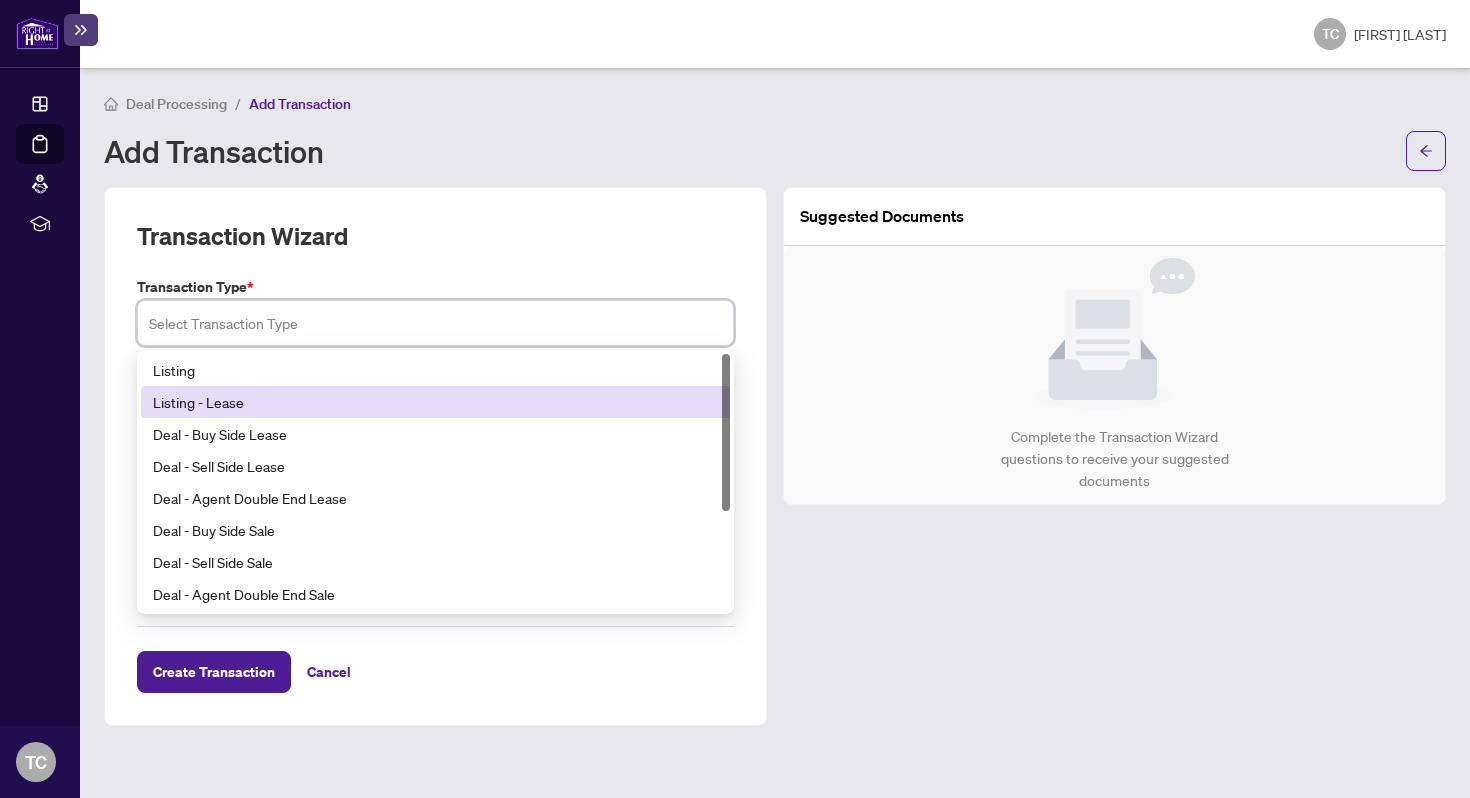 click on "Listing - Lease" at bounding box center [435, 402] 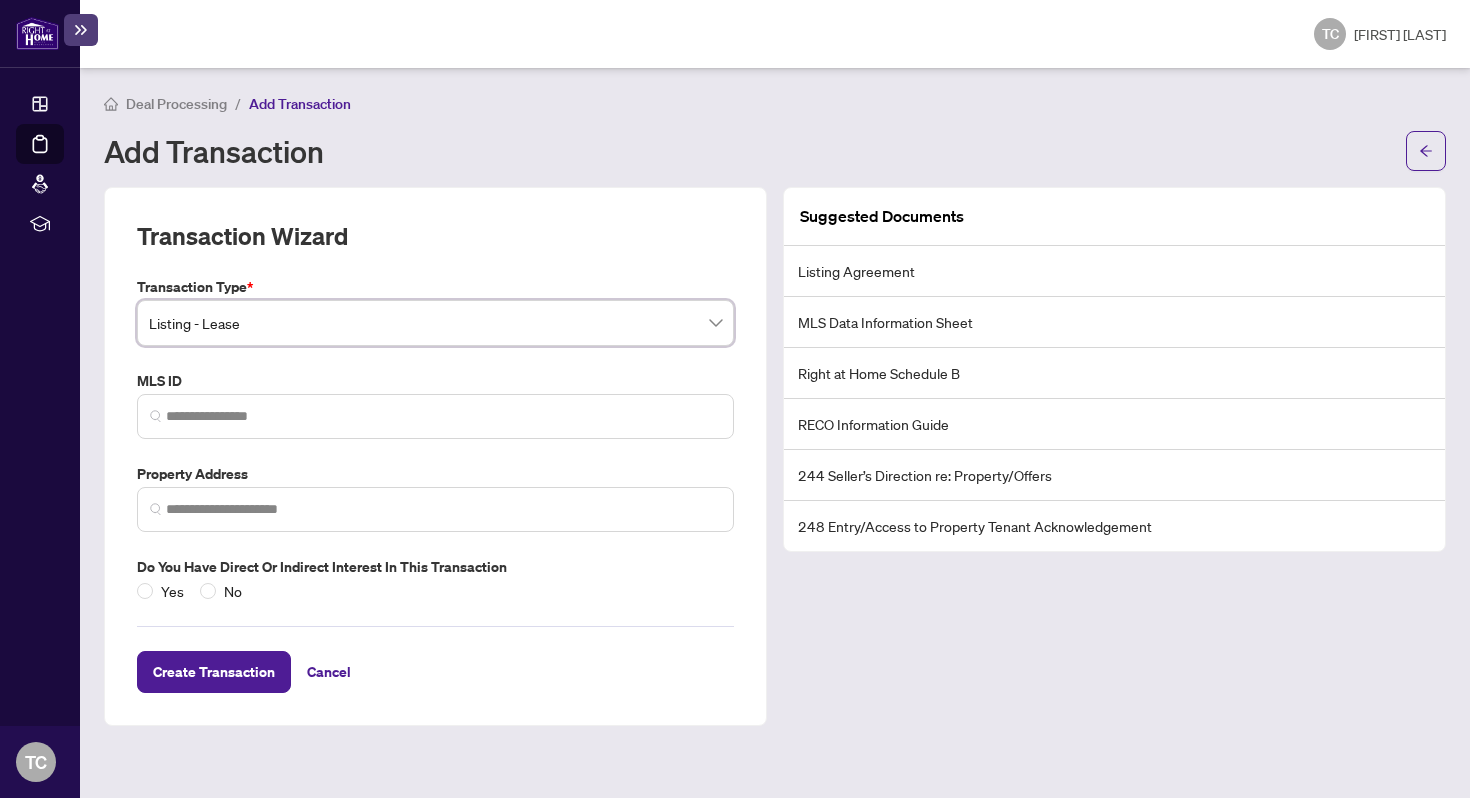 click at bounding box center [435, 416] 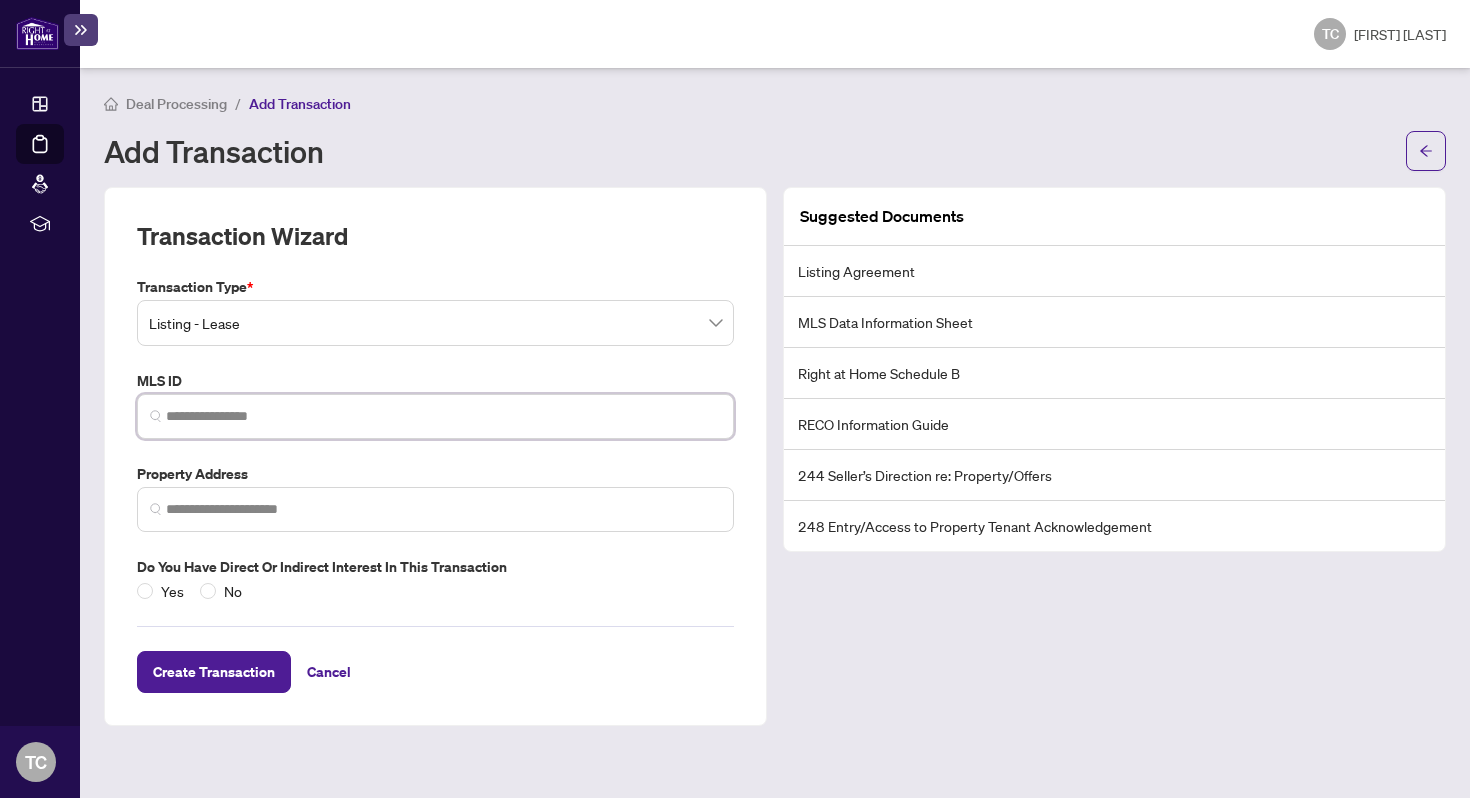 paste on "*********" 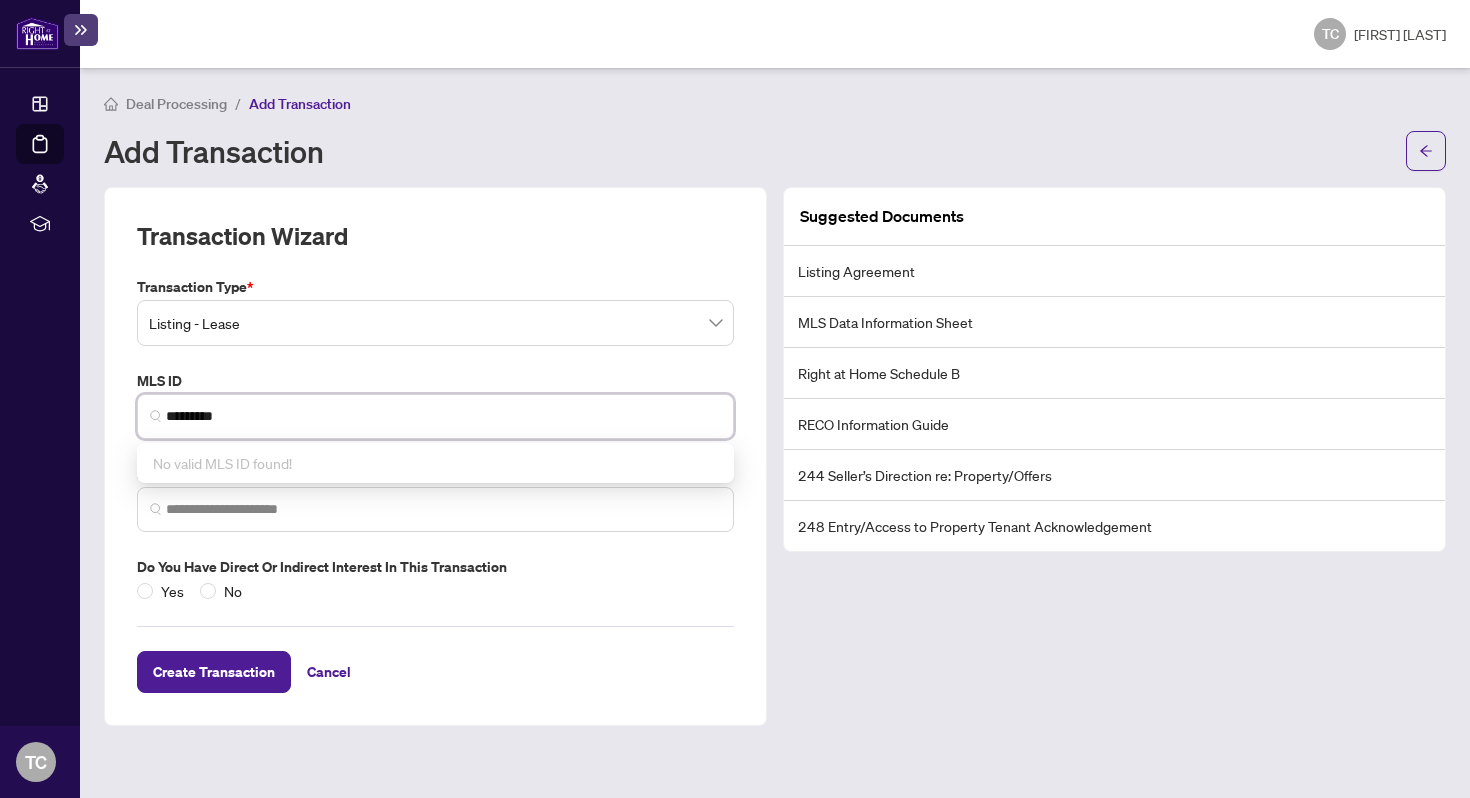type on "*********" 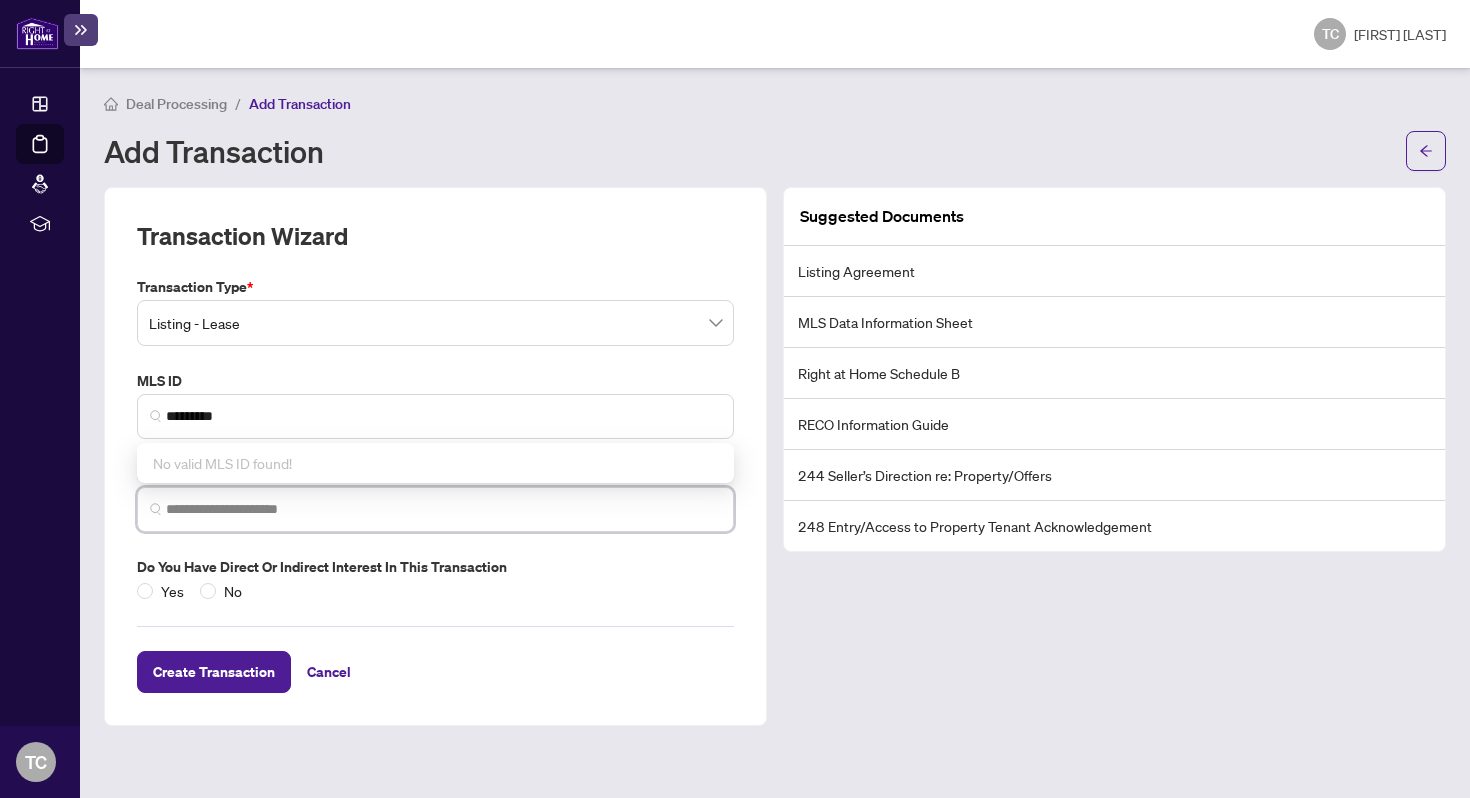 click at bounding box center (443, 509) 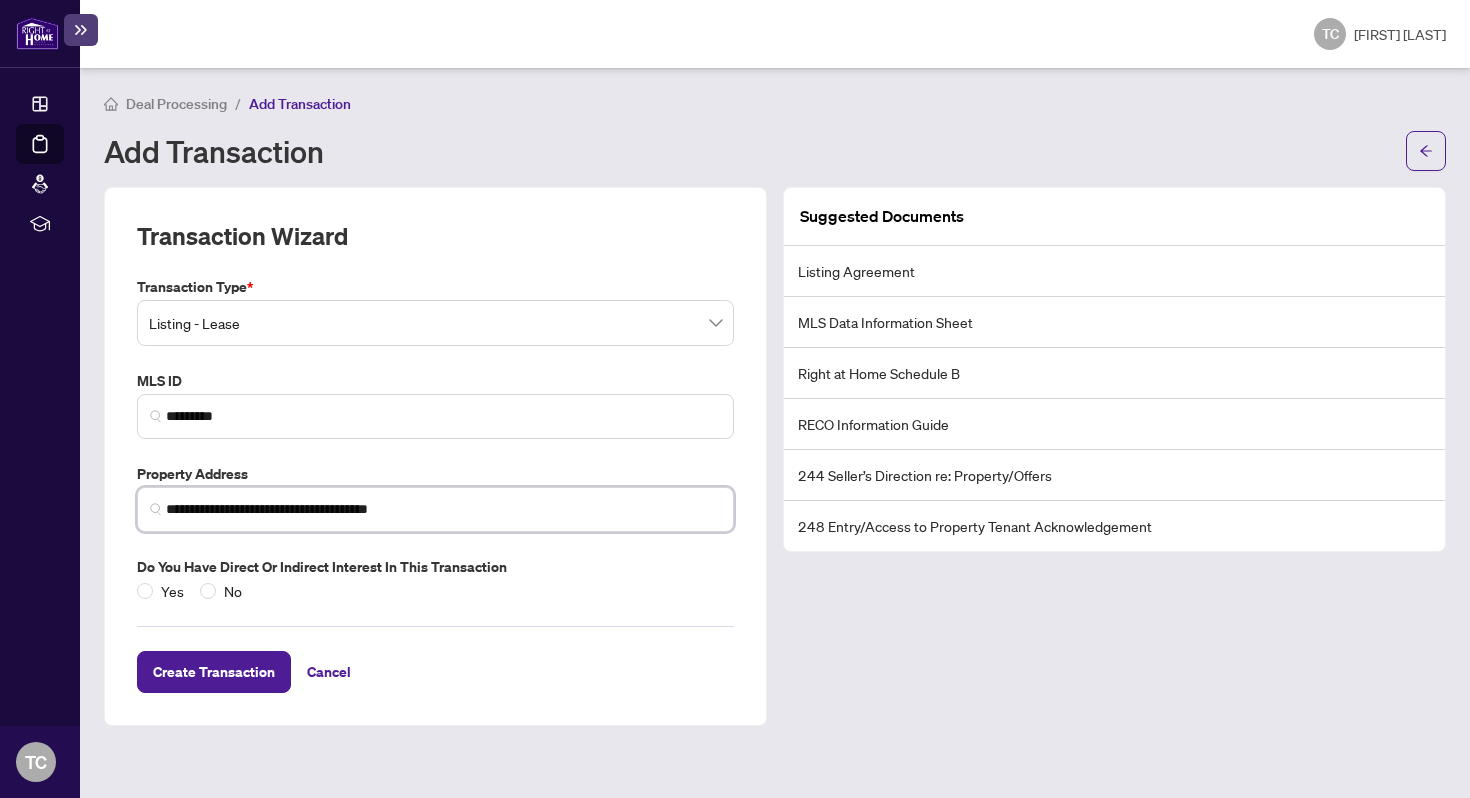 click on "**********" at bounding box center [443, 509] 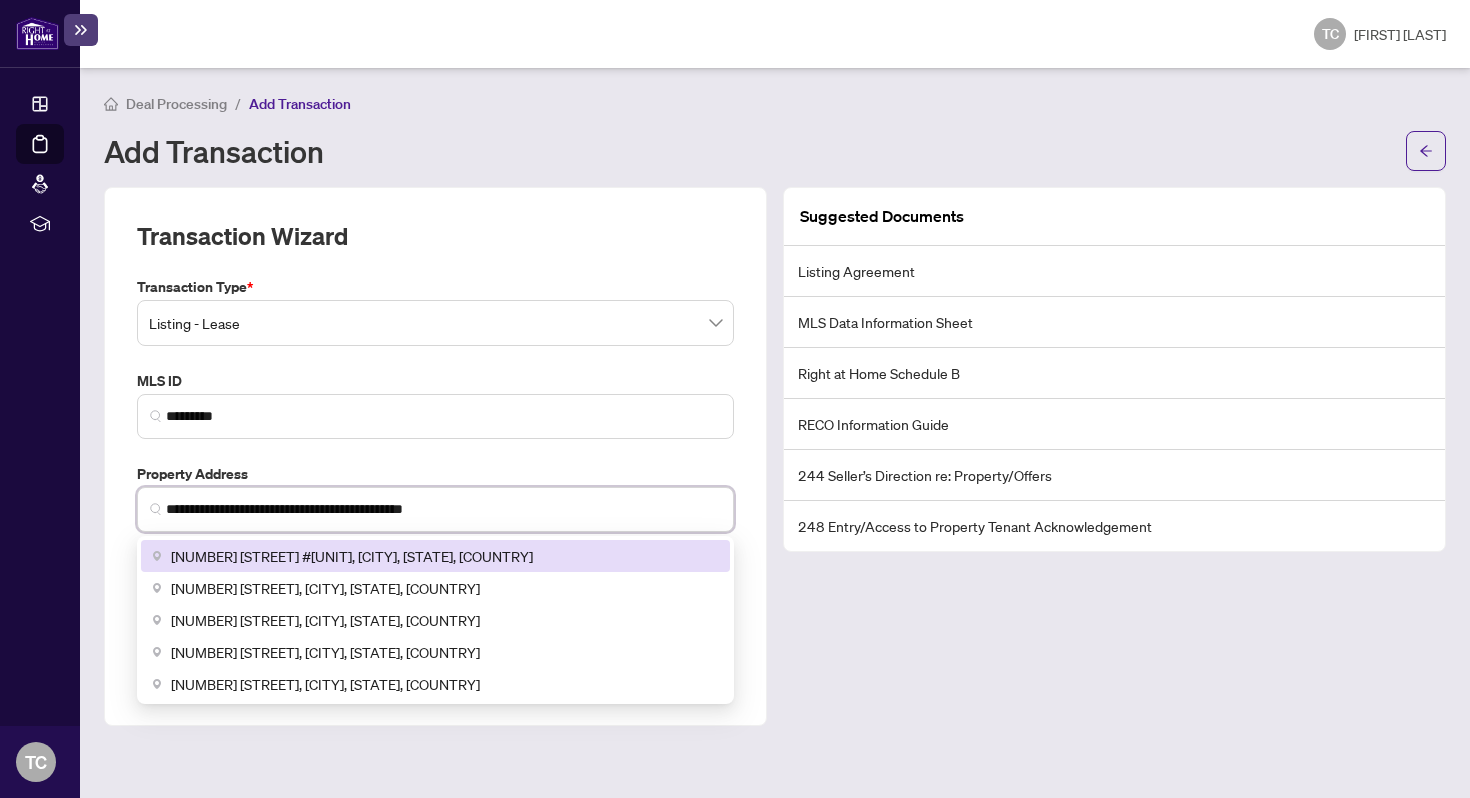 click on "1440 Clarriage Court #101, Milton, ON, Canada" at bounding box center [352, 556] 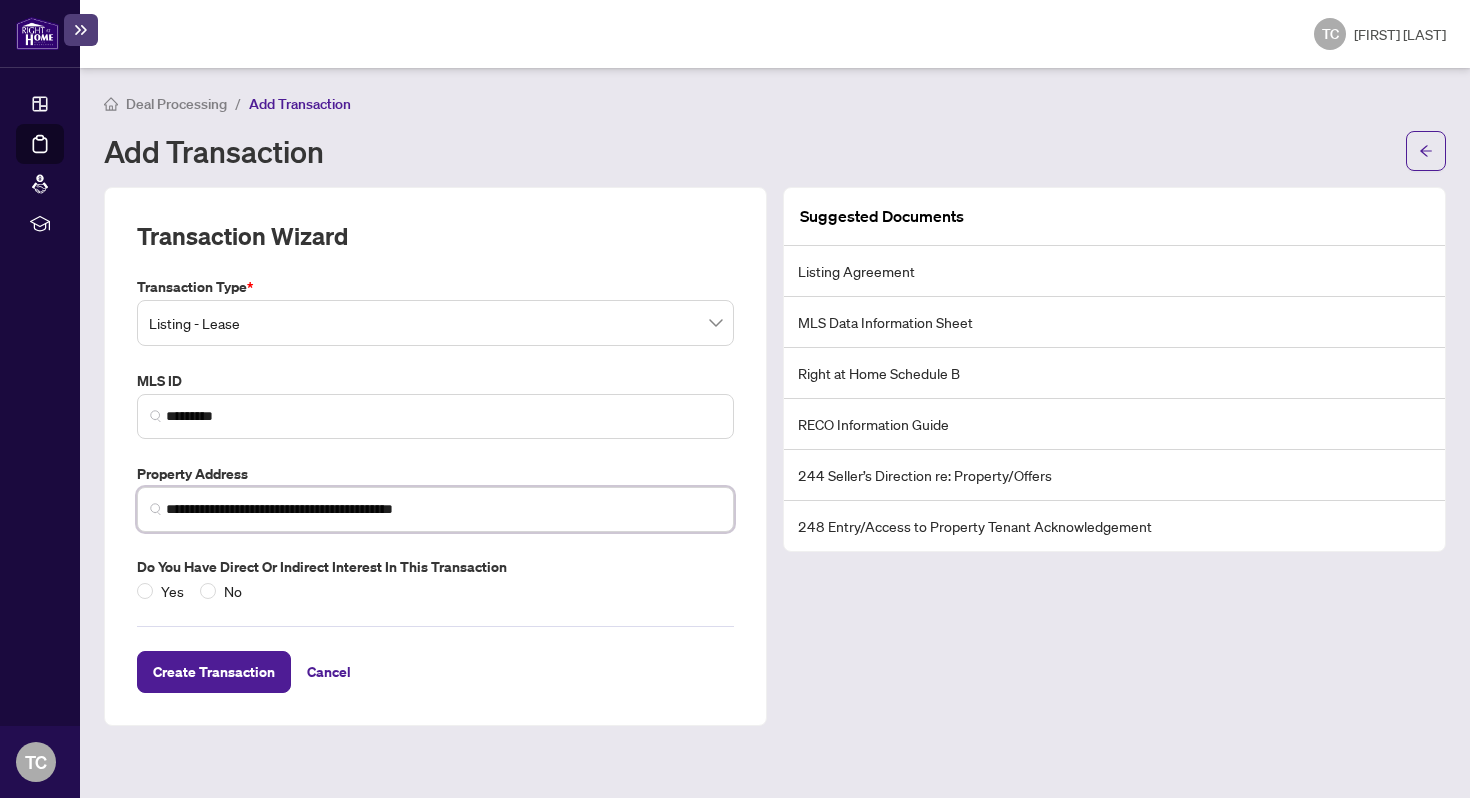 type on "**********" 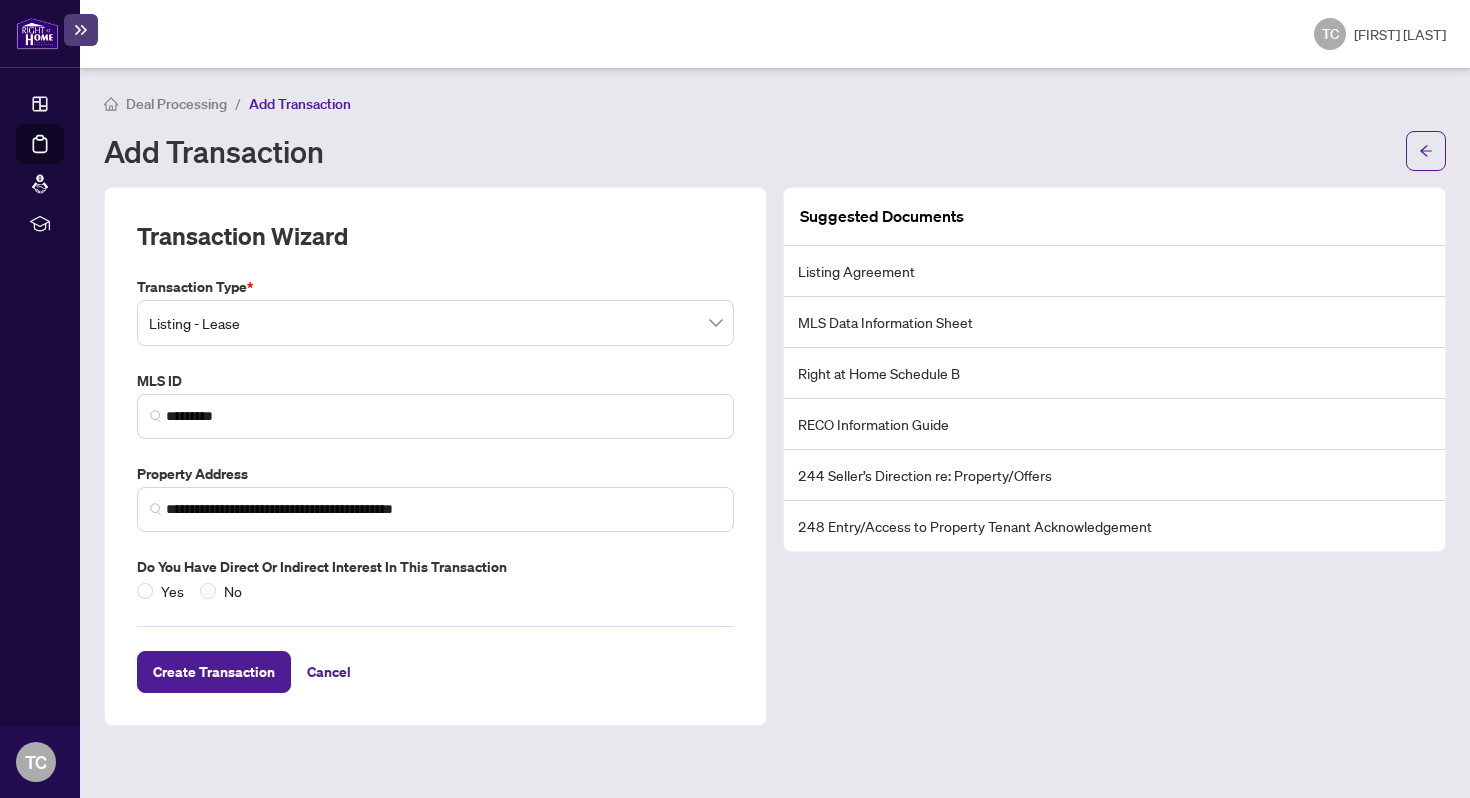click on "**********" at bounding box center [435, 439] 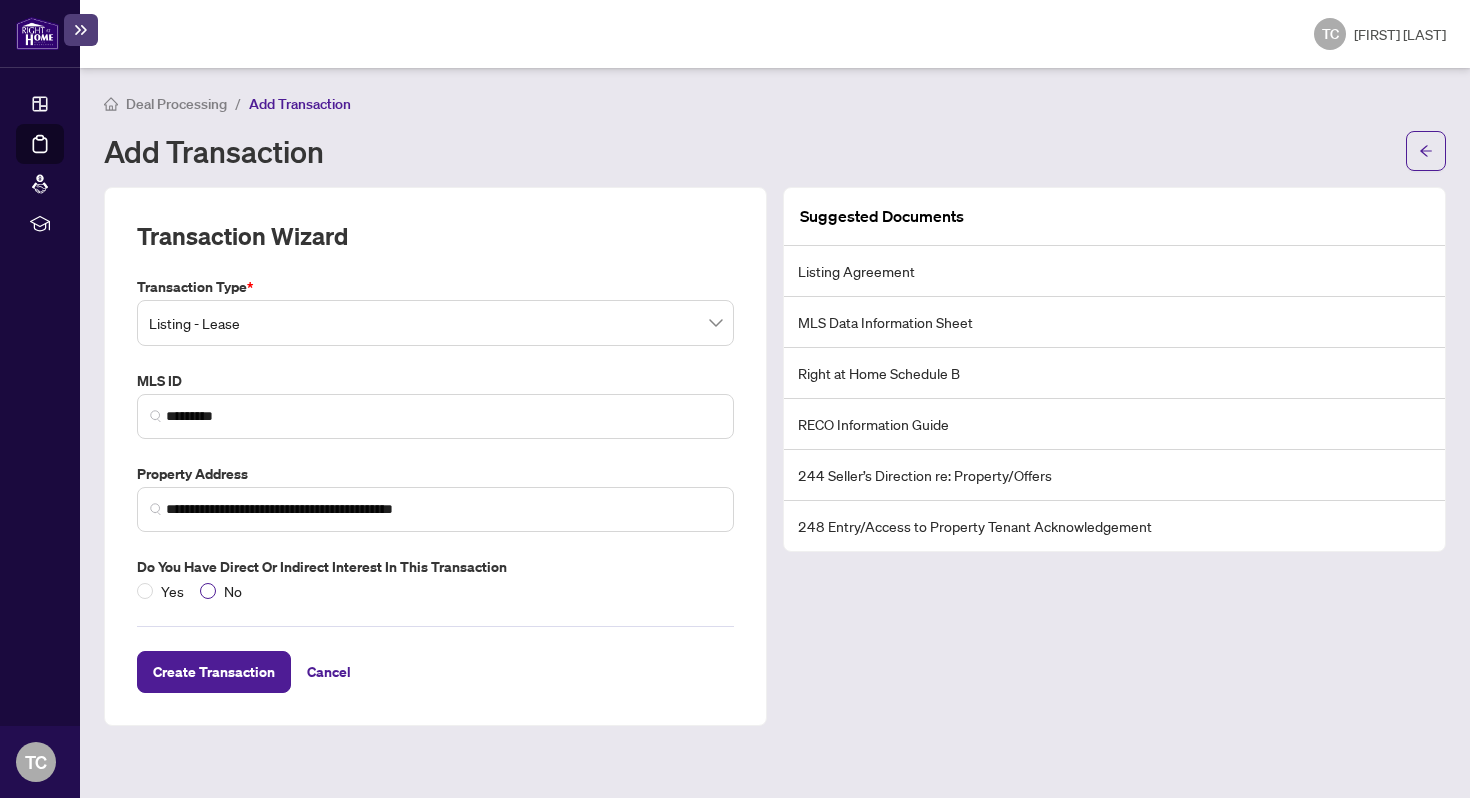 click on "No" at bounding box center (233, 591) 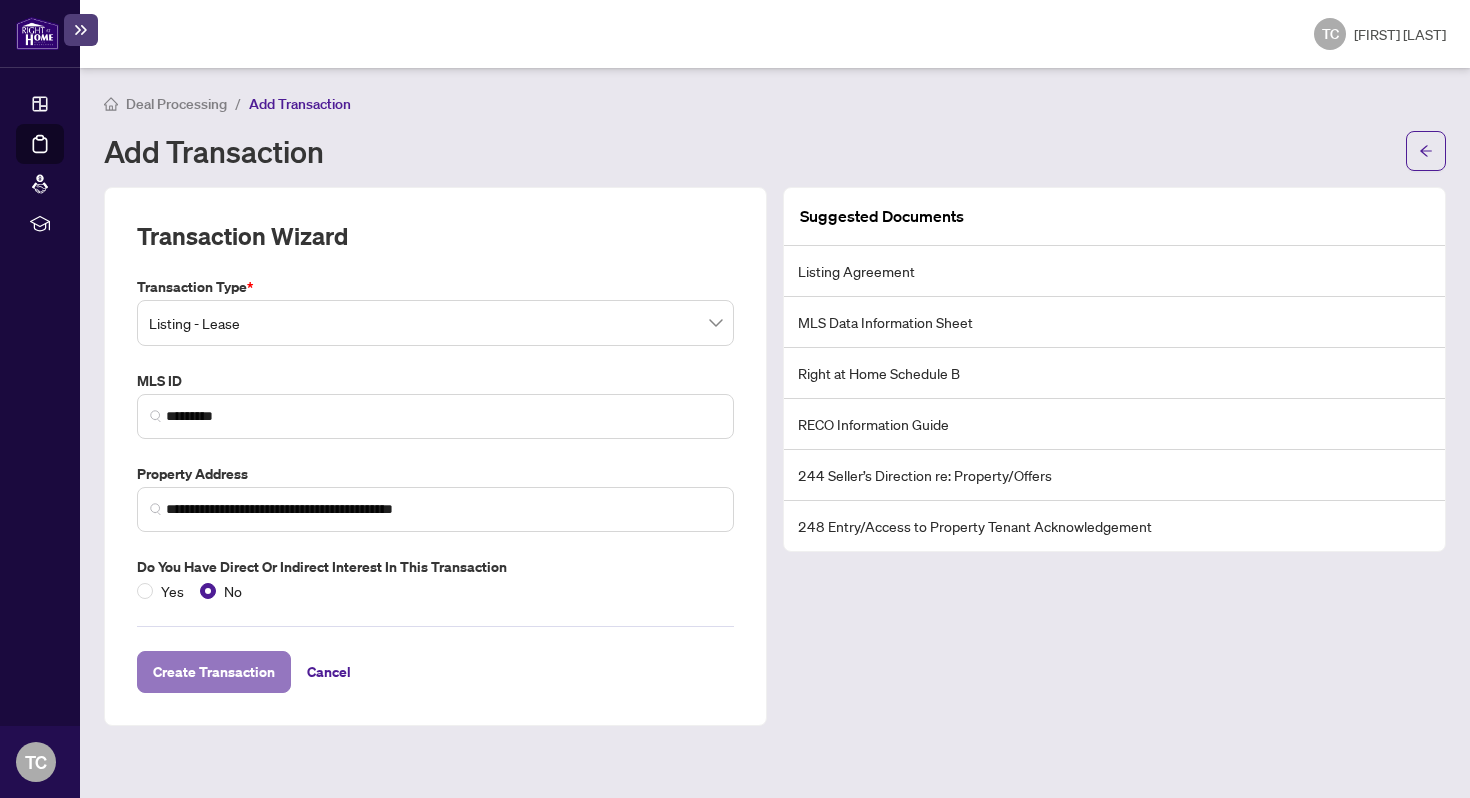 click on "Create Transaction" at bounding box center (214, 672) 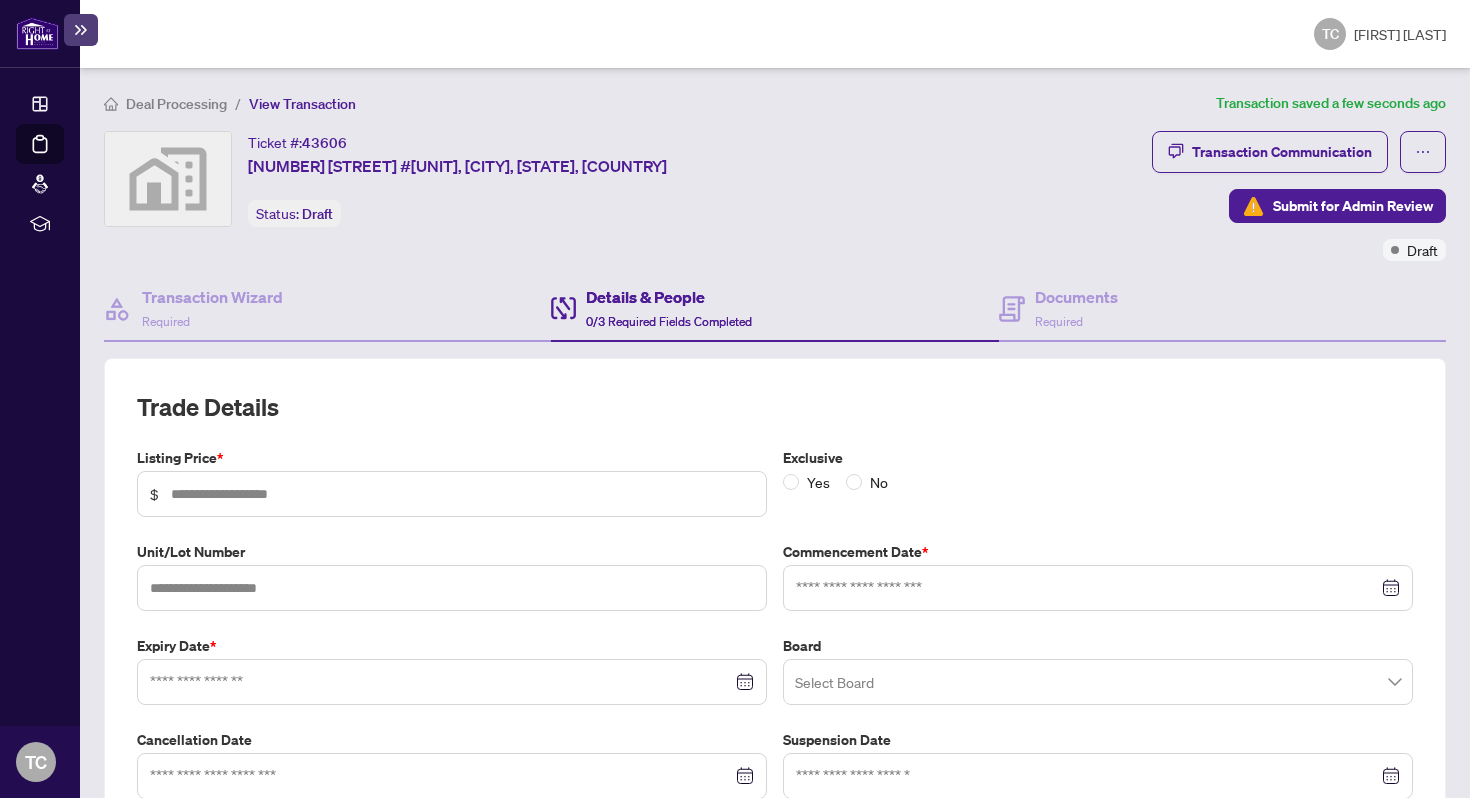 click on "Trade Details" at bounding box center [775, 407] 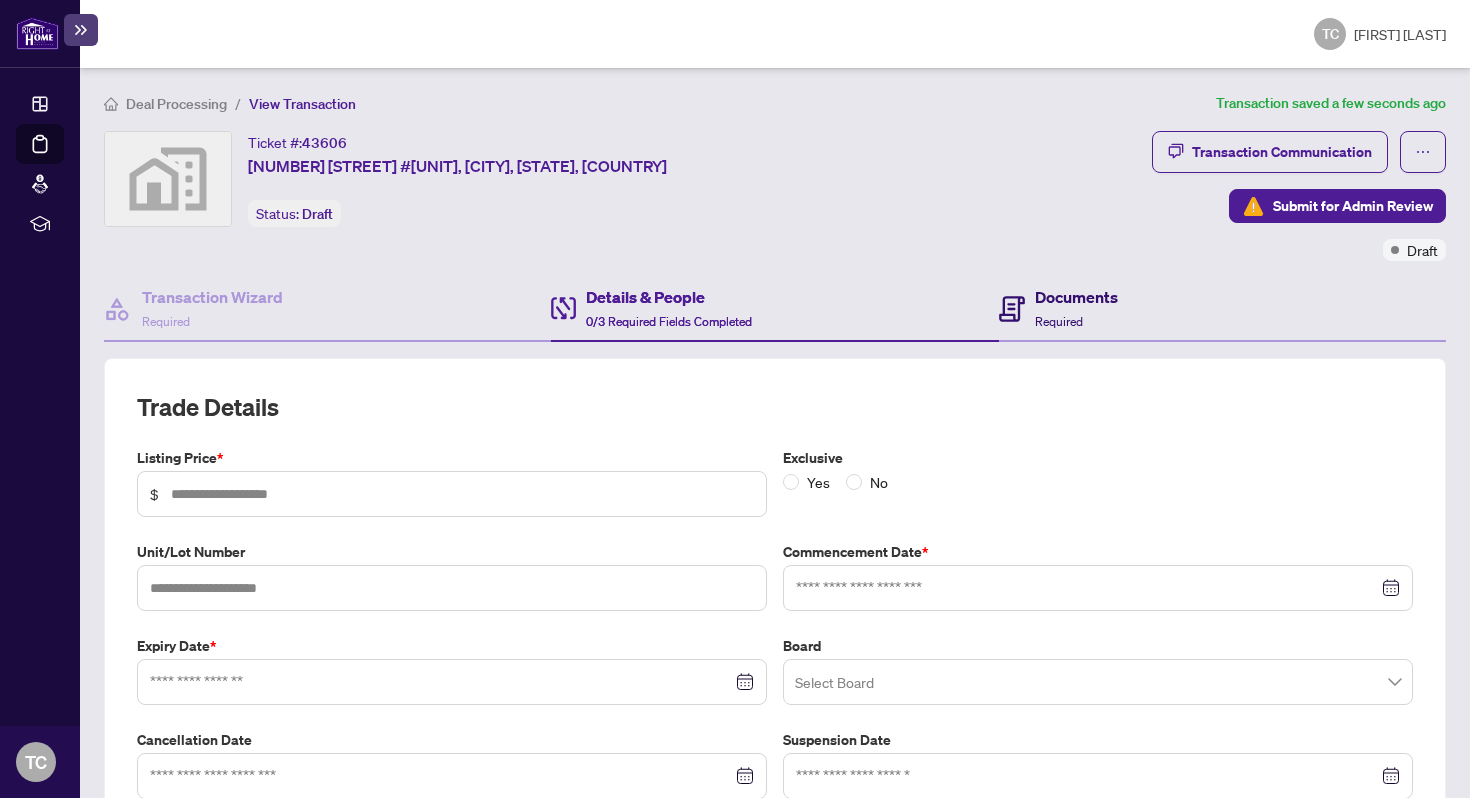 click on "Documents" at bounding box center [1076, 297] 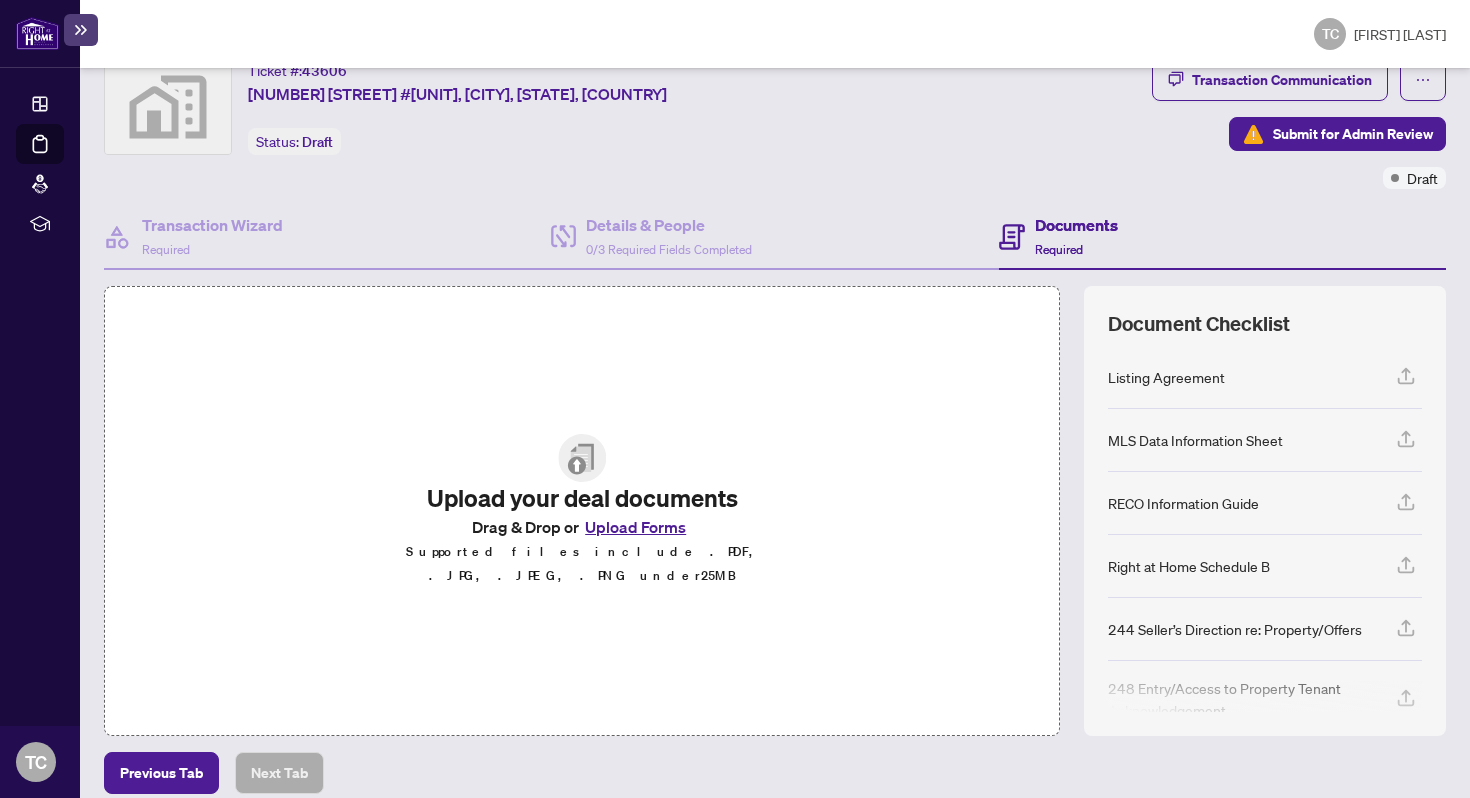 scroll, scrollTop: 90, scrollLeft: 0, axis: vertical 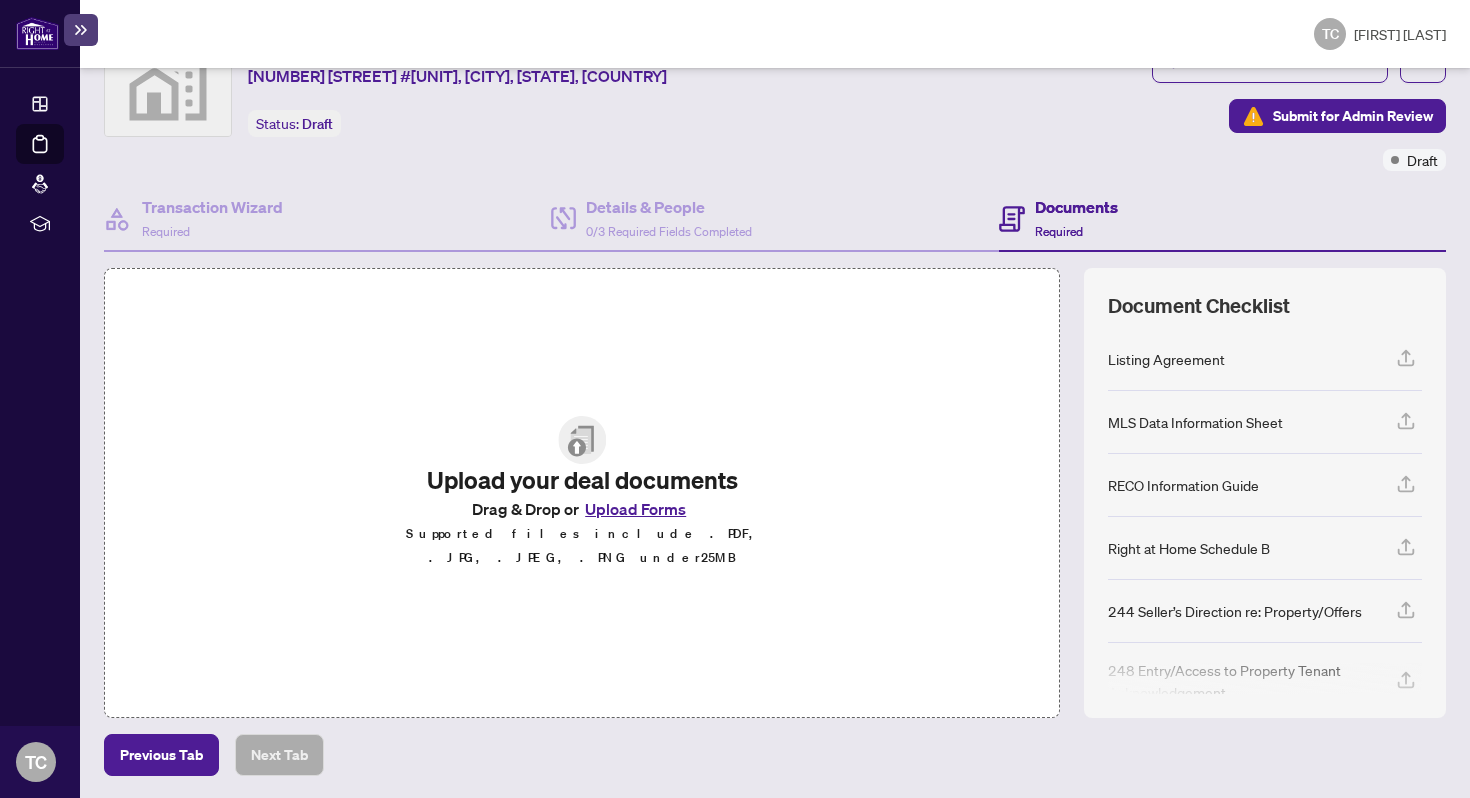 click on "Upload Forms" at bounding box center (635, 509) 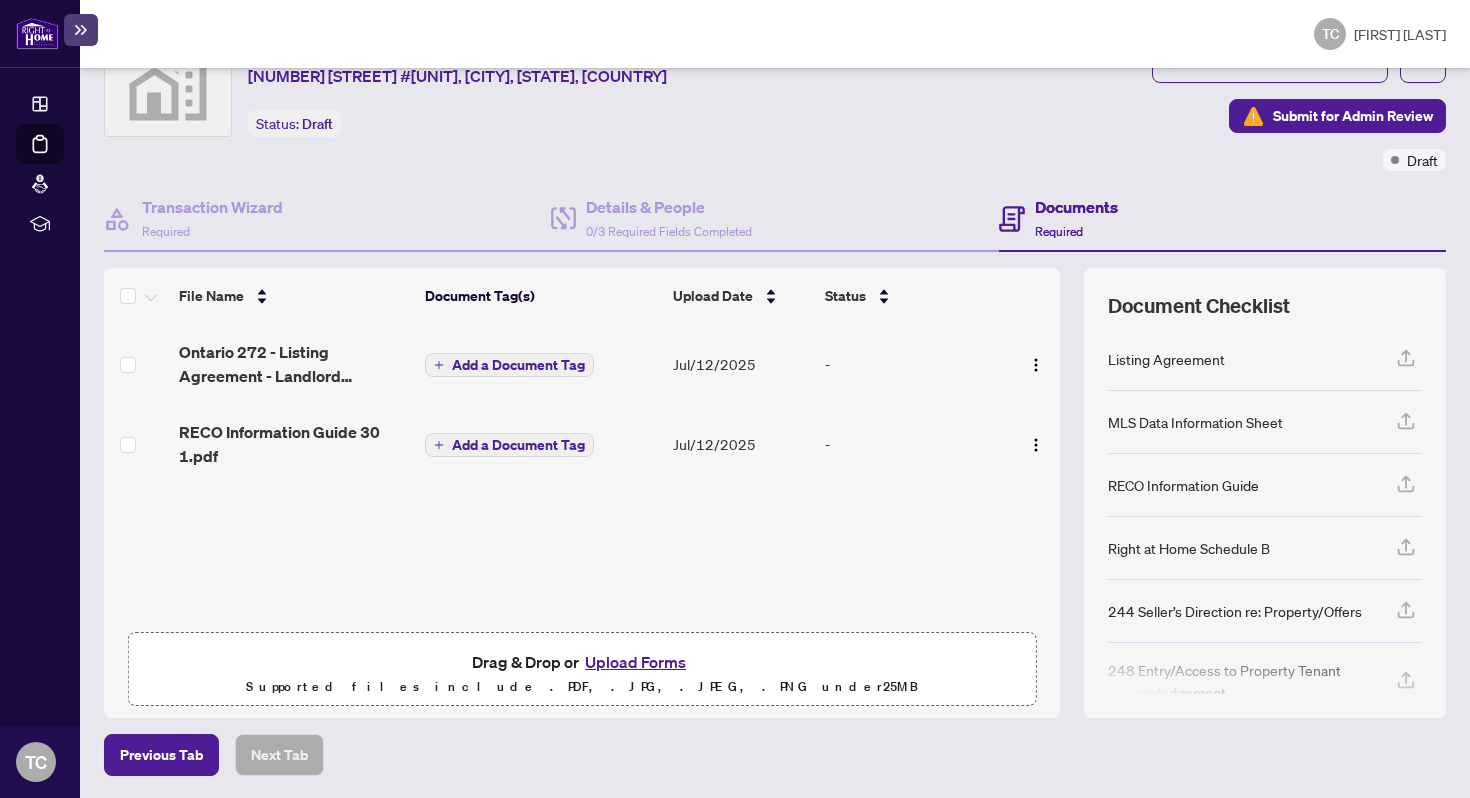 click on "Upload Forms" at bounding box center [635, 662] 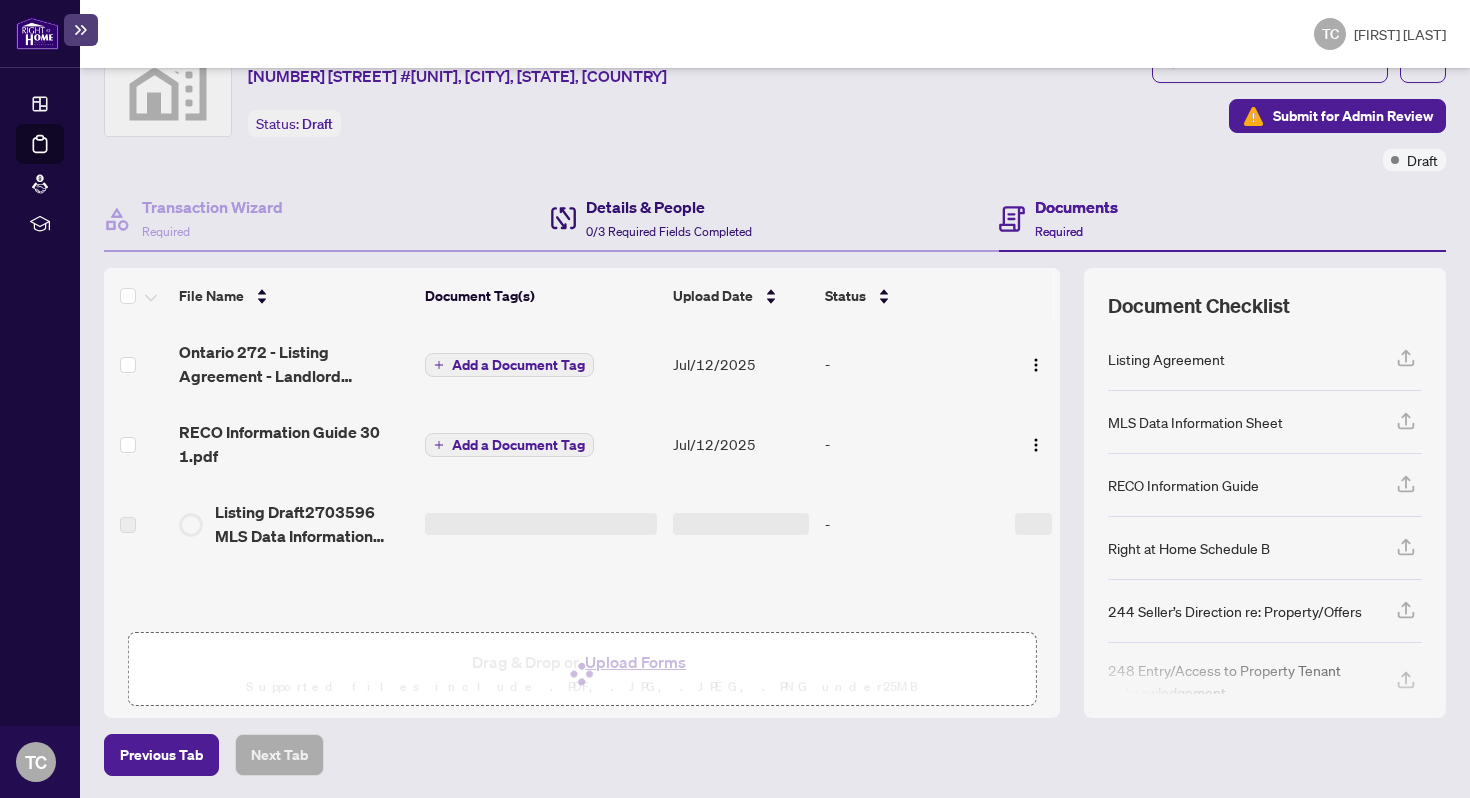 click on "Details & People" at bounding box center [669, 207] 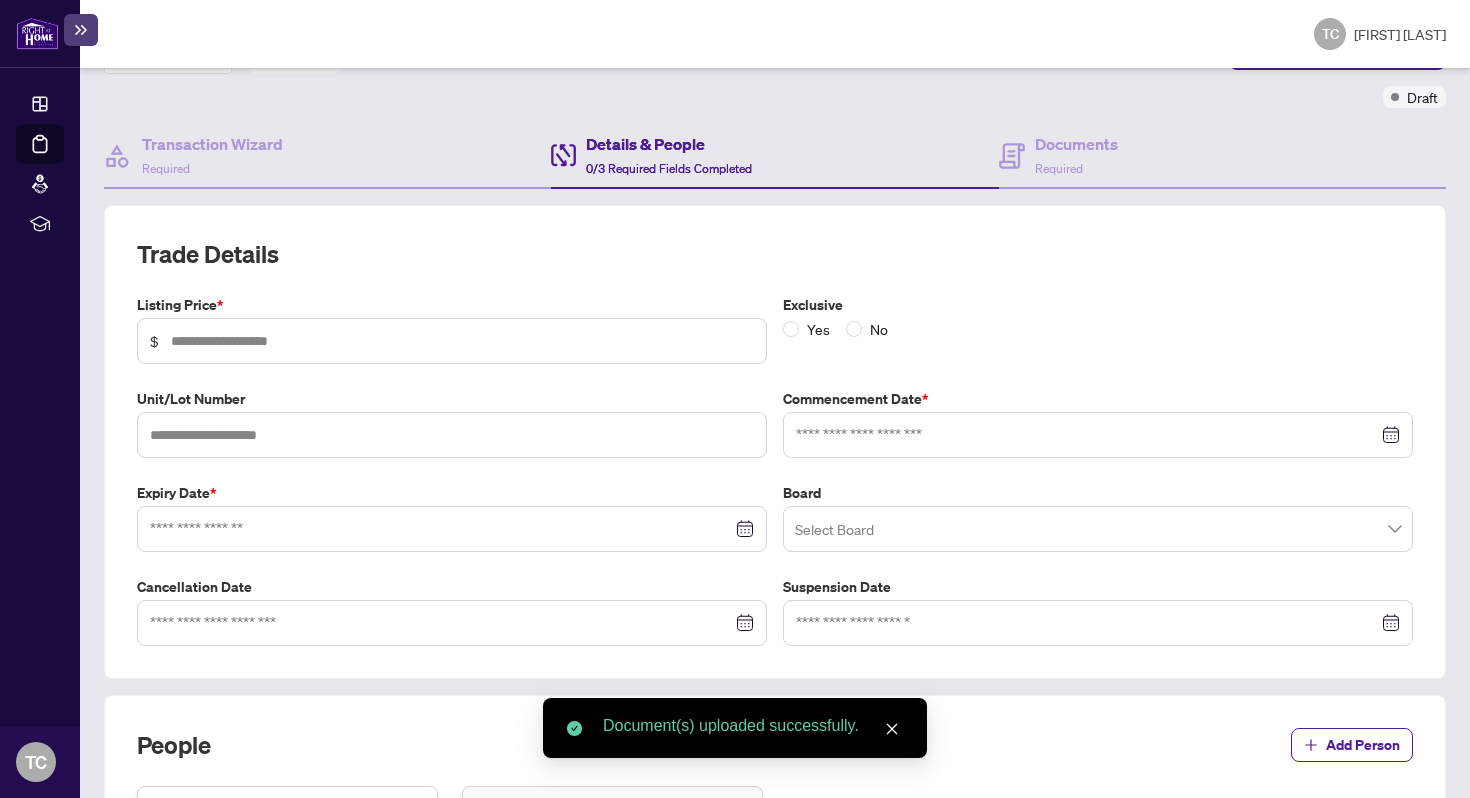 scroll, scrollTop: 156, scrollLeft: 0, axis: vertical 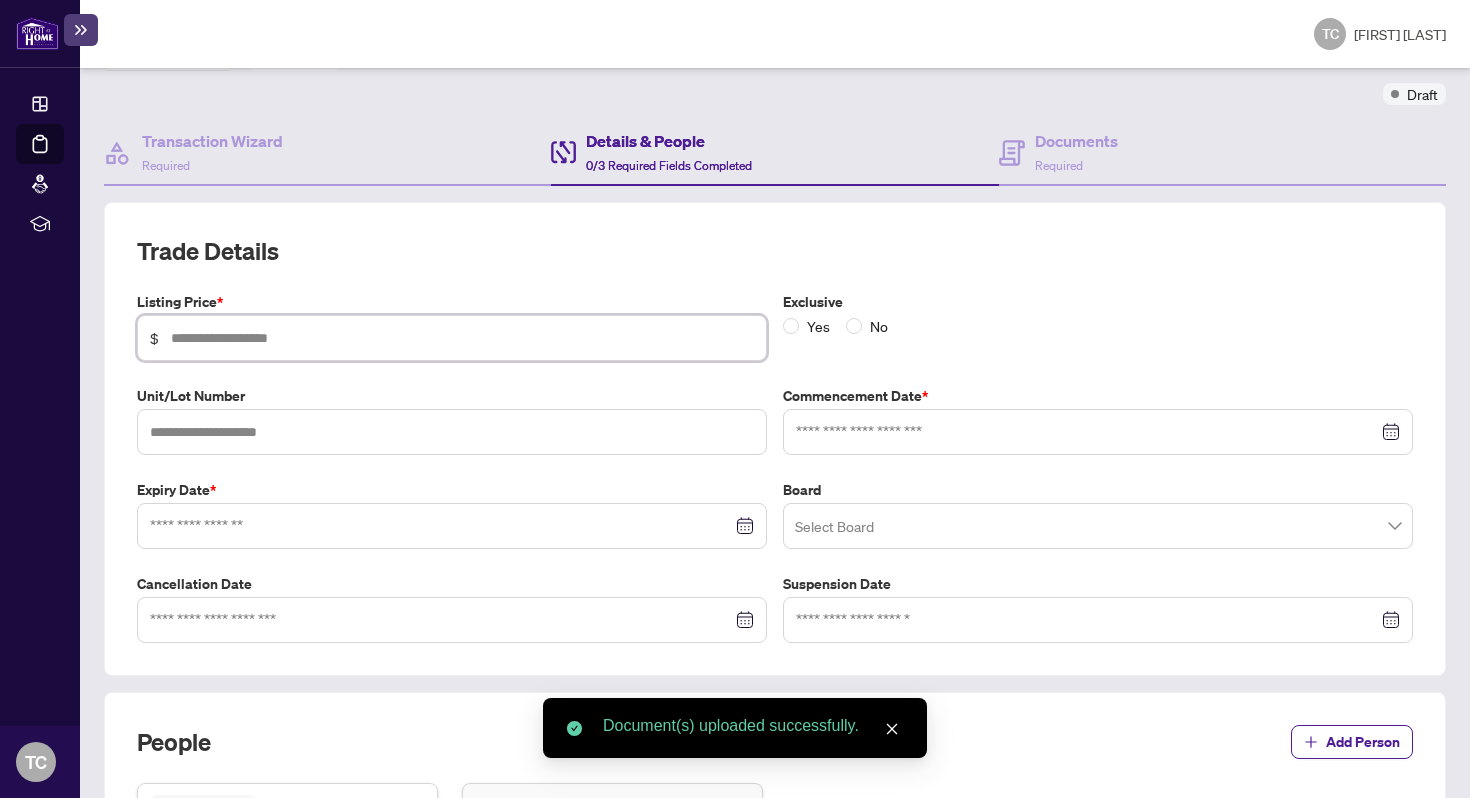 click at bounding box center [462, 338] 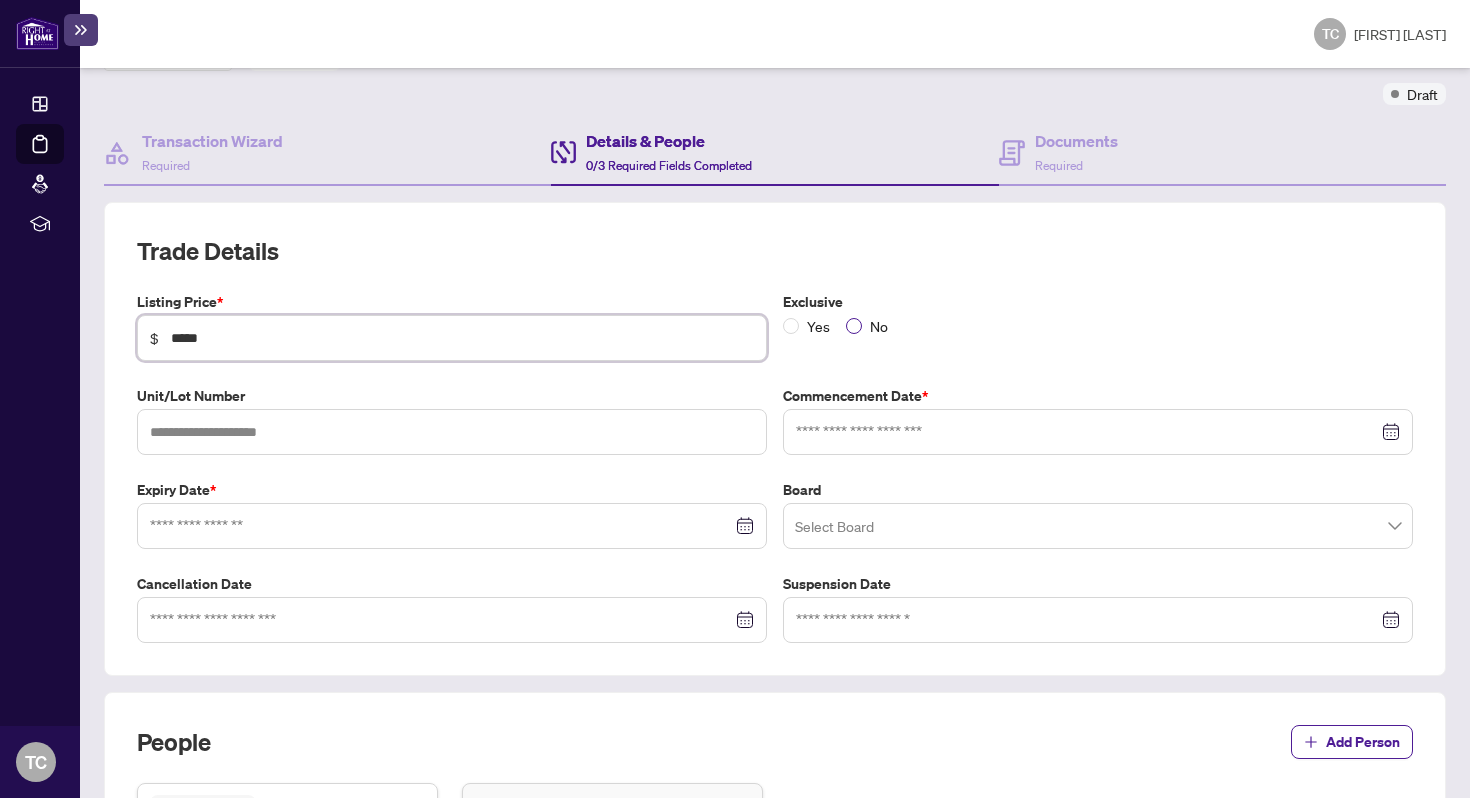 type on "*****" 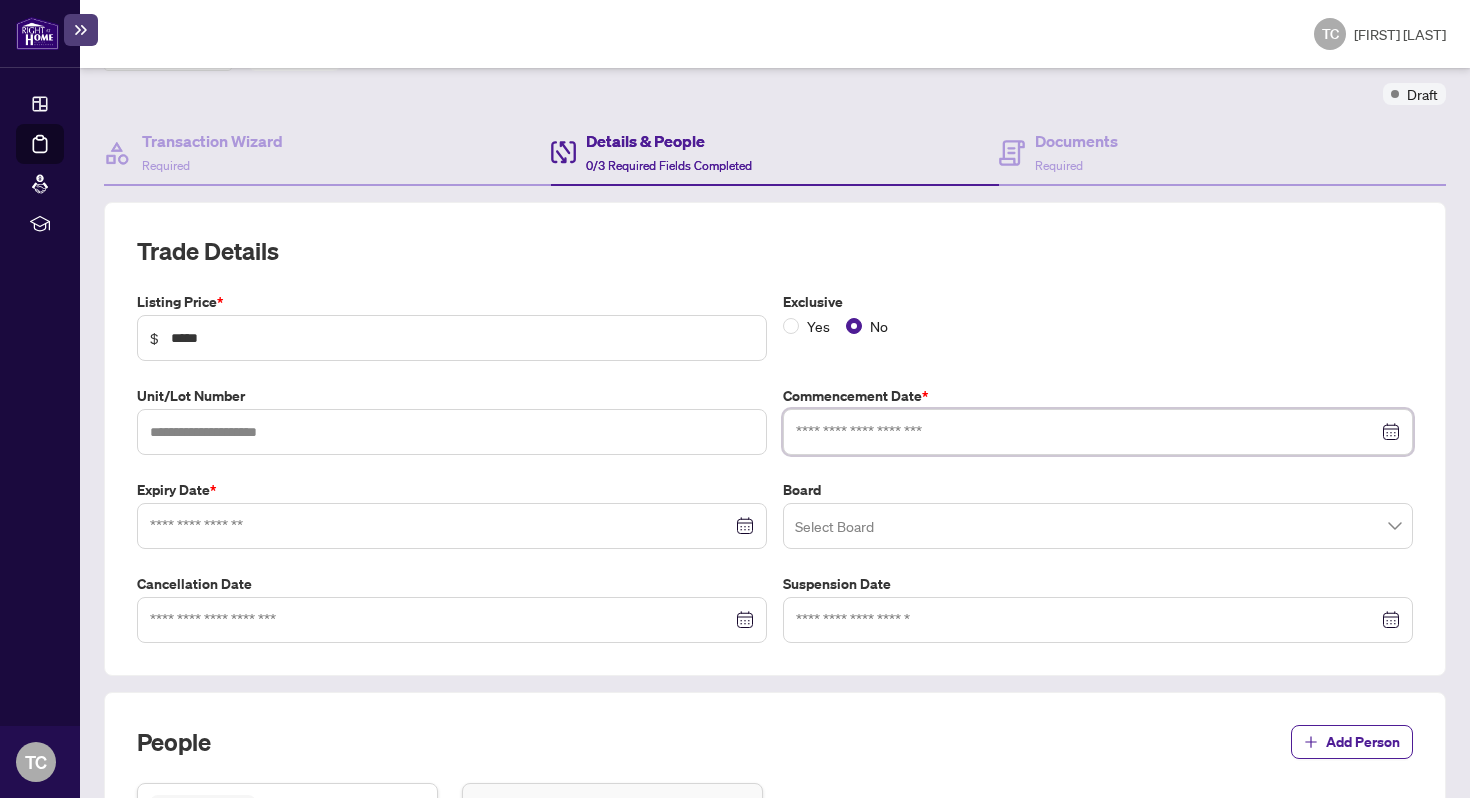 click at bounding box center [1087, 432] 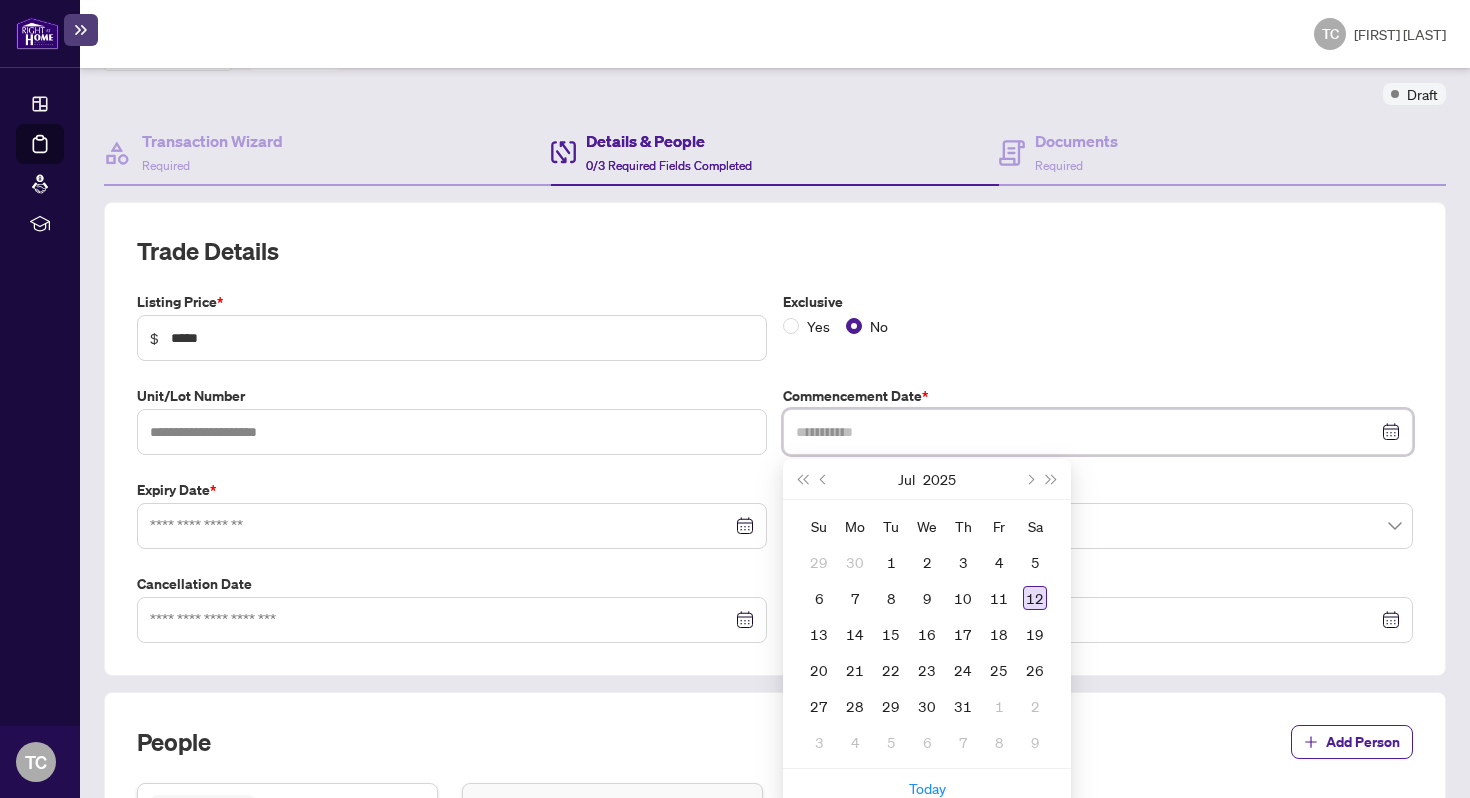 type on "**********" 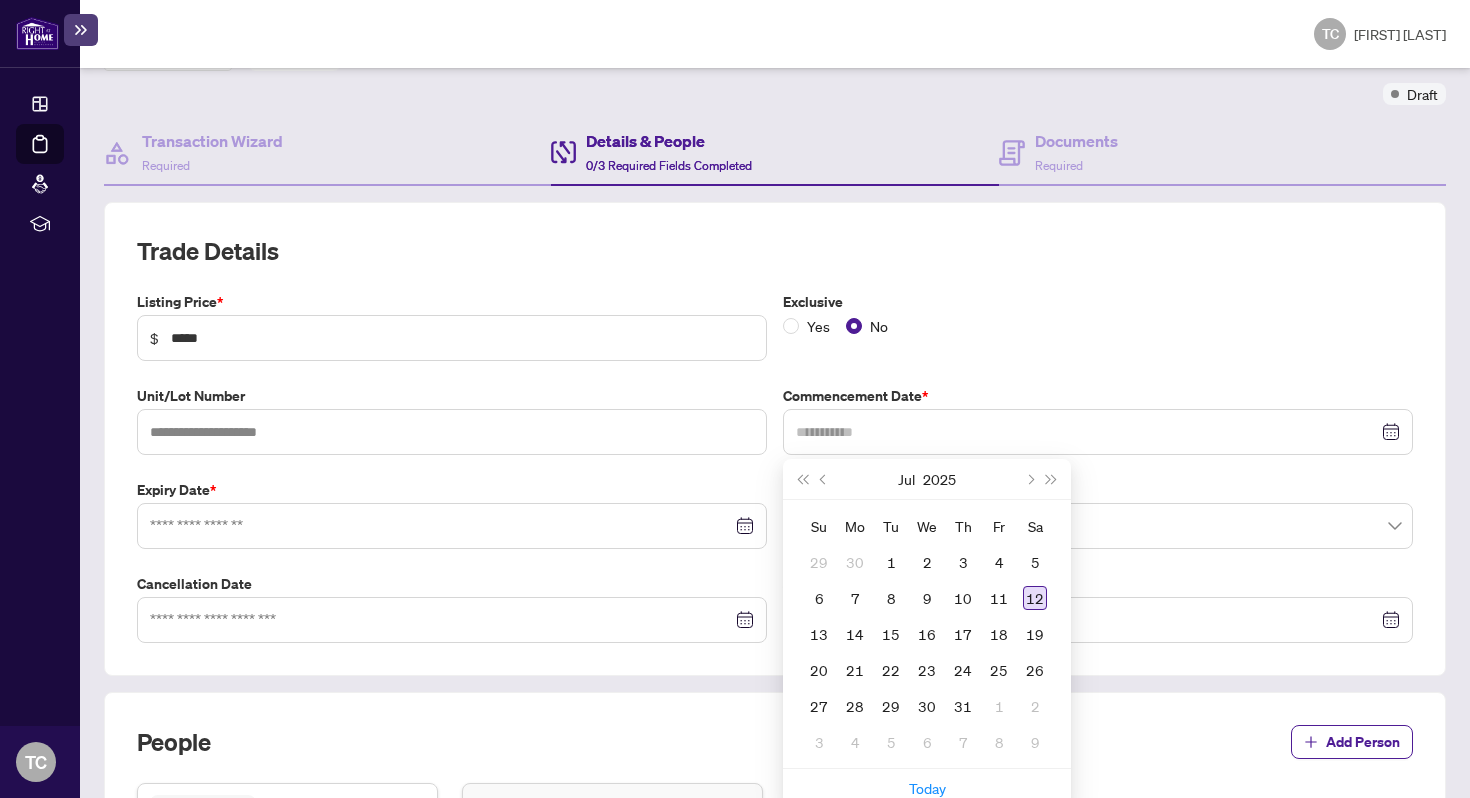 click on "12" at bounding box center (1035, 598) 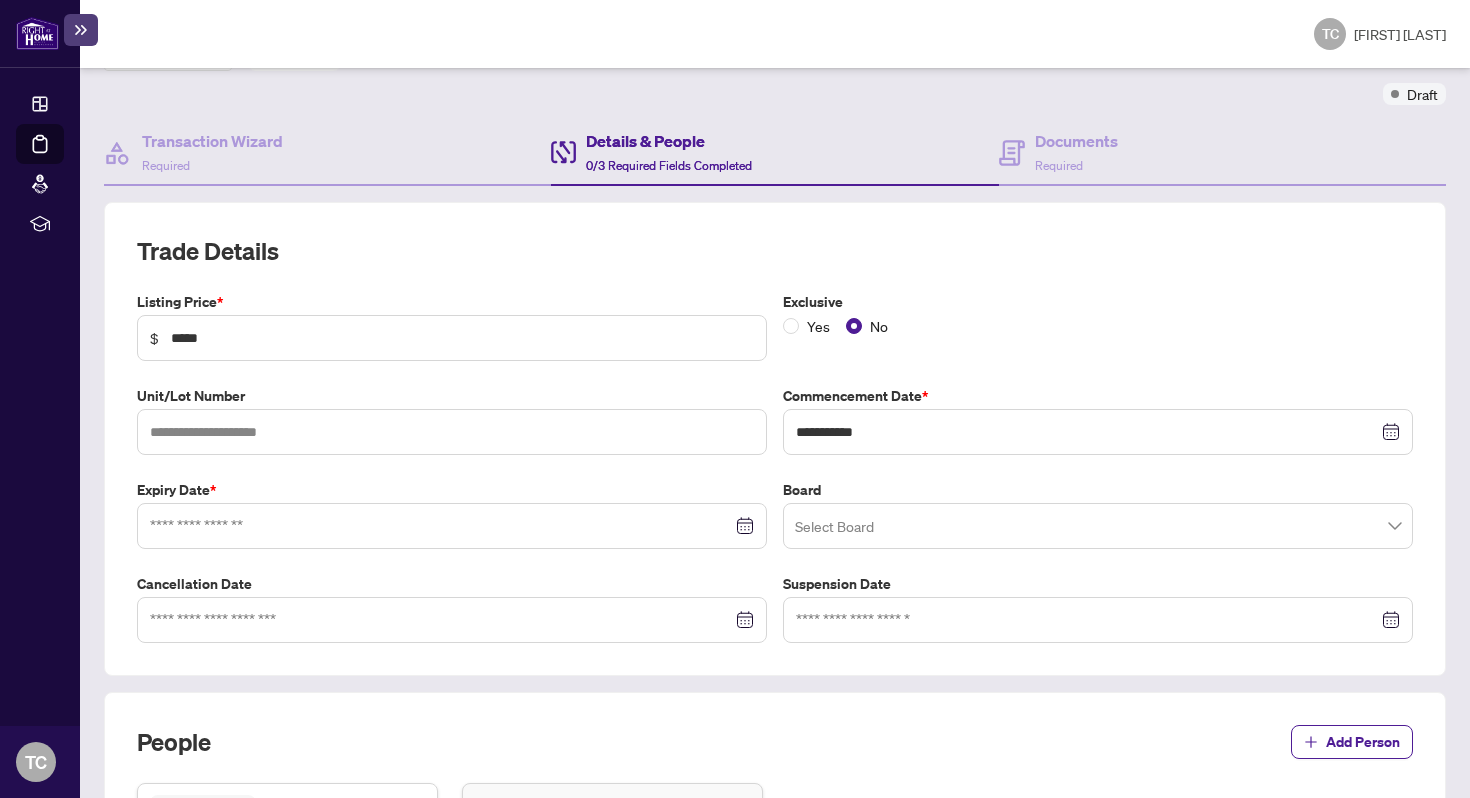click at bounding box center (452, 526) 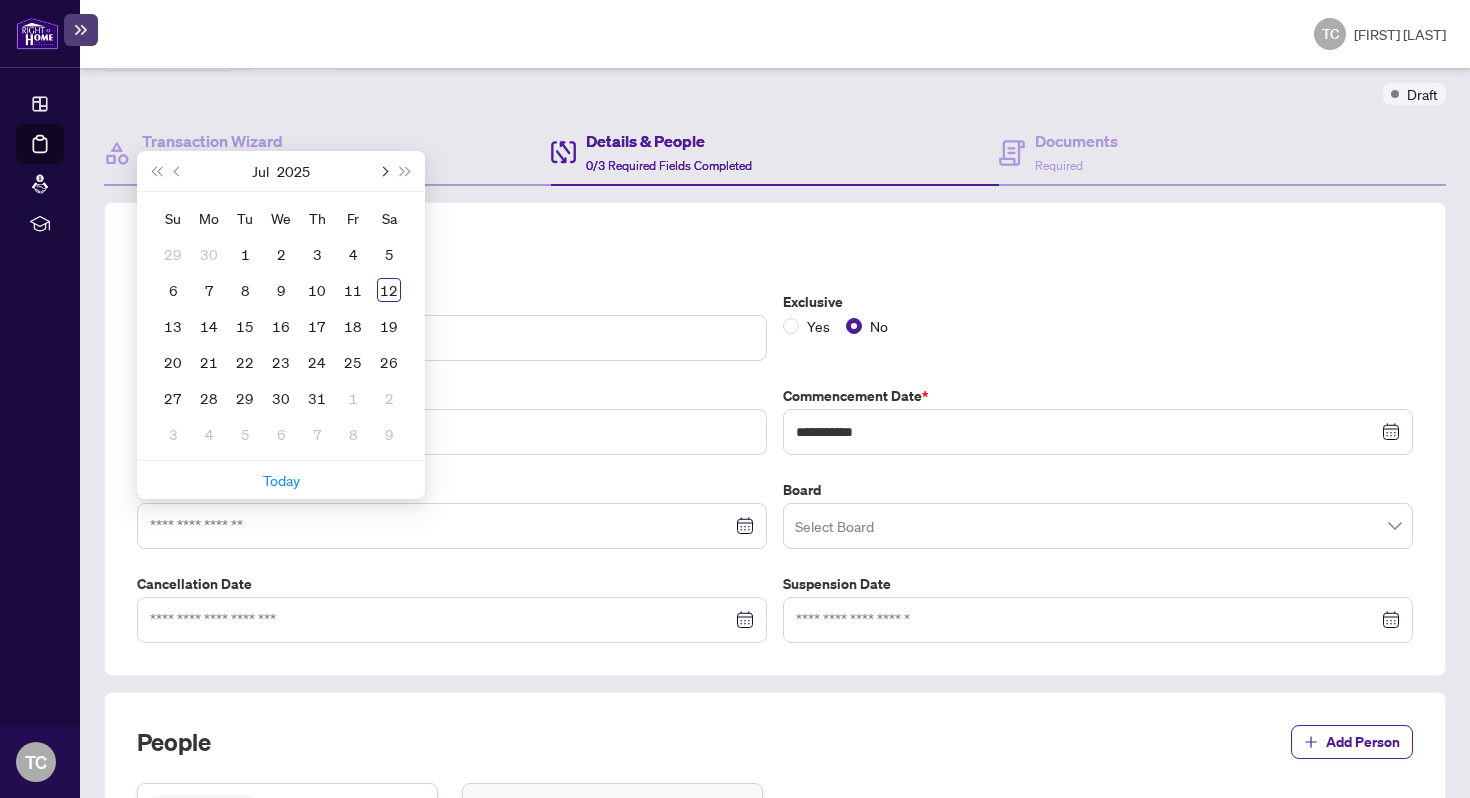 click at bounding box center (383, 171) 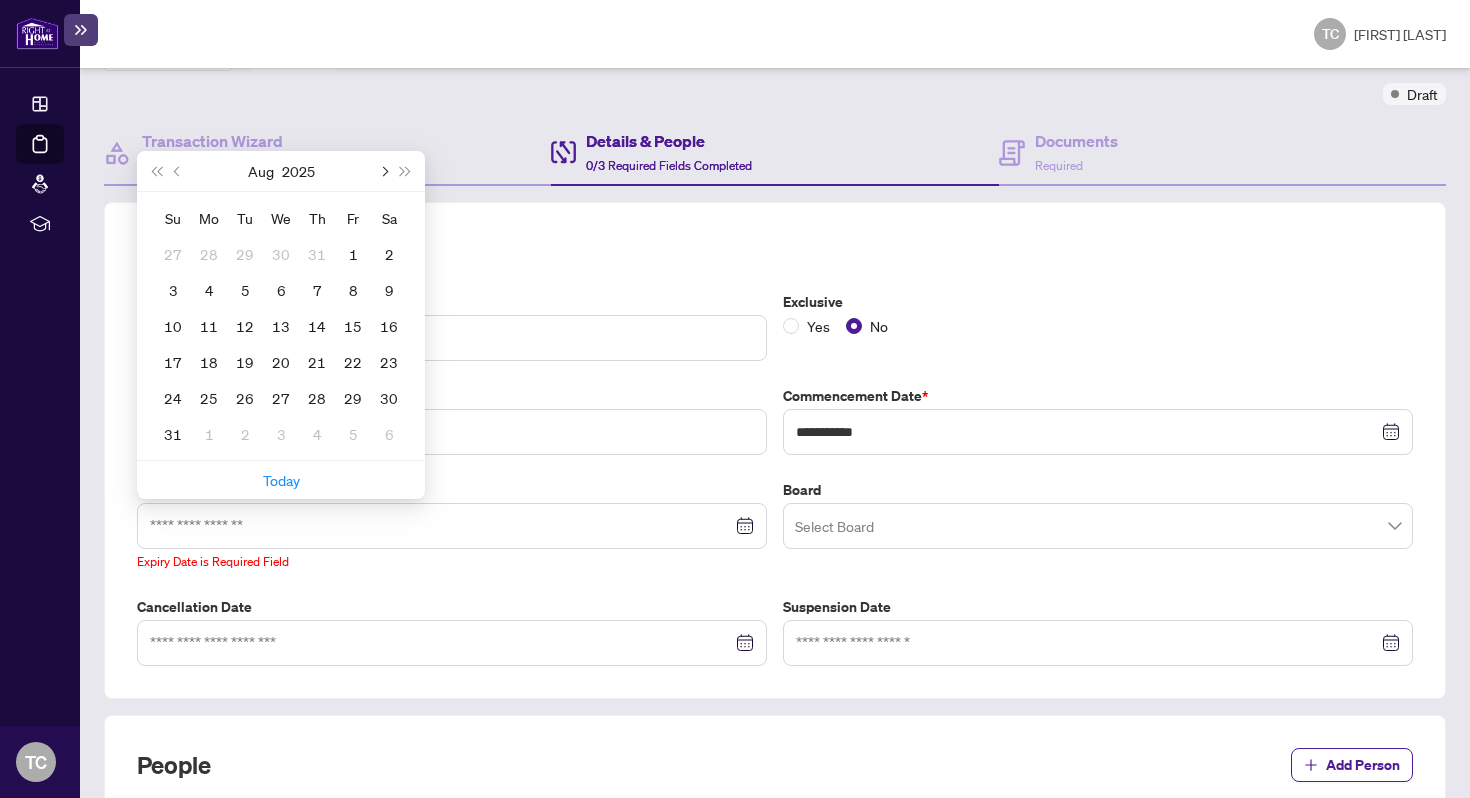 click at bounding box center [383, 171] 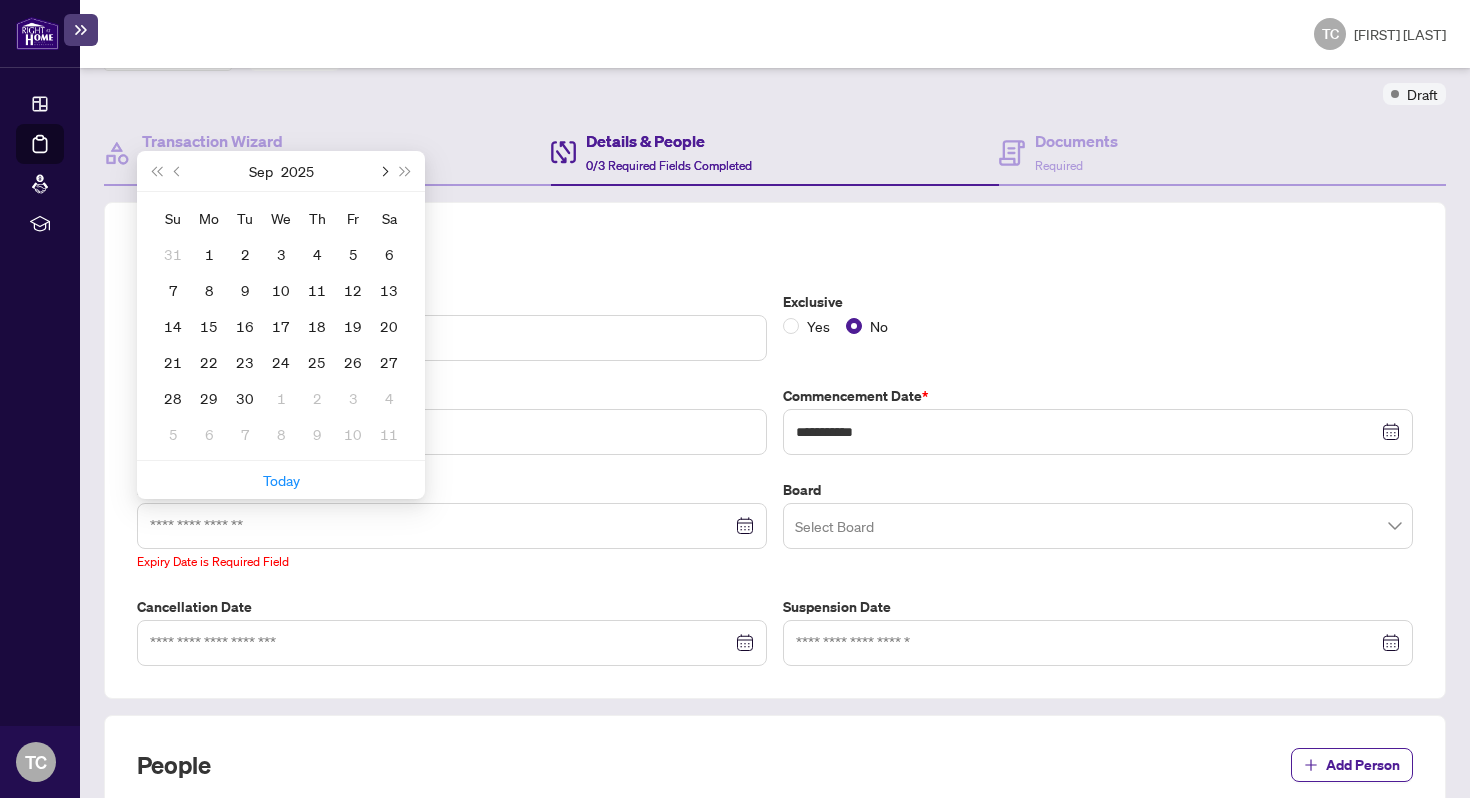 click at bounding box center [383, 171] 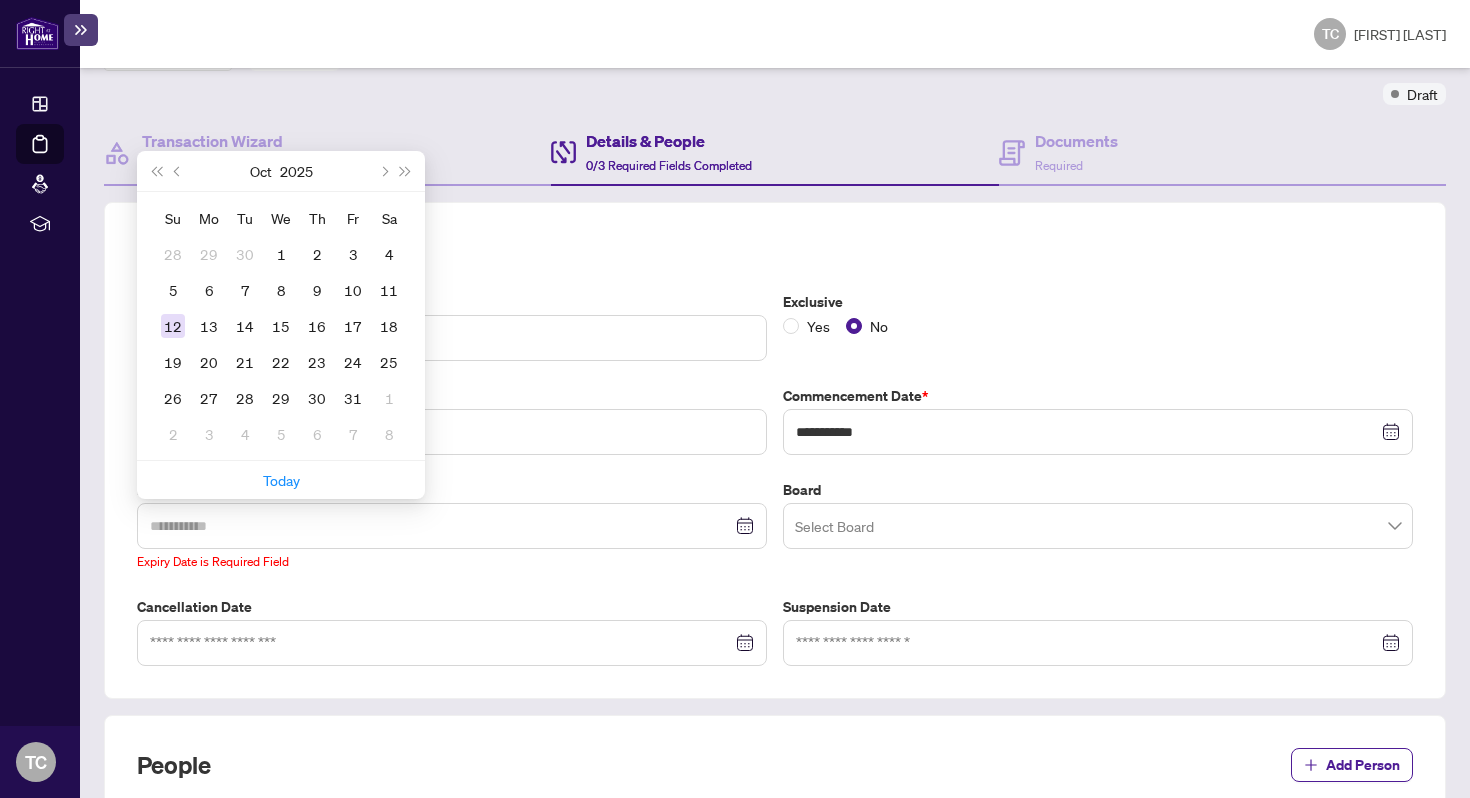 type on "**********" 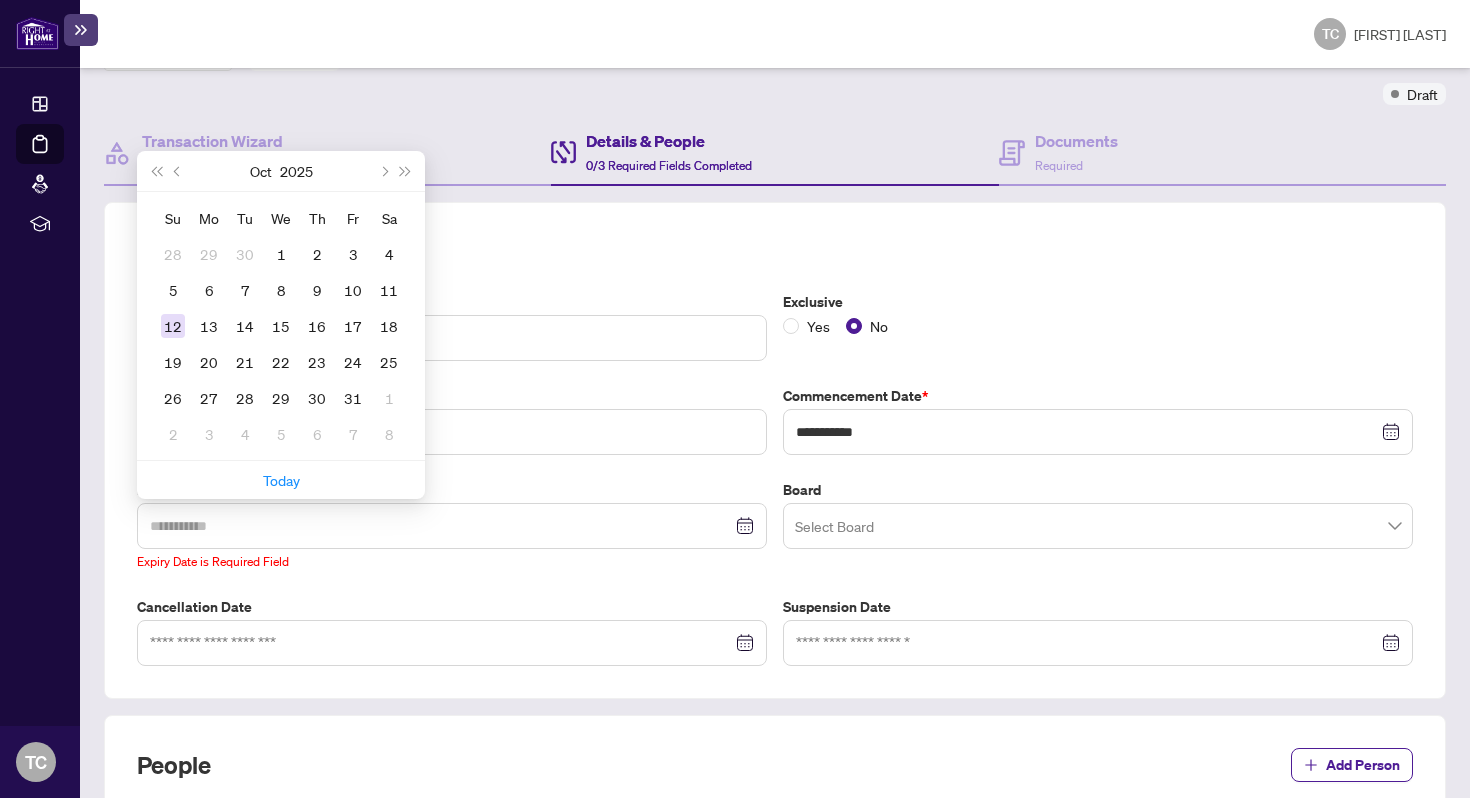 click on "12" at bounding box center (173, 326) 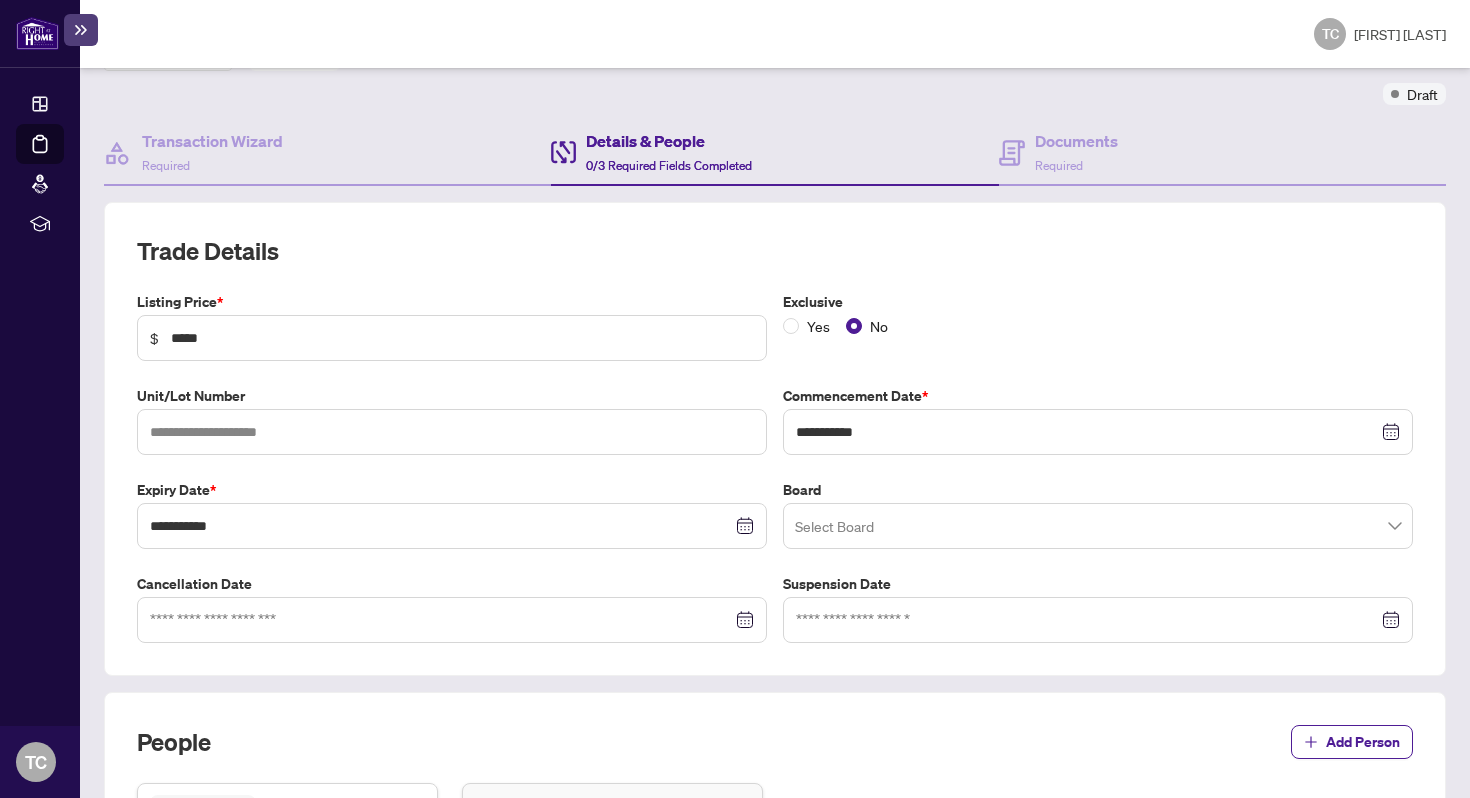 click on "Yes No" at bounding box center (1098, 326) 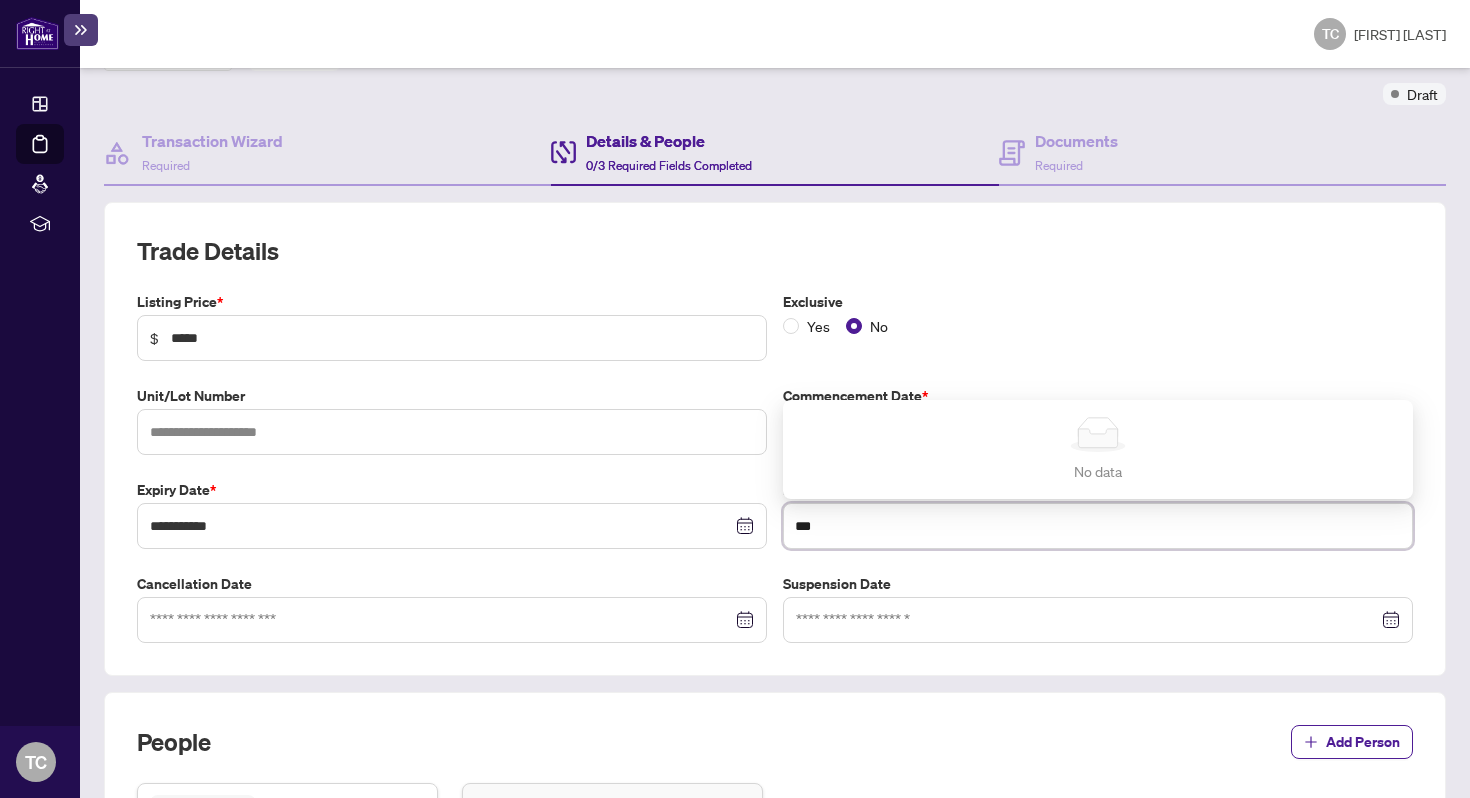 type on "**" 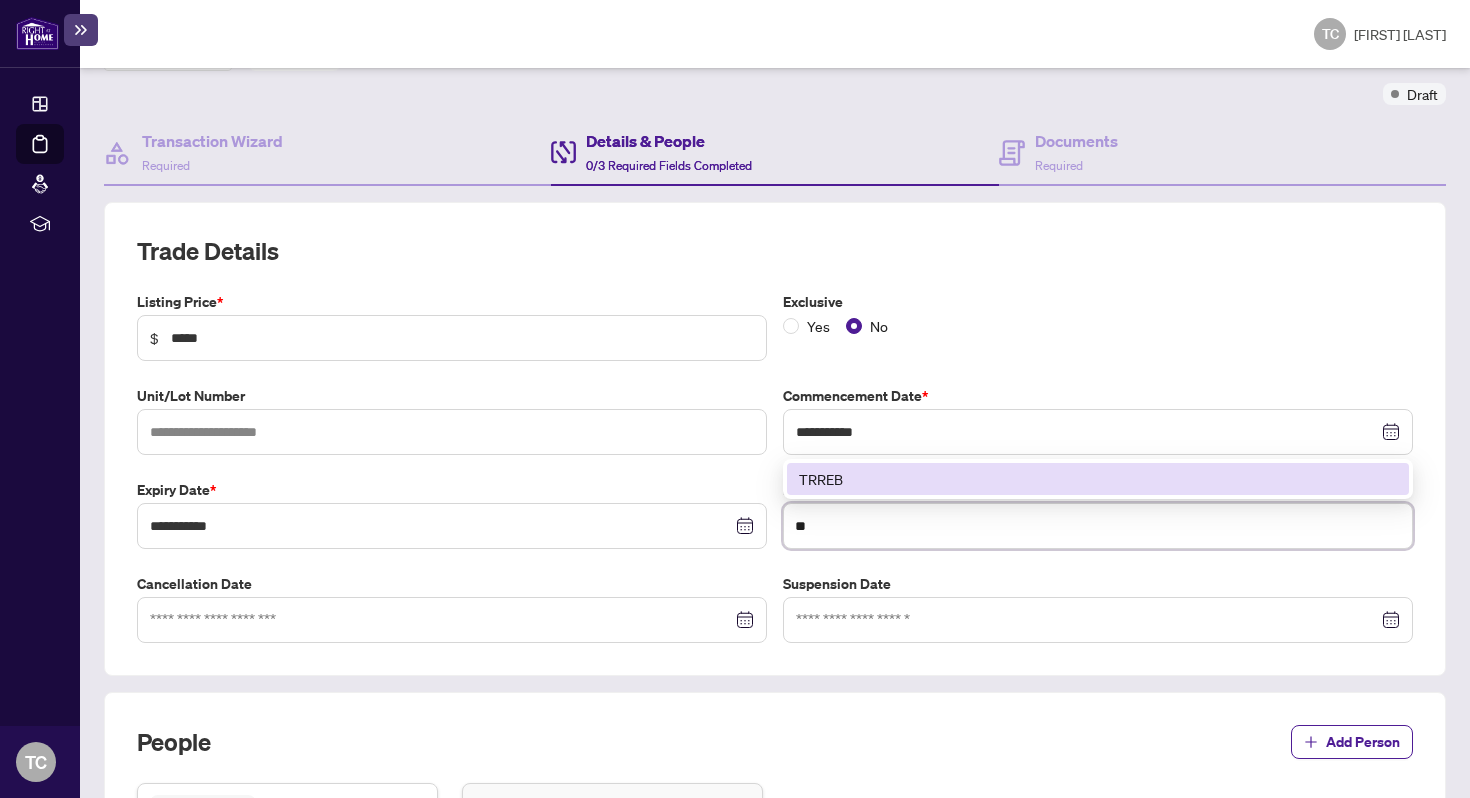 click on "TRREB" at bounding box center [1098, 479] 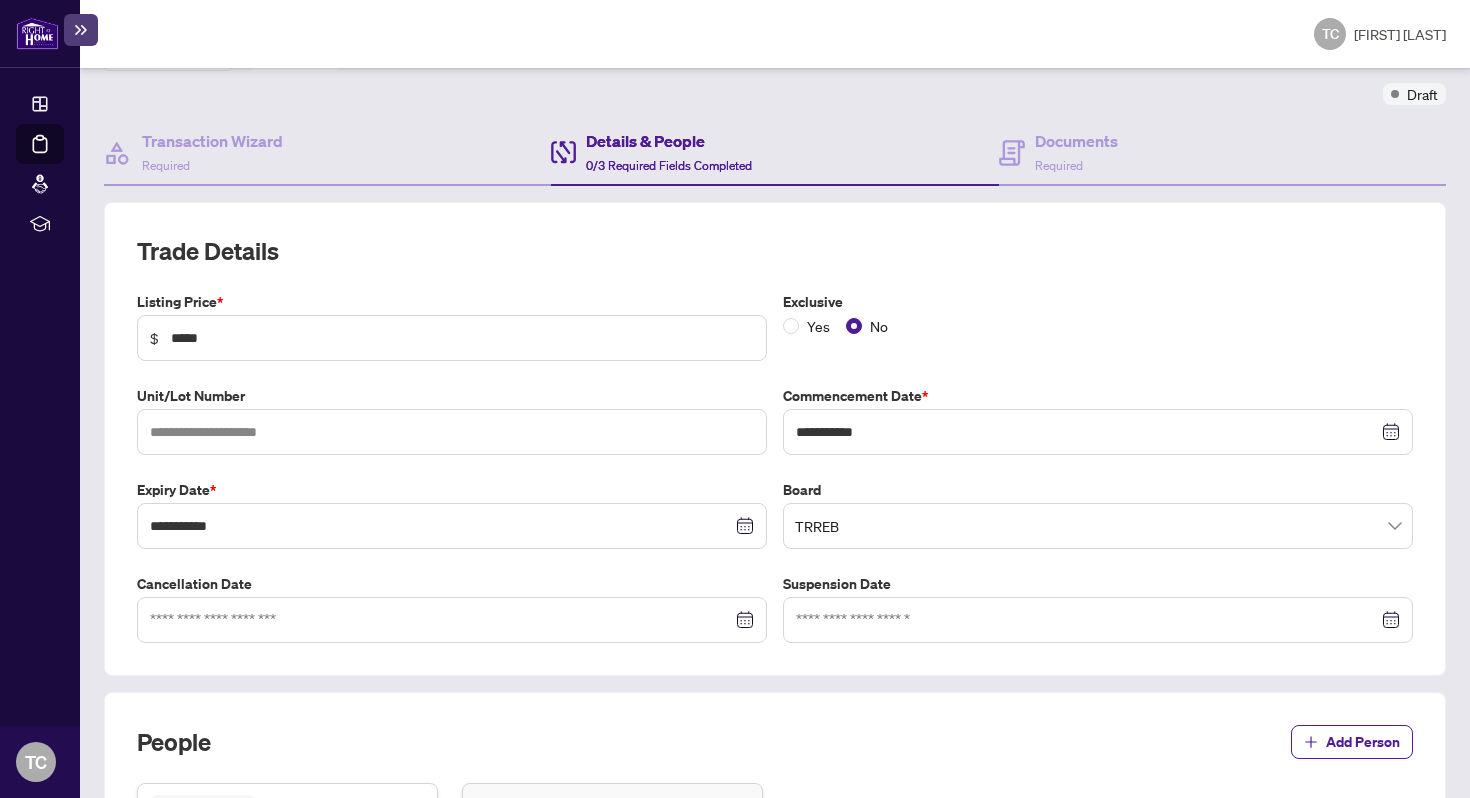 click on "Exclusive Yes No" at bounding box center (1098, 326) 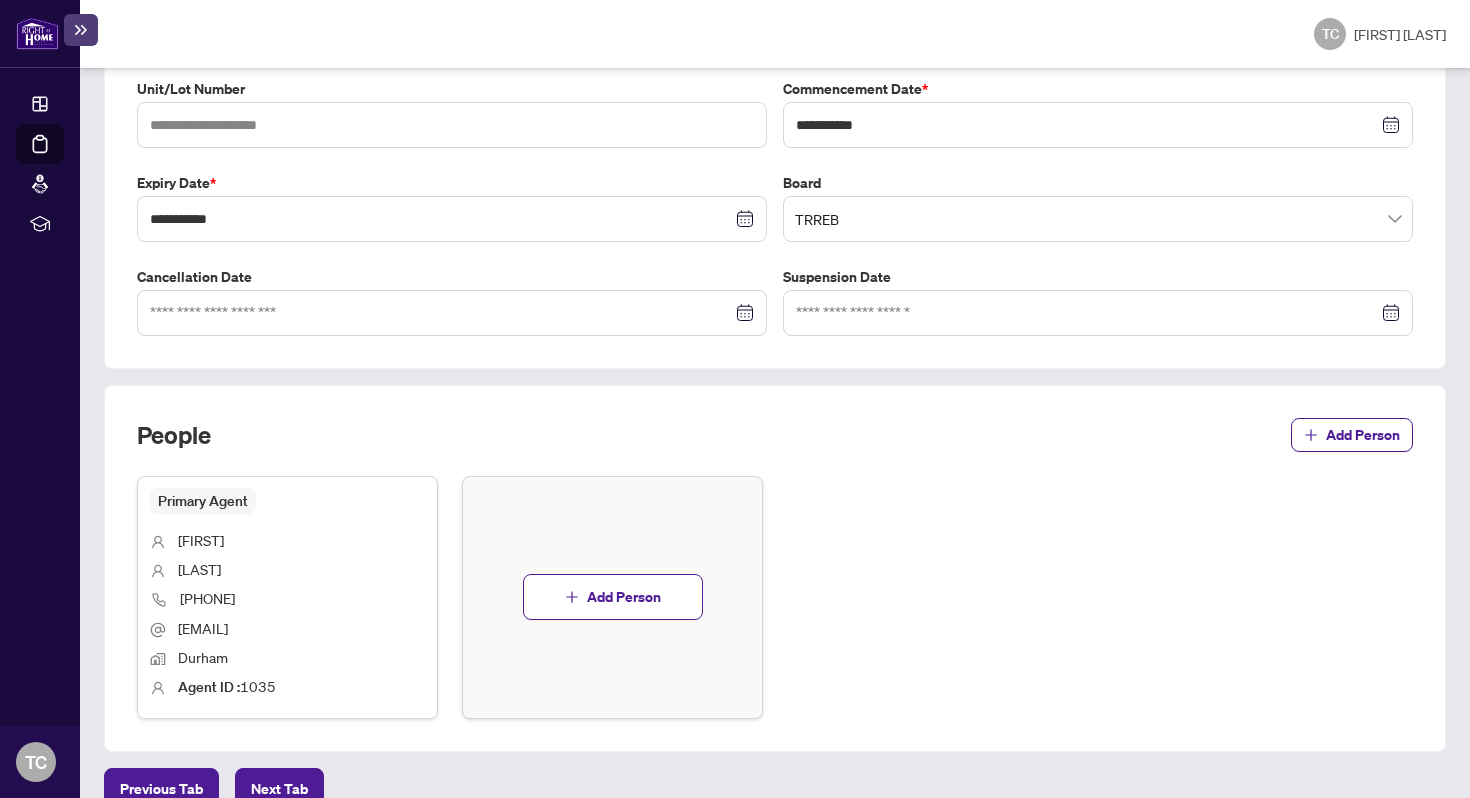 scroll, scrollTop: 496, scrollLeft: 0, axis: vertical 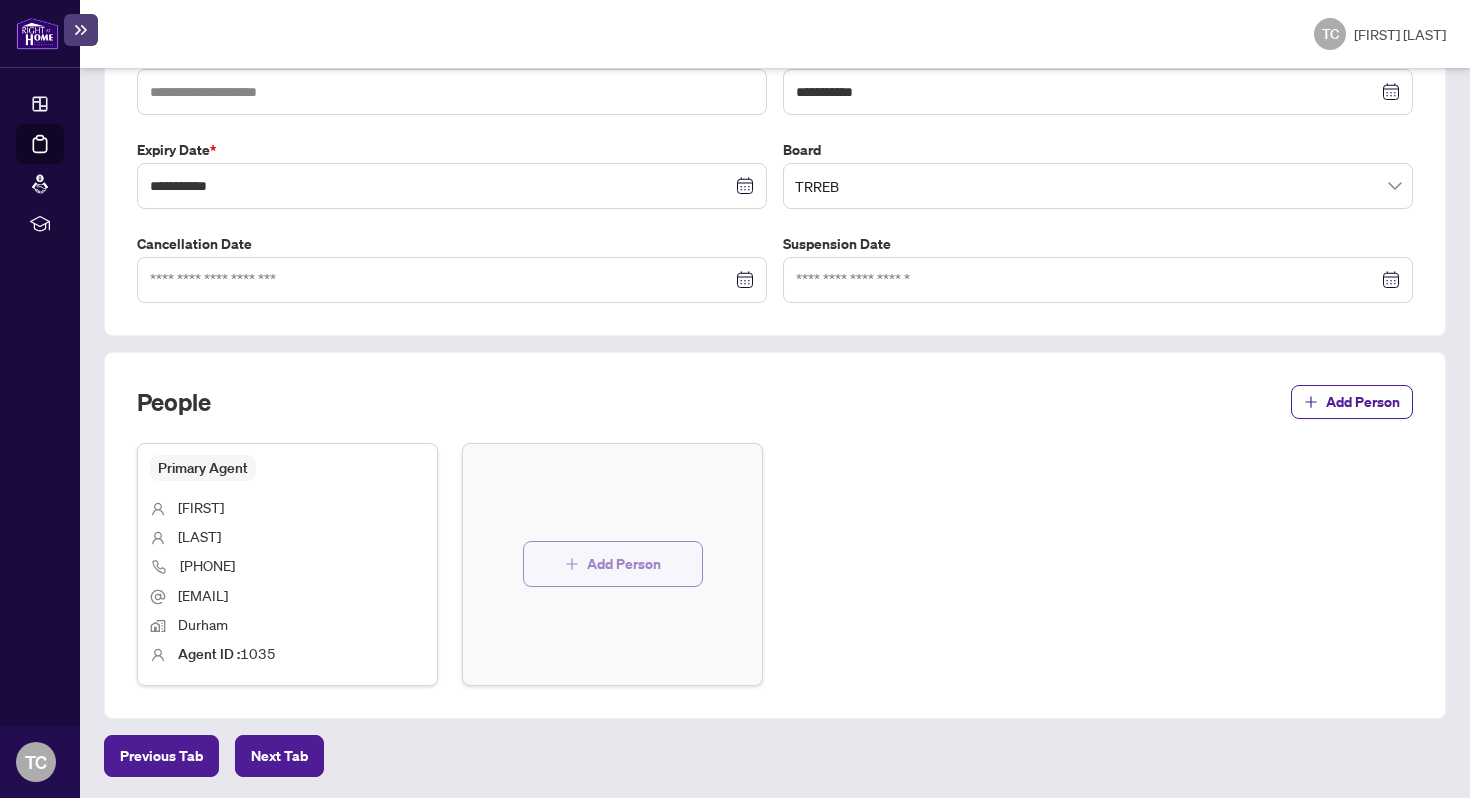 click on "Add Person" at bounding box center [624, 564] 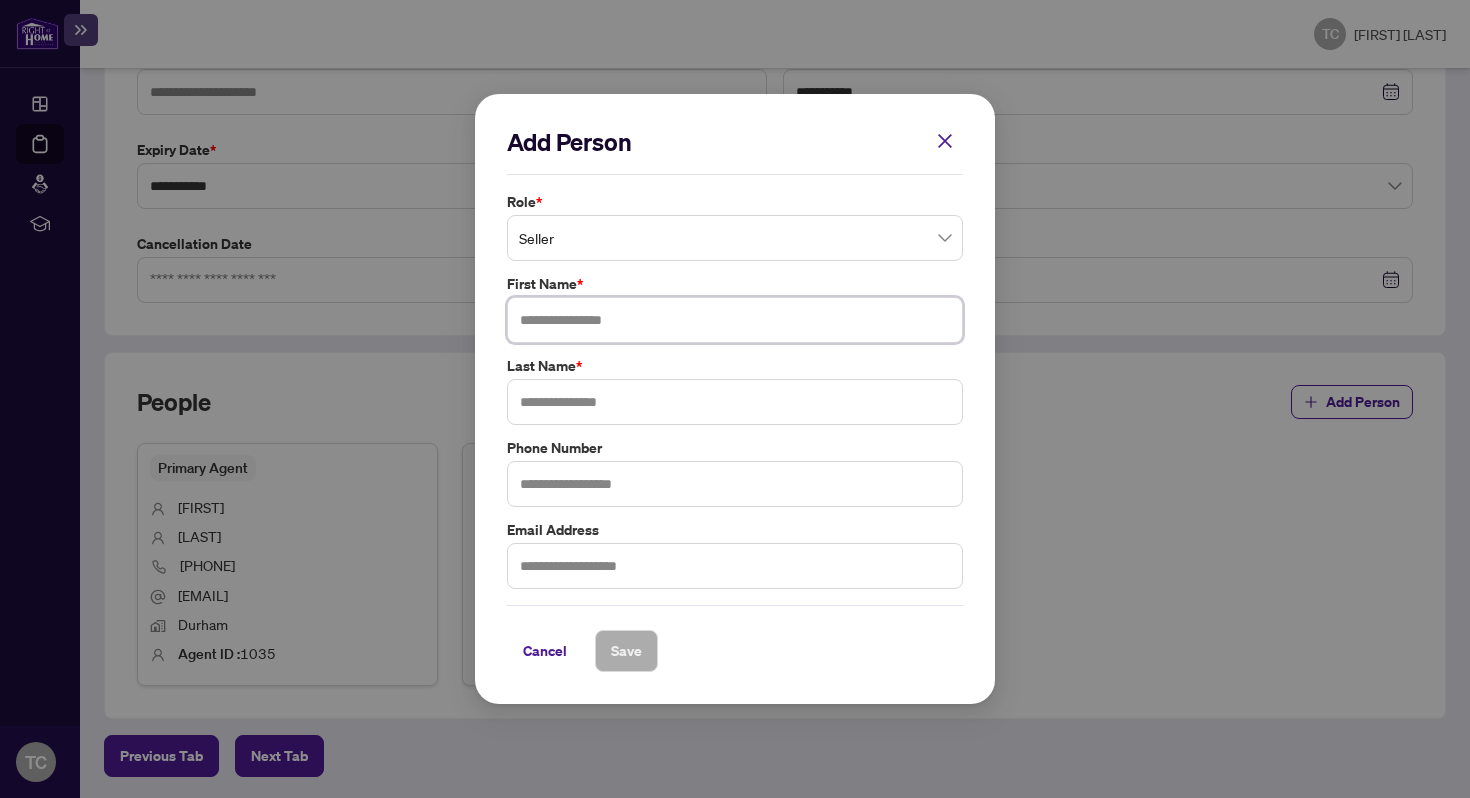 click at bounding box center [735, 320] 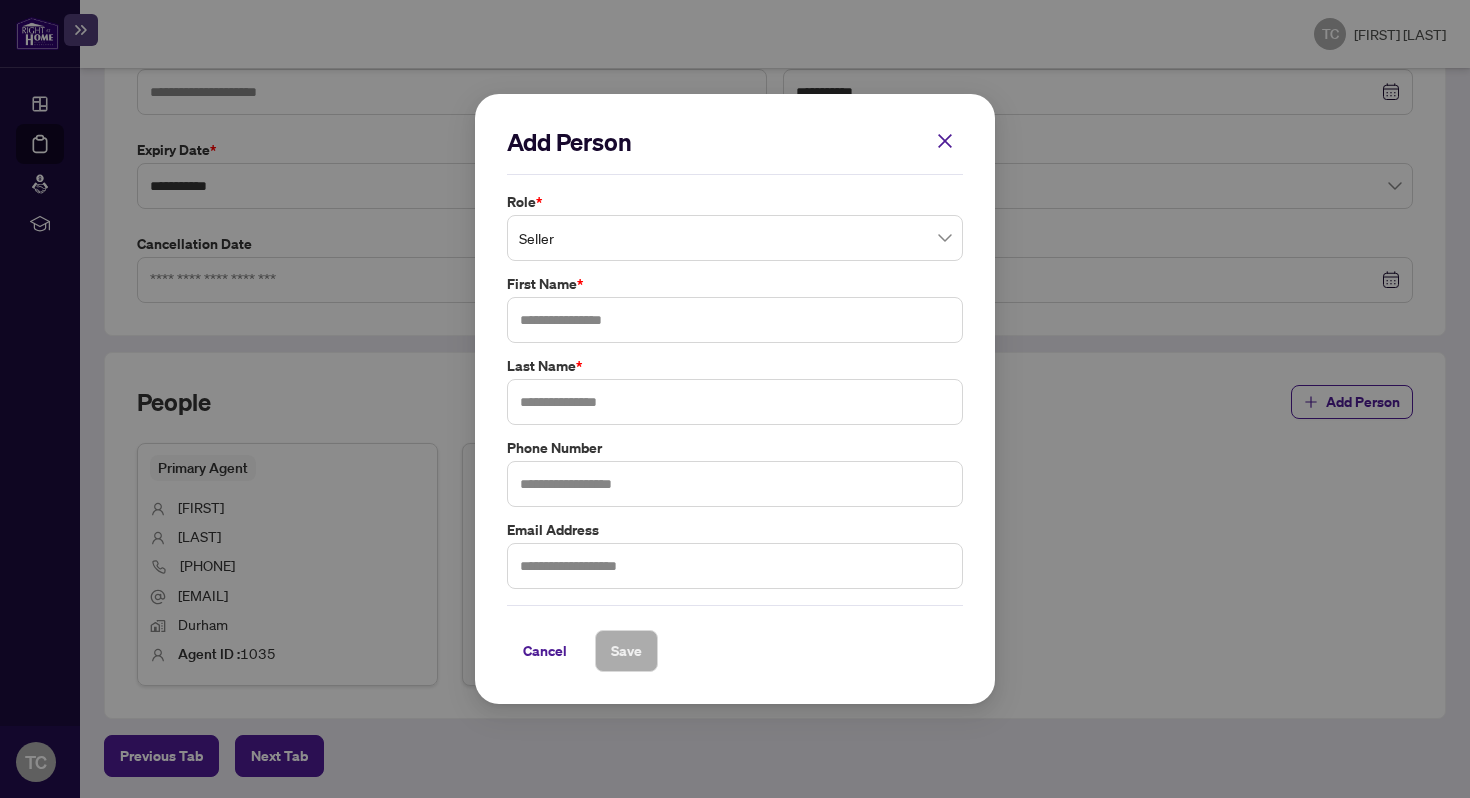 click on "Seller" at bounding box center (735, 238) 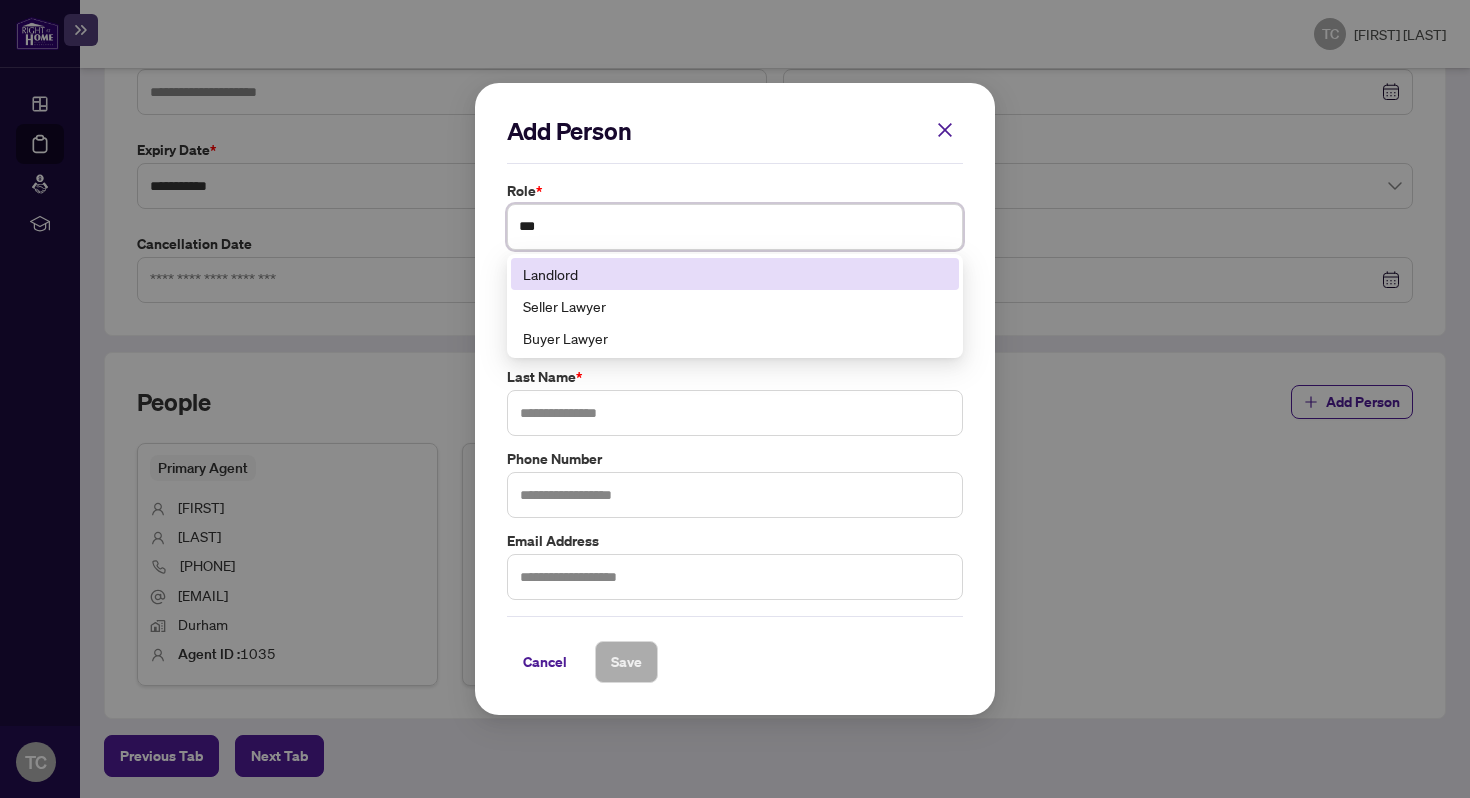 type on "****" 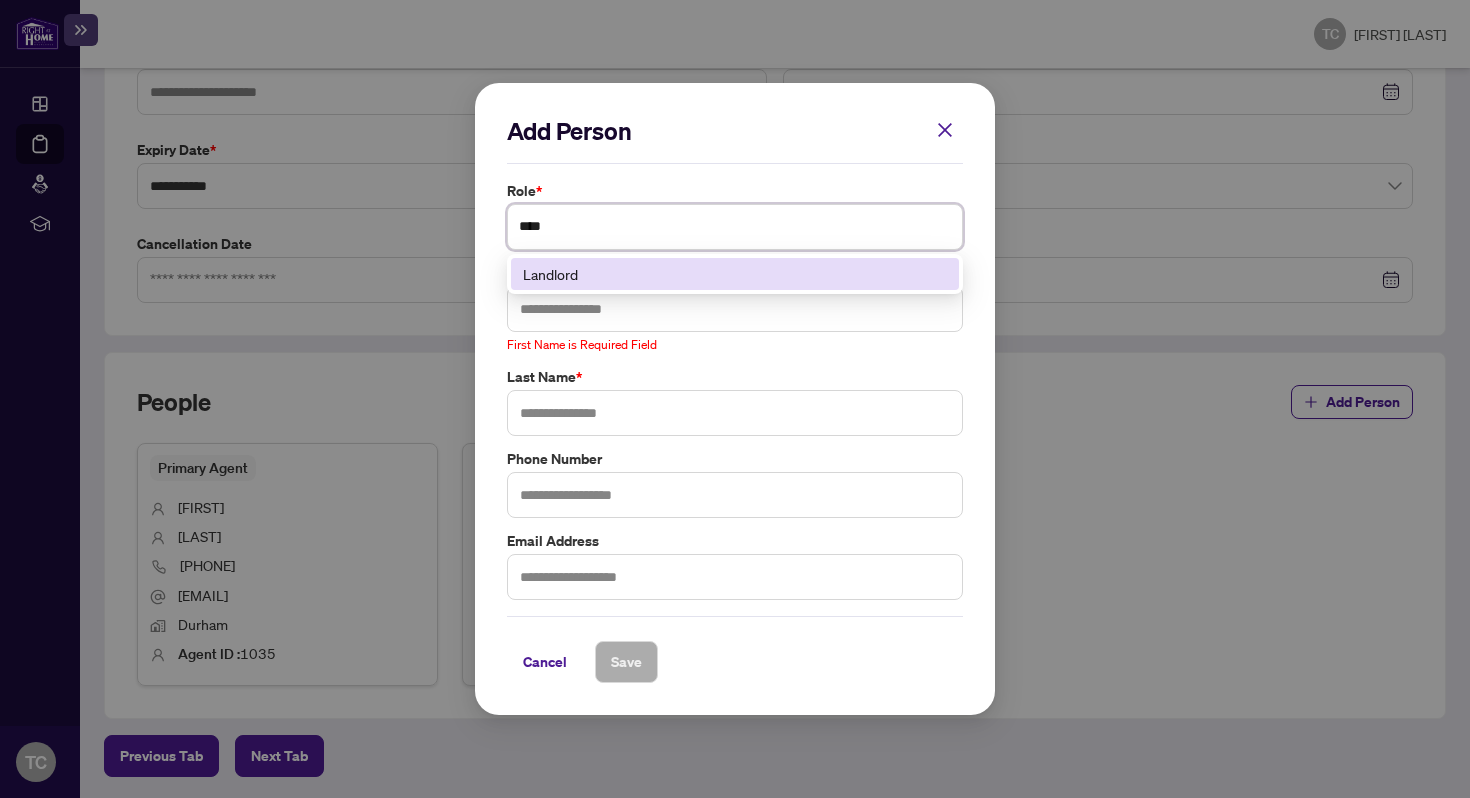 click on "Landlord" at bounding box center [735, 274] 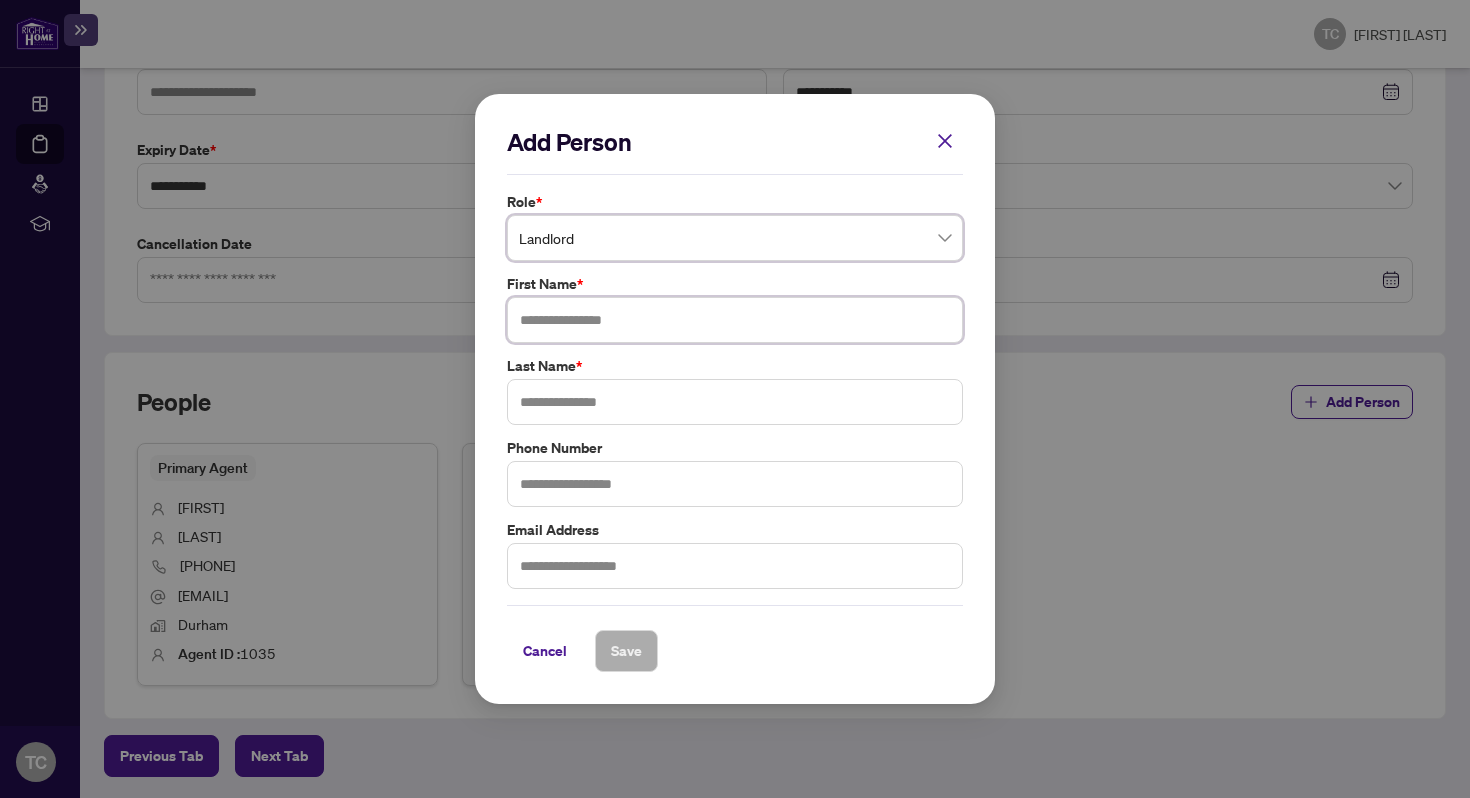 click at bounding box center (735, 320) 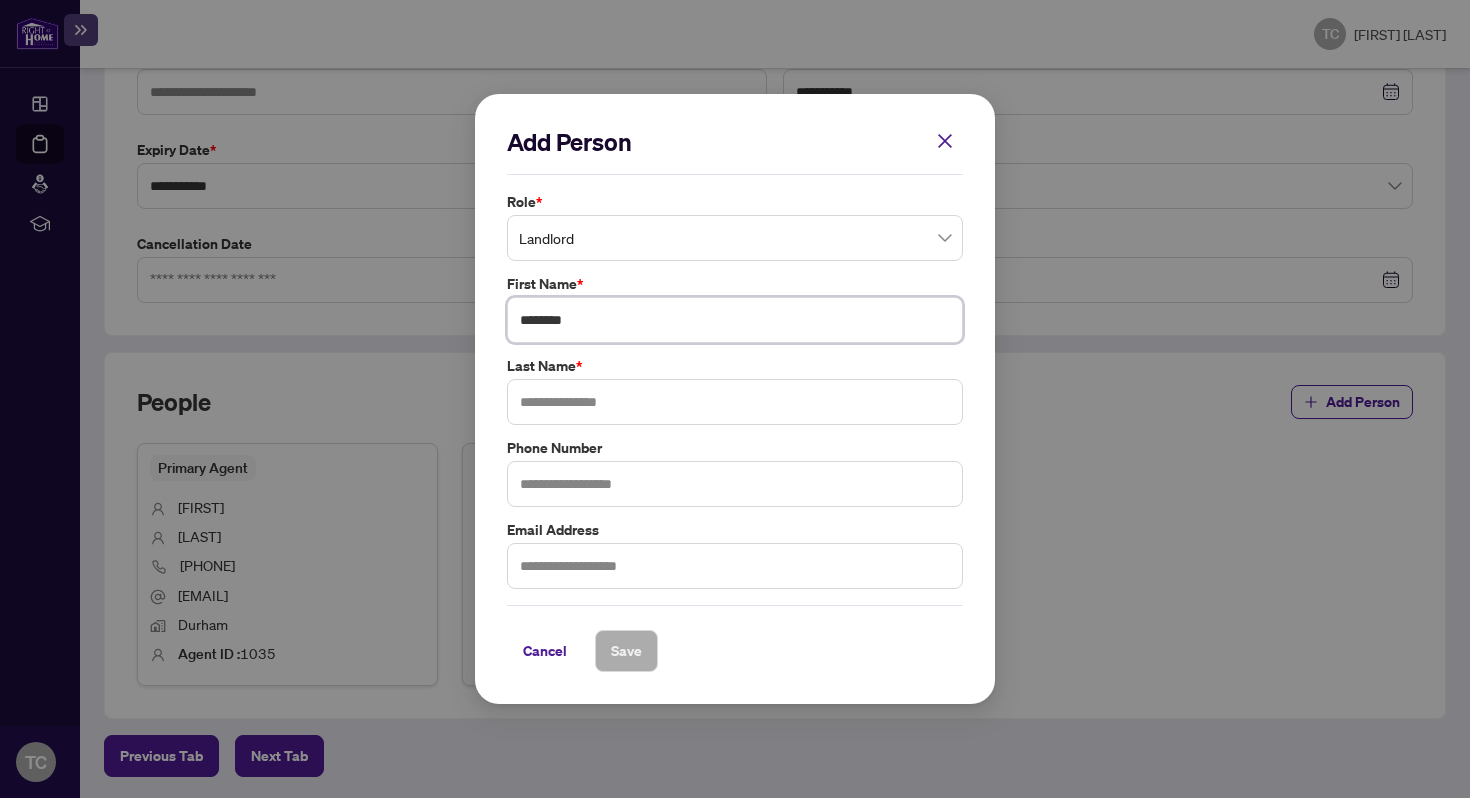 type on "********" 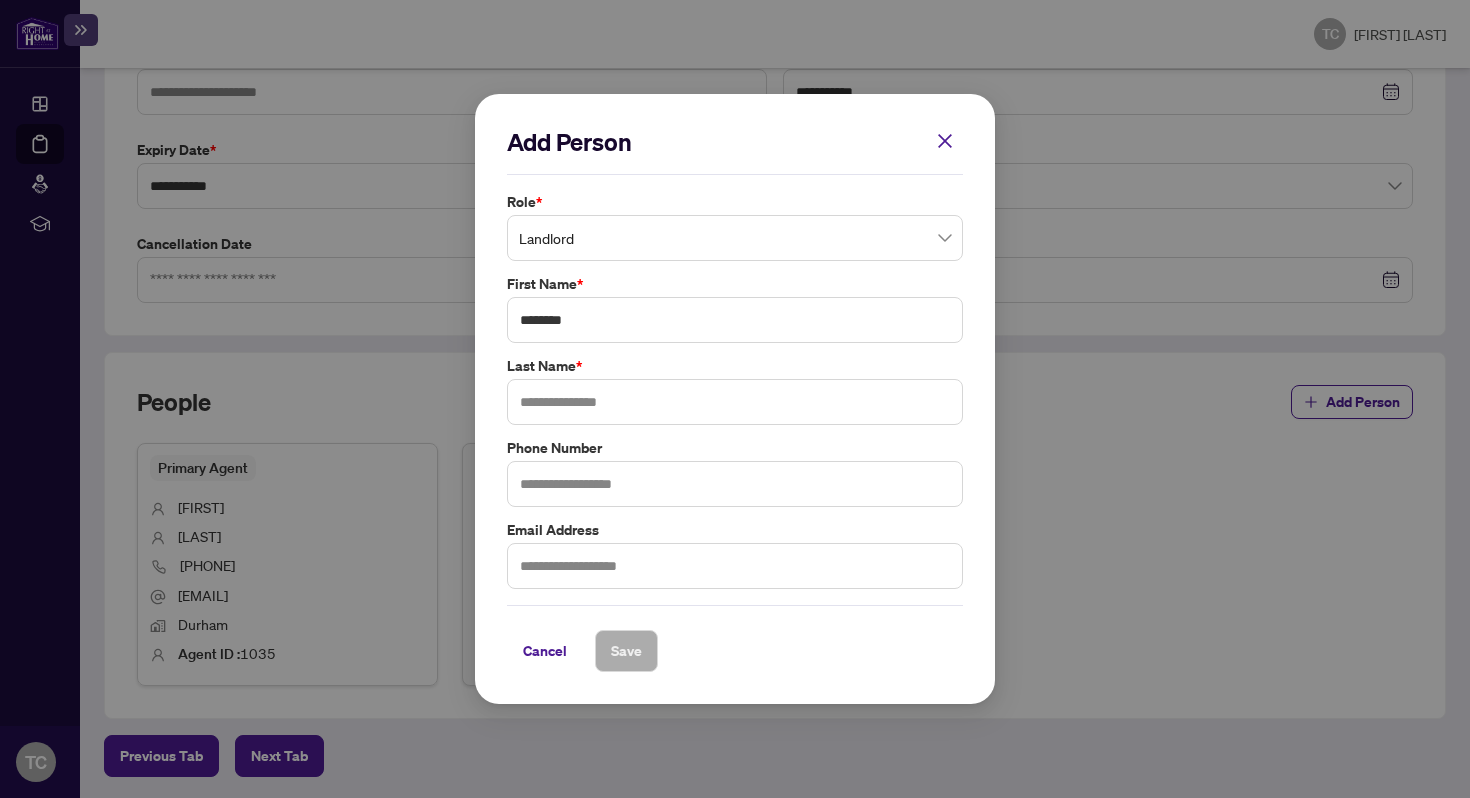 click on "Role * Landlord 3 Landlord First Name * ******** Last Name * Phone Number Email Address" at bounding box center [735, 390] 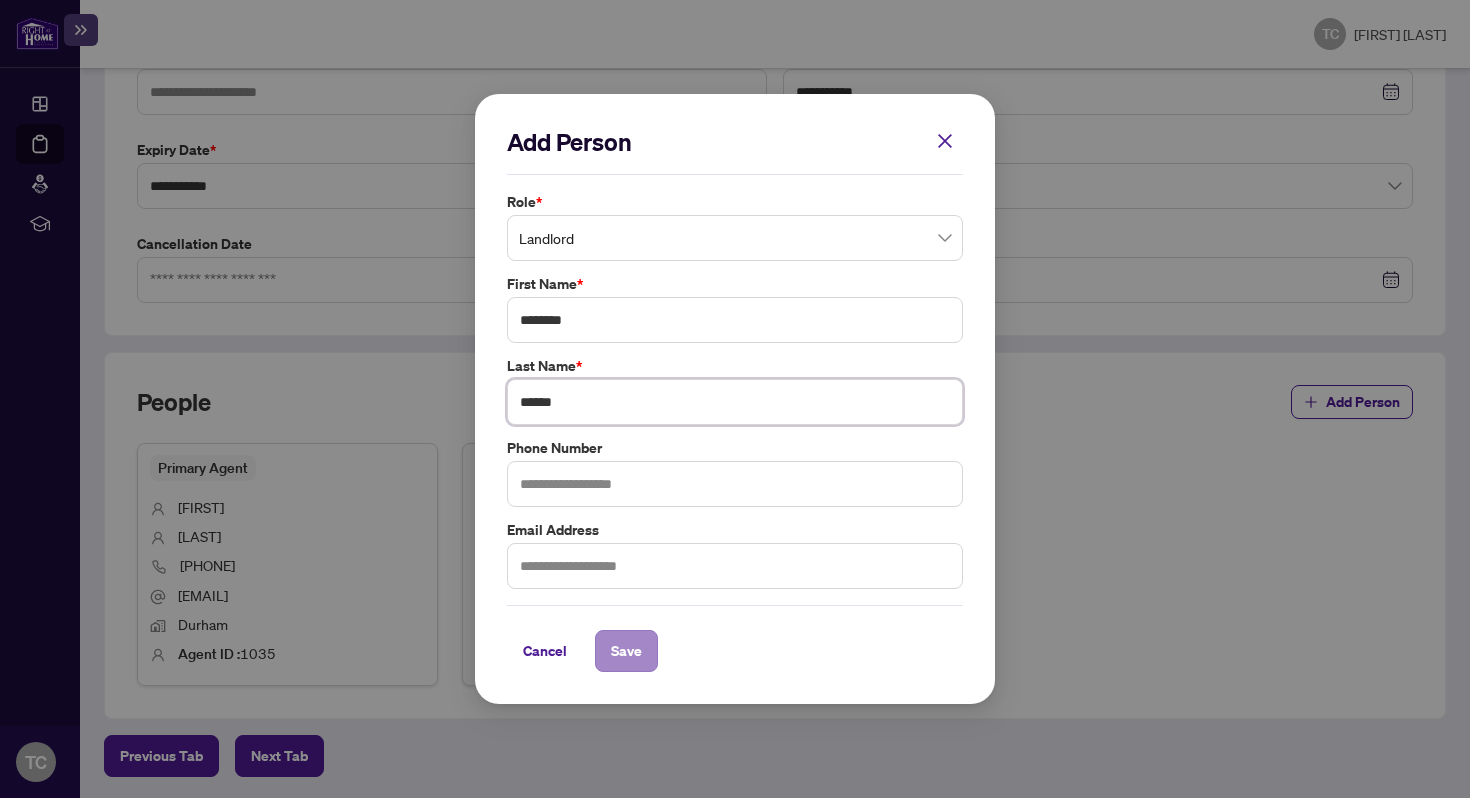 type on "******" 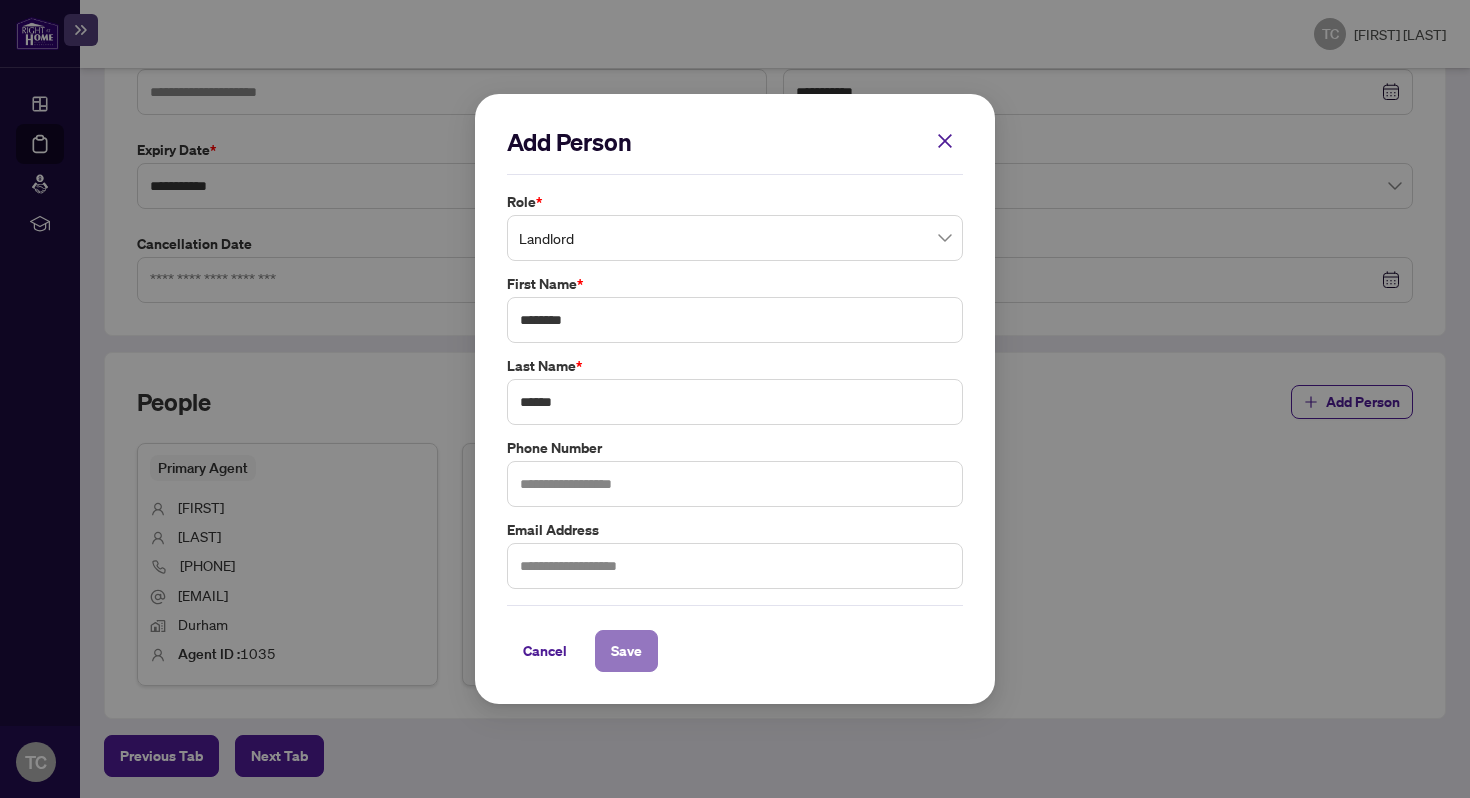 click on "Save" at bounding box center (626, 651) 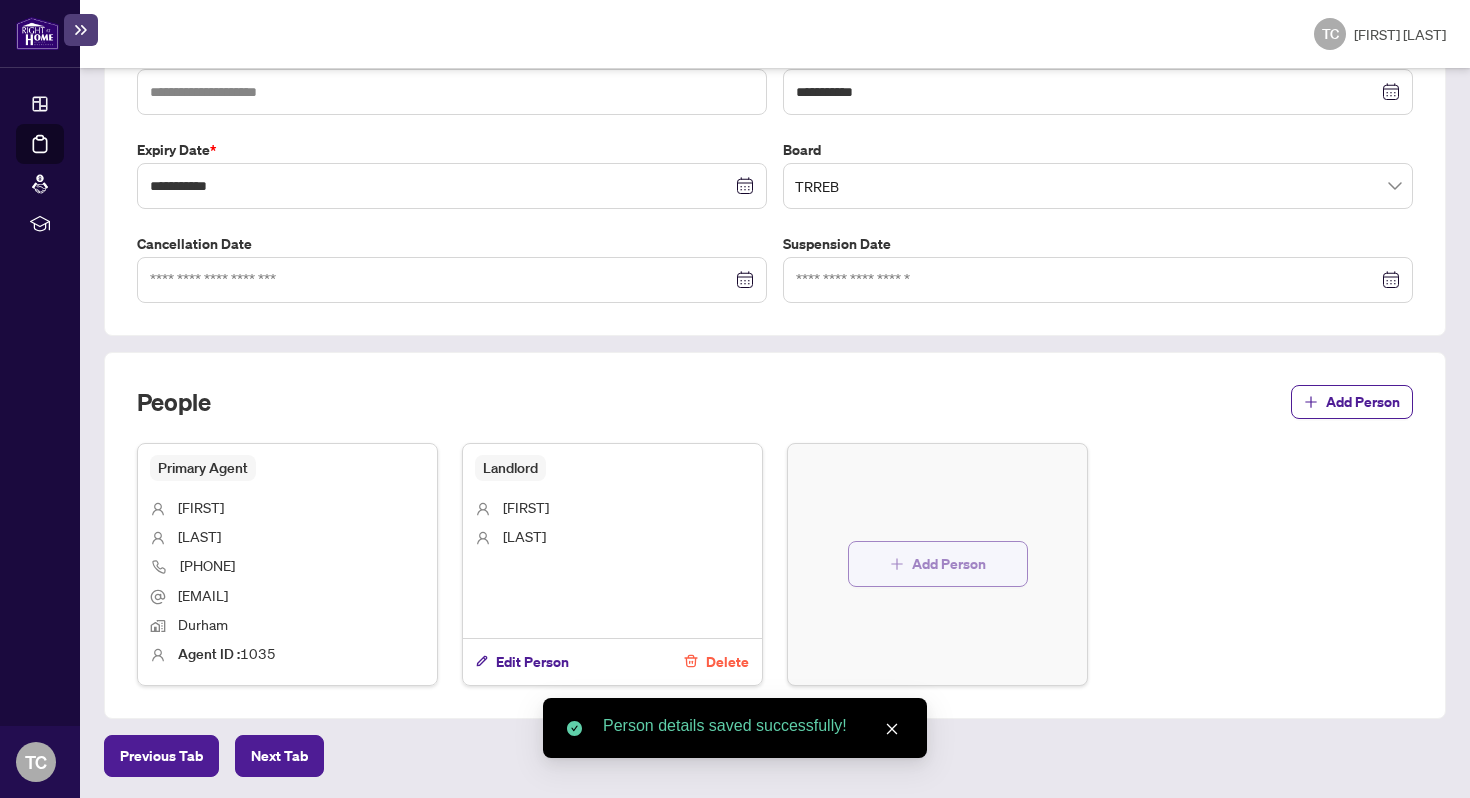 click on "Add Person" at bounding box center [938, 564] 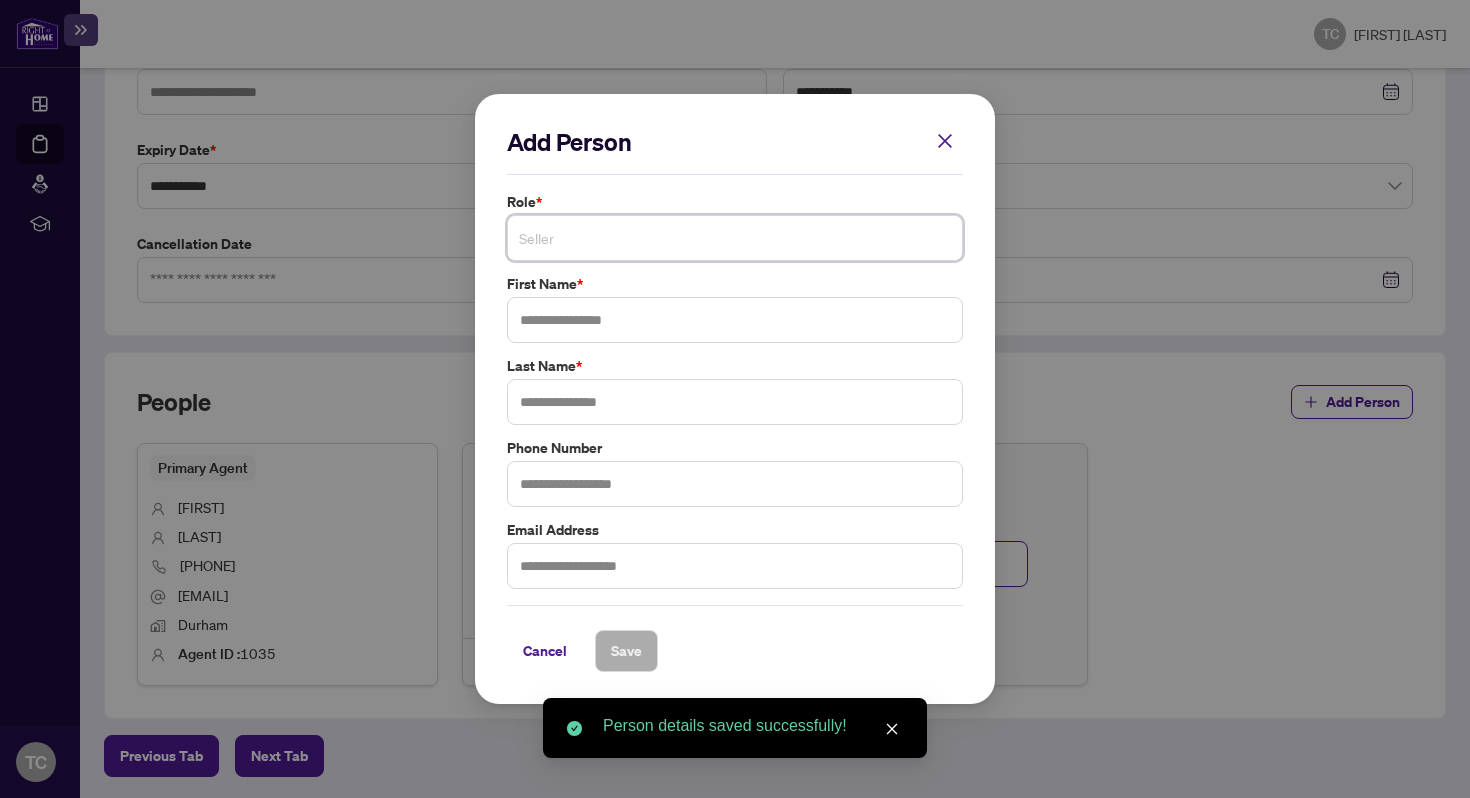 click at bounding box center (735, 238) 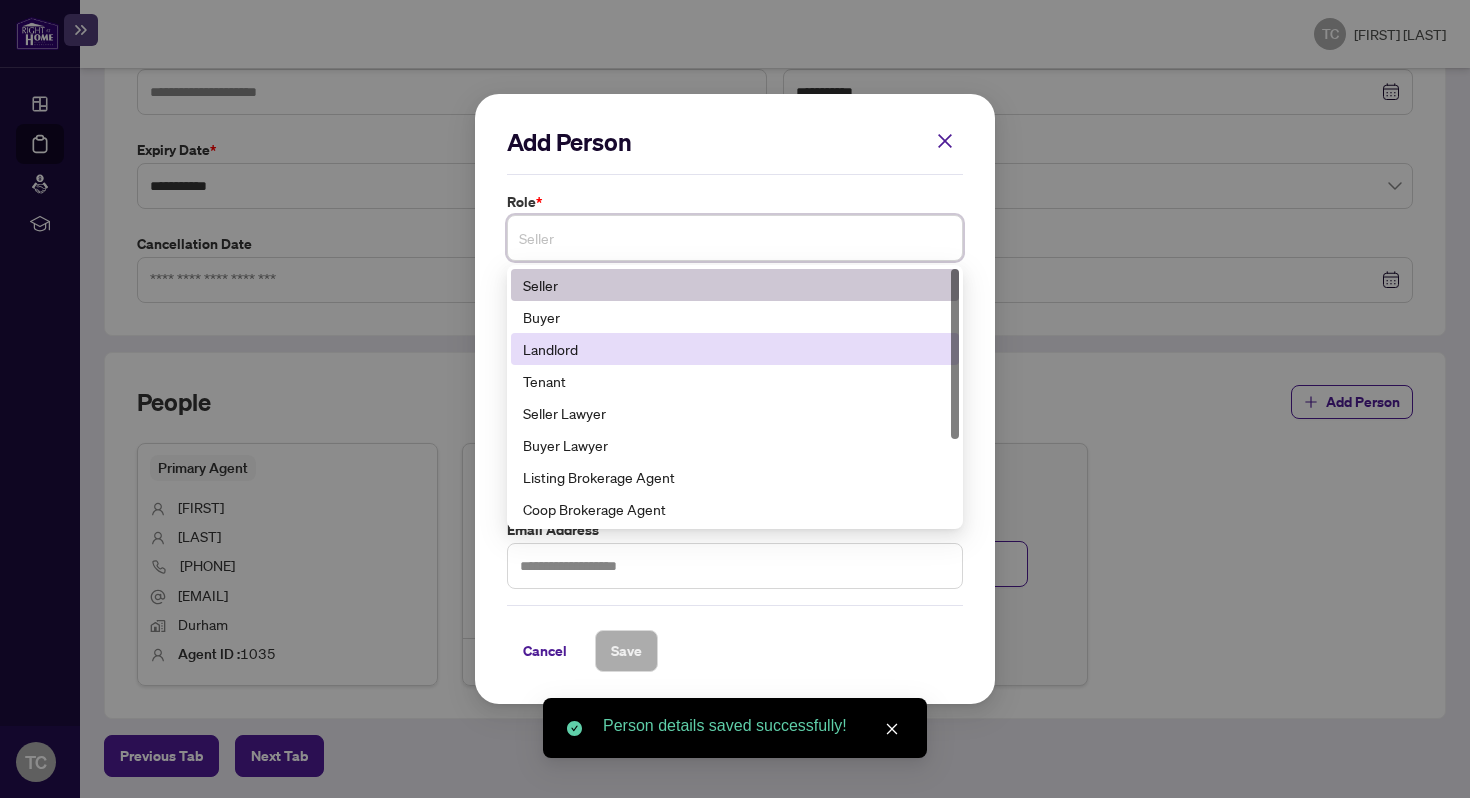 click on "Landlord" at bounding box center (735, 349) 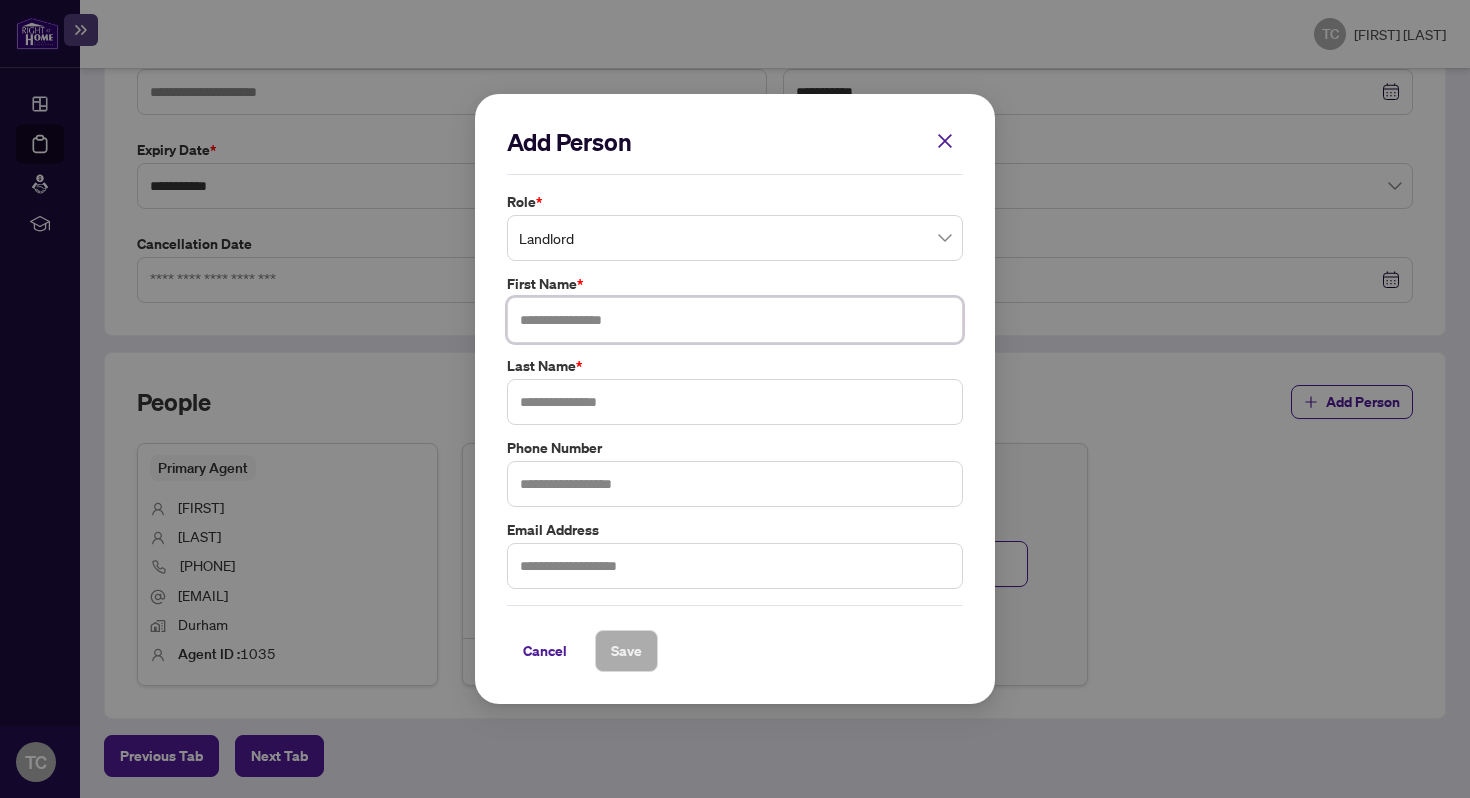 click at bounding box center [735, 320] 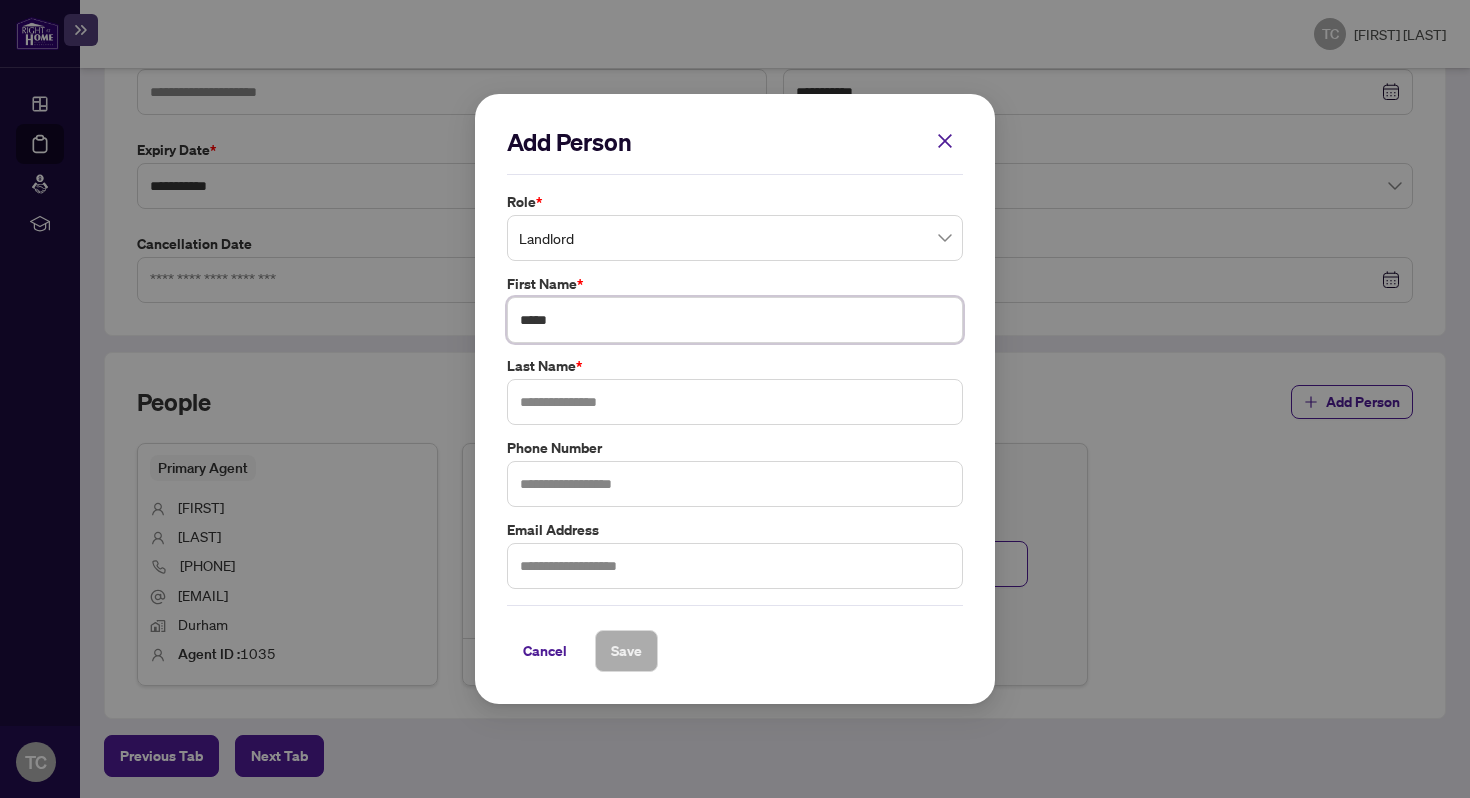 type on "*****" 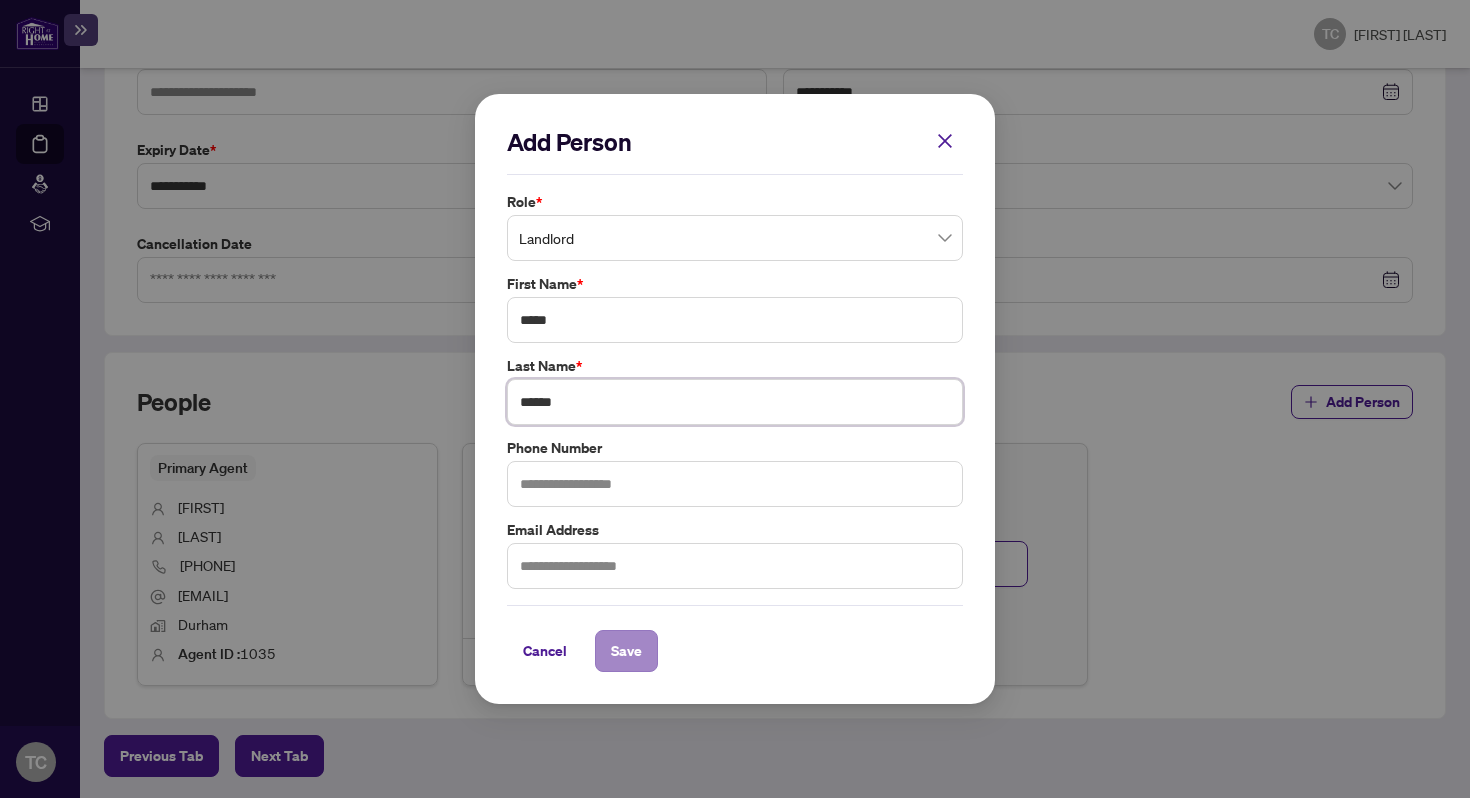 type on "******" 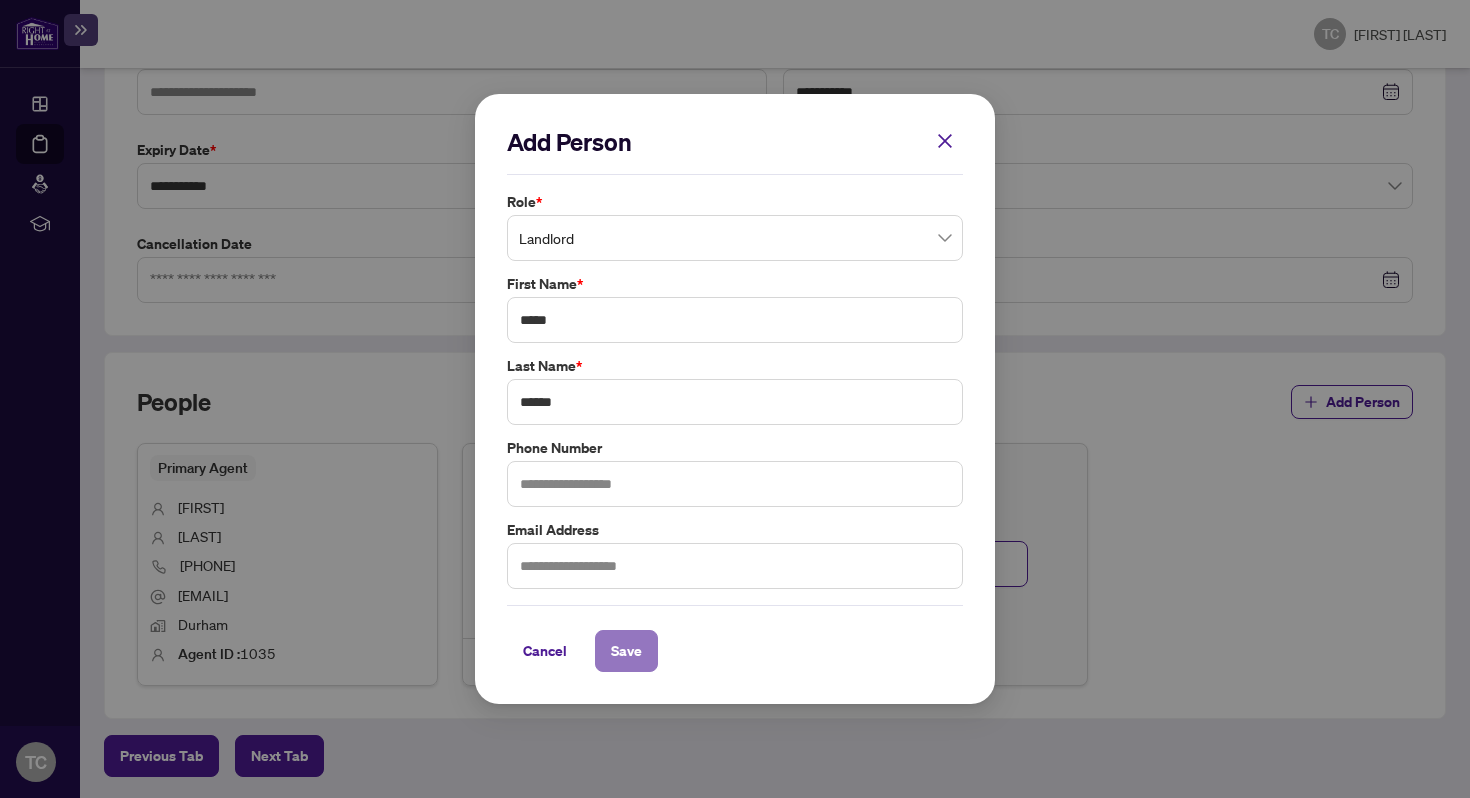 click on "Save" at bounding box center (626, 651) 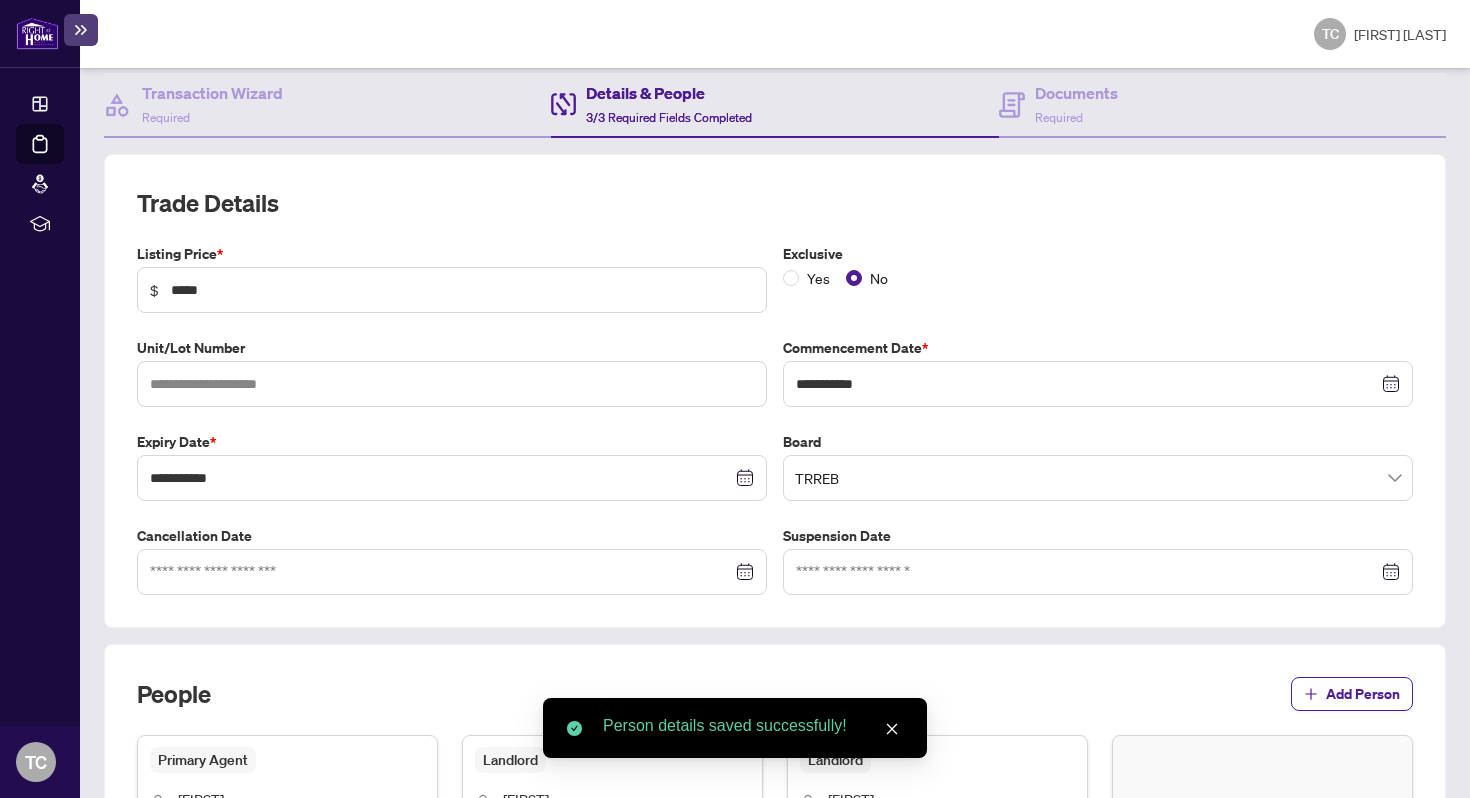 scroll, scrollTop: 0, scrollLeft: 0, axis: both 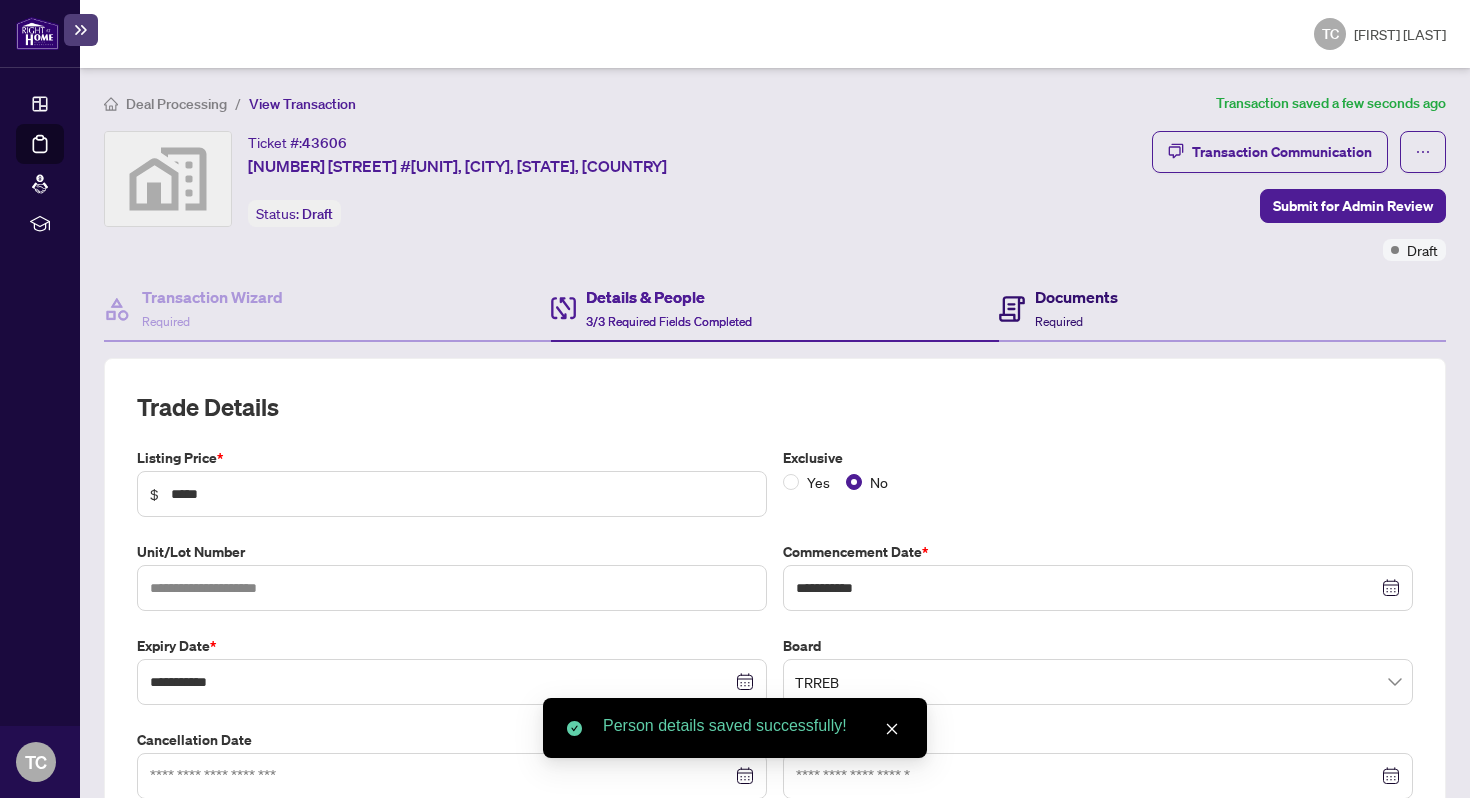 click on "Documents" at bounding box center (1076, 297) 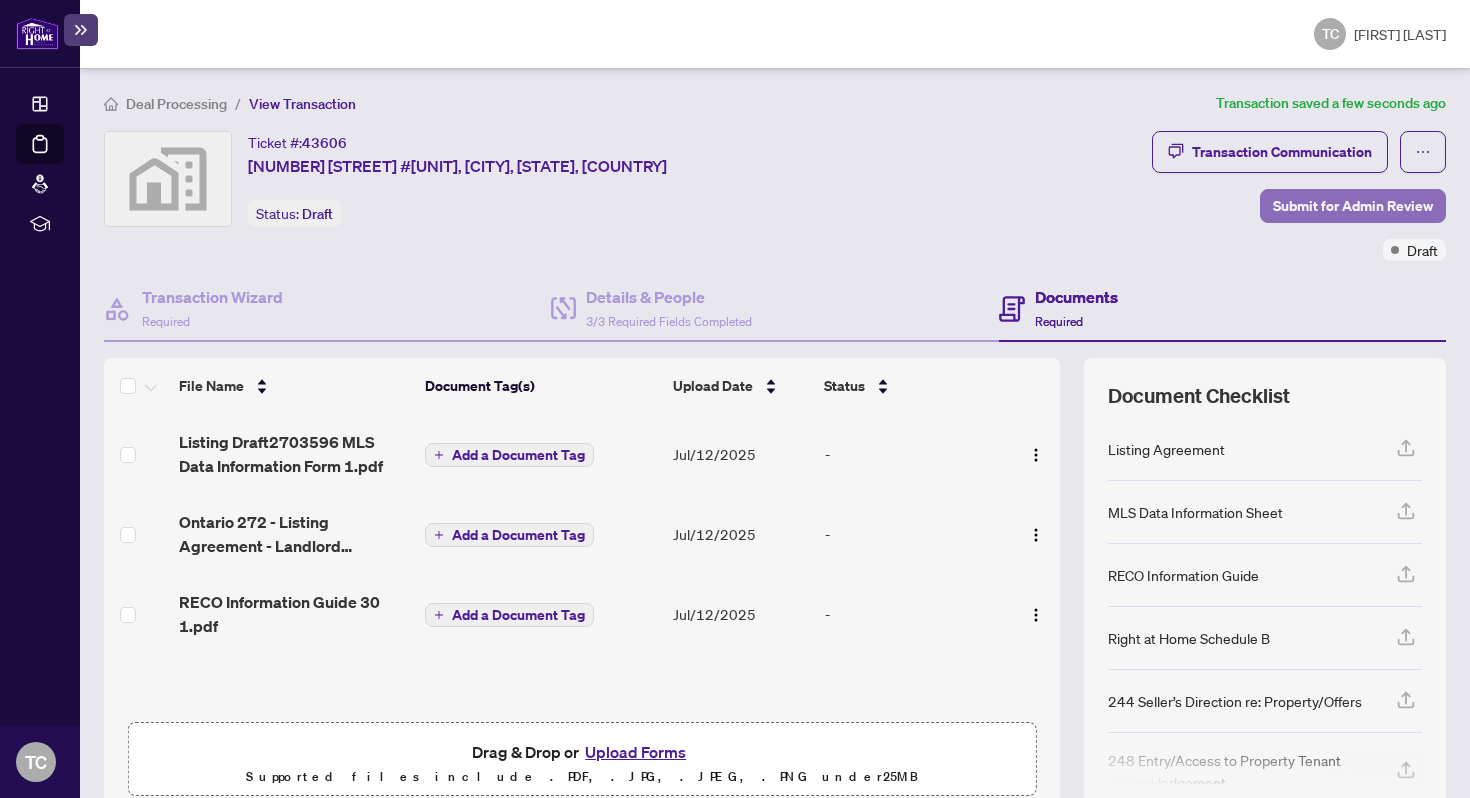 click on "Submit for Admin Review" at bounding box center [1353, 206] 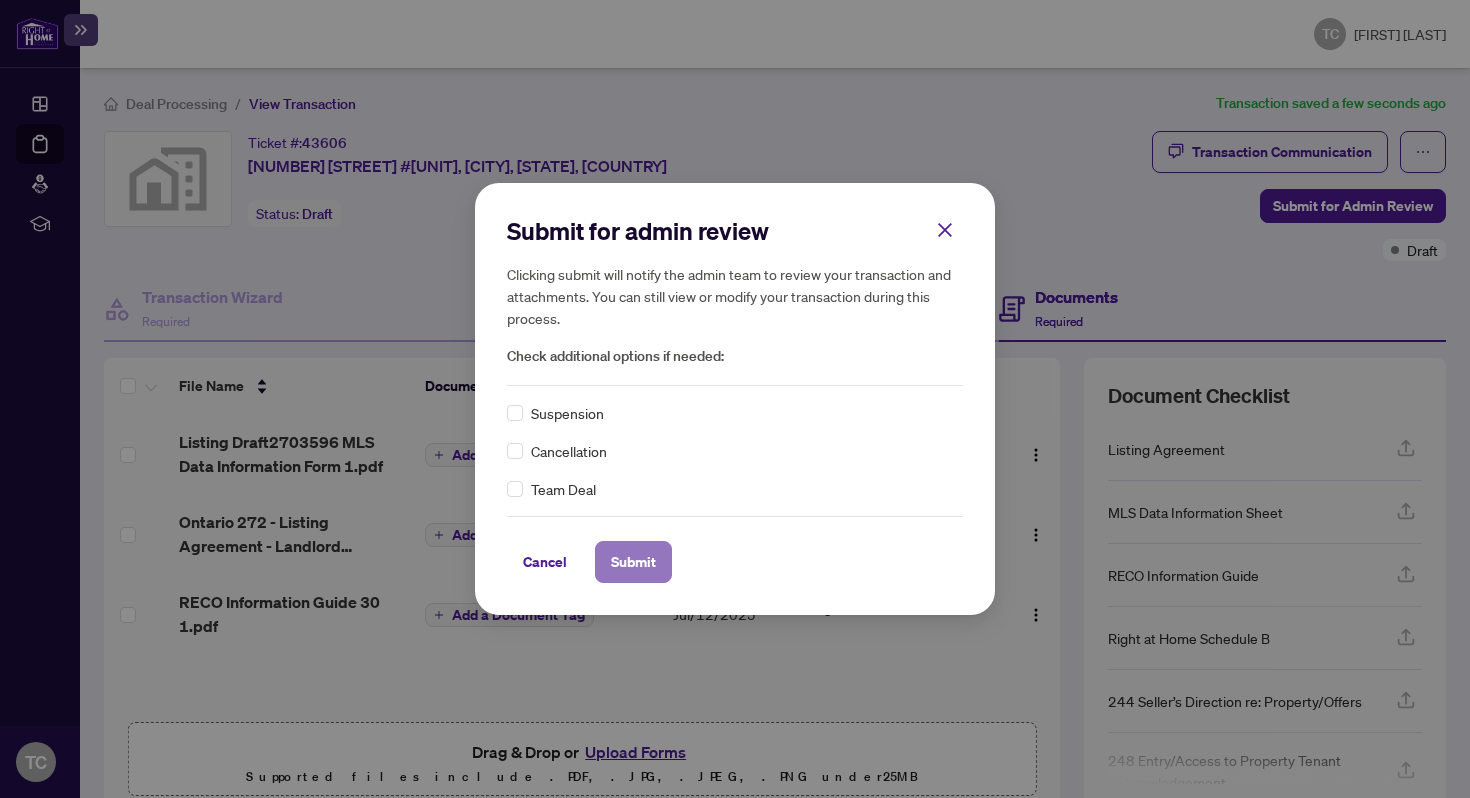 click on "Submit" at bounding box center (633, 562) 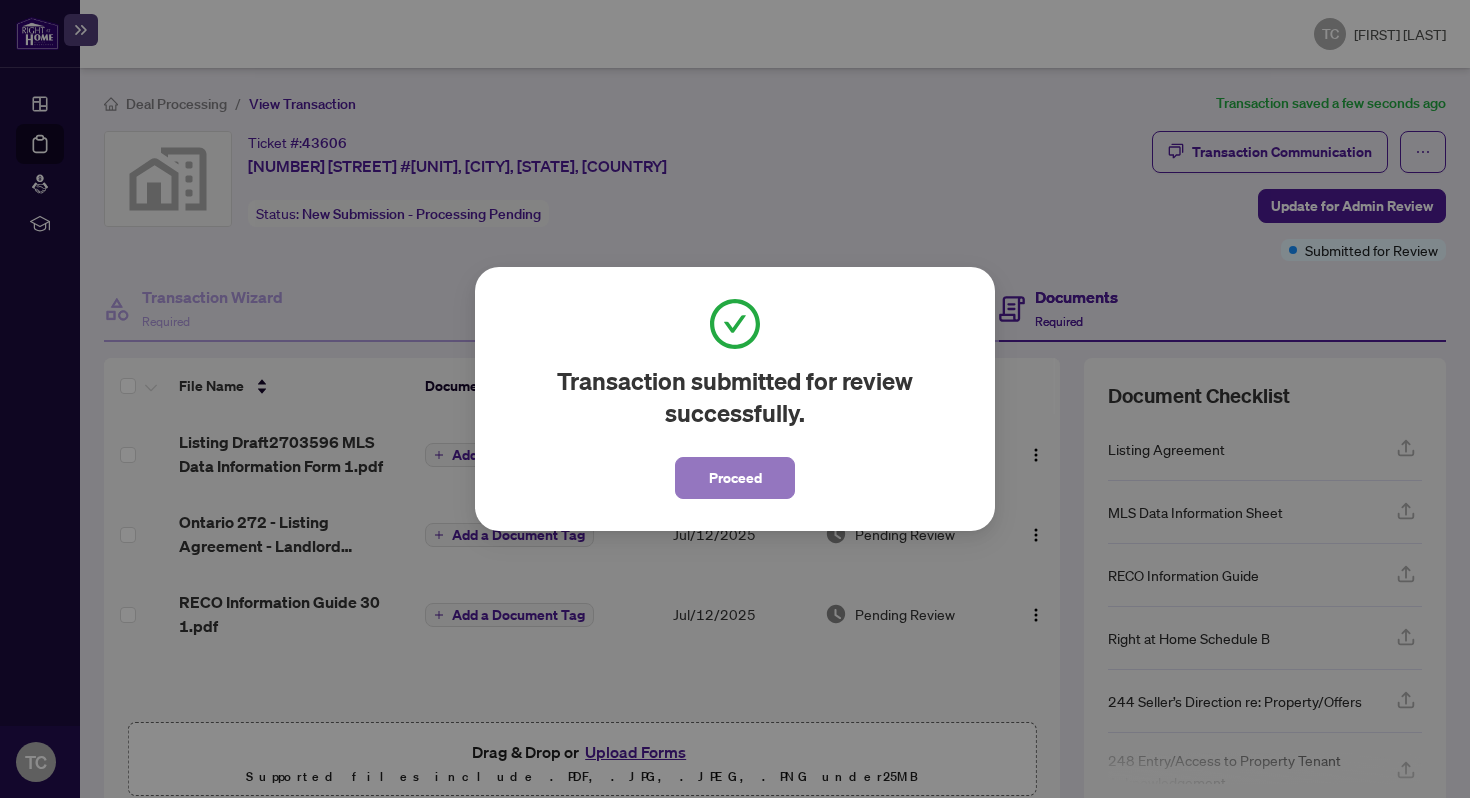 click on "Proceed" at bounding box center (735, 478) 